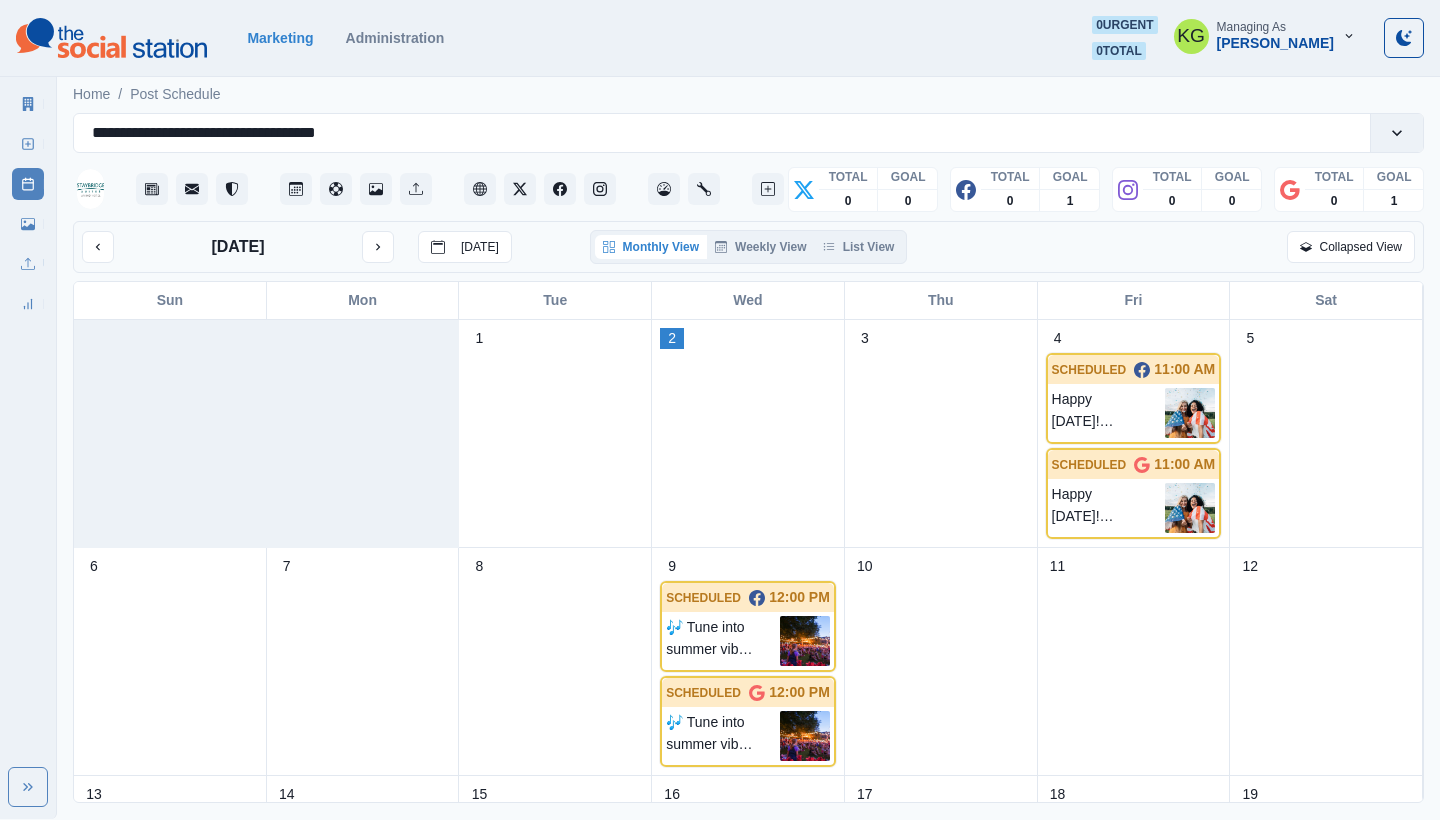 scroll, scrollTop: 0, scrollLeft: 0, axis: both 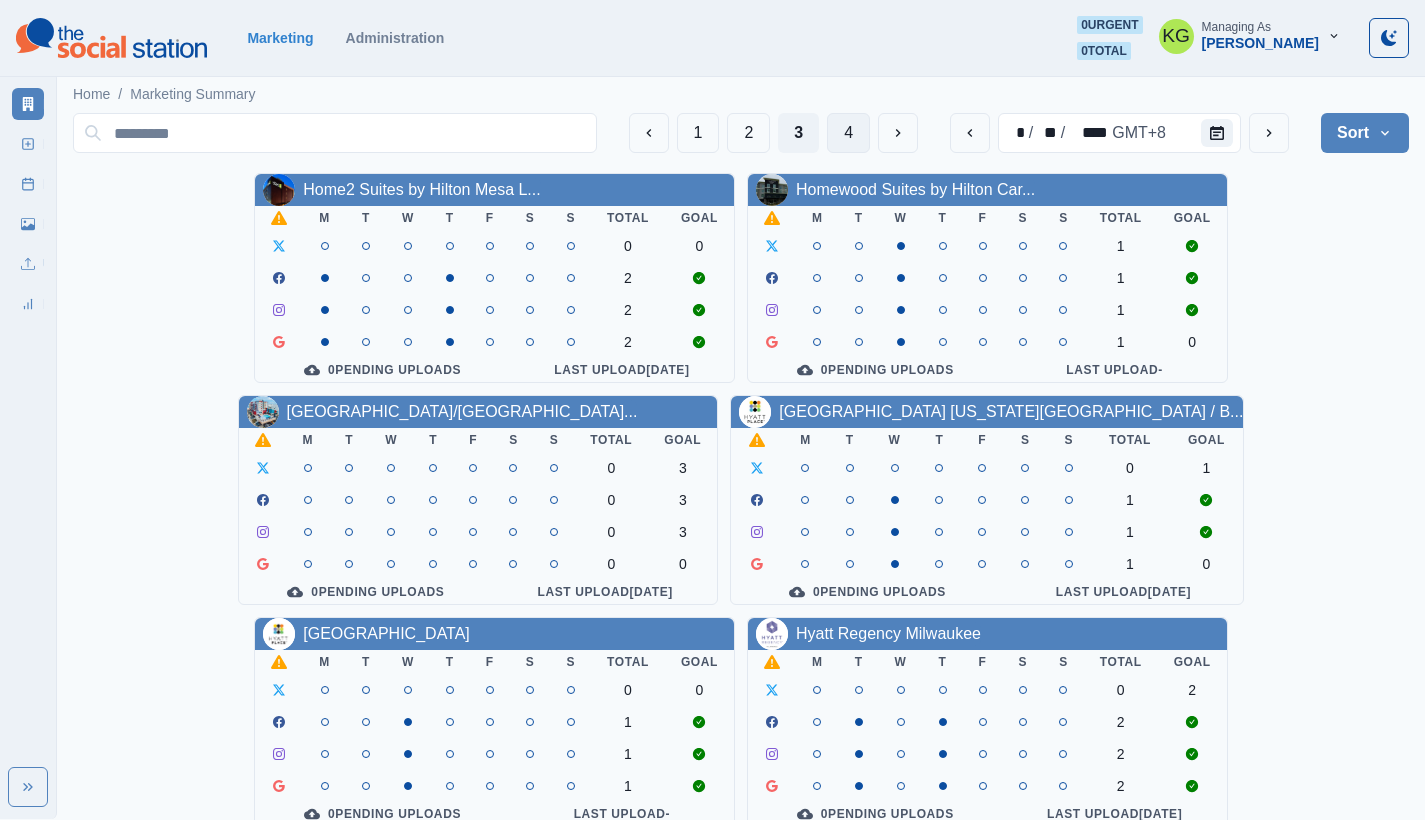 click on "4" at bounding box center [848, 133] 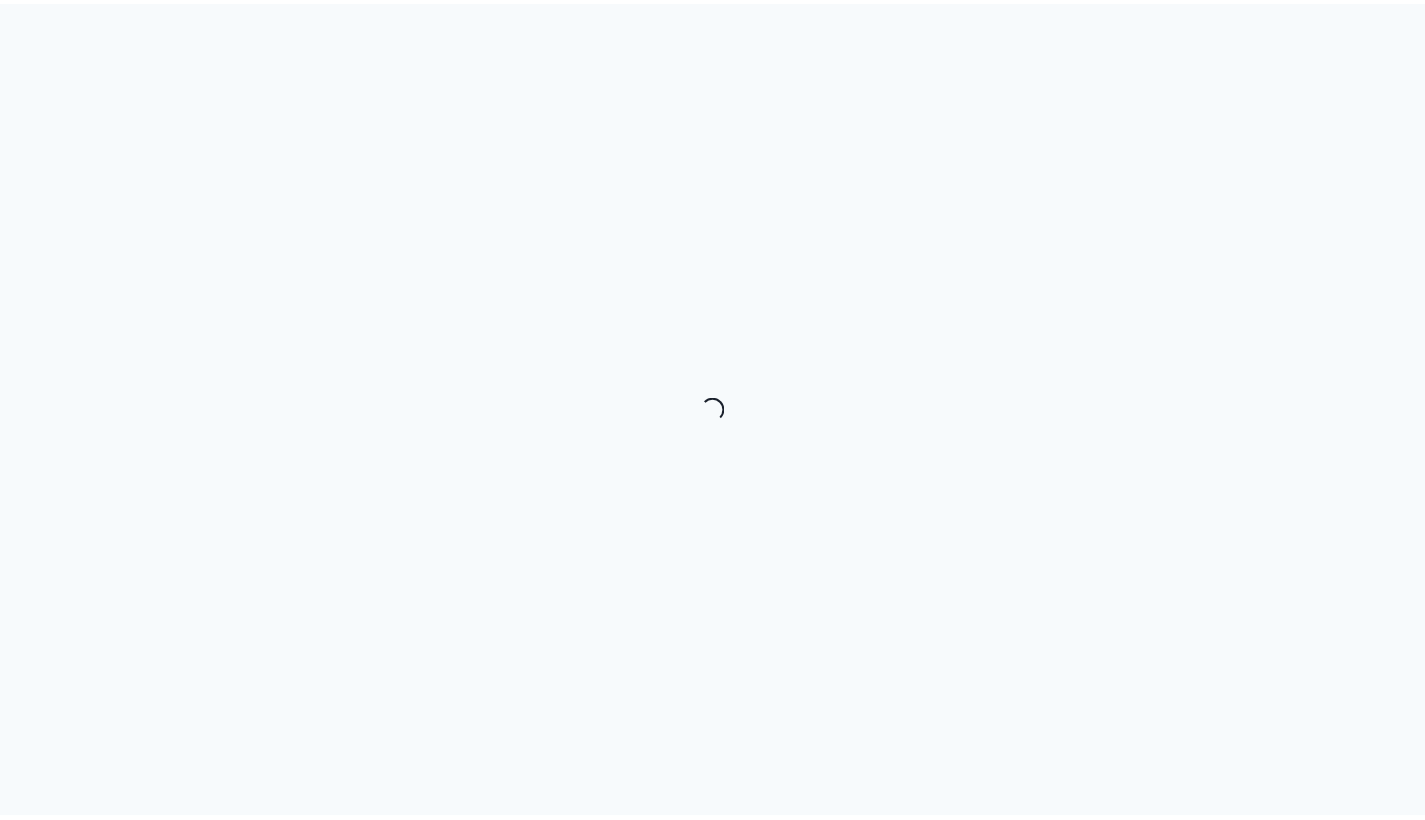 scroll, scrollTop: 0, scrollLeft: 0, axis: both 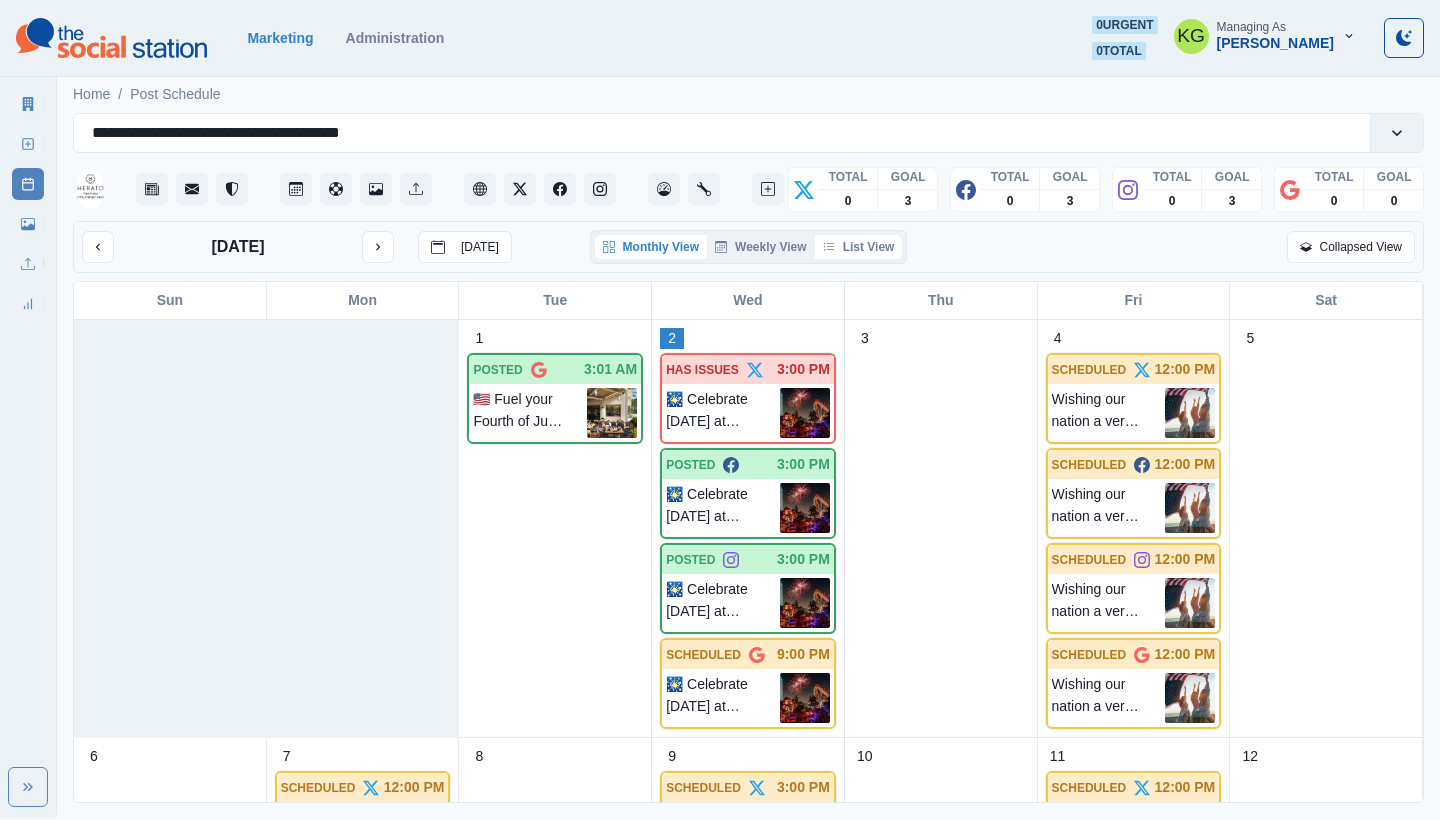 click on "List View" at bounding box center [859, 247] 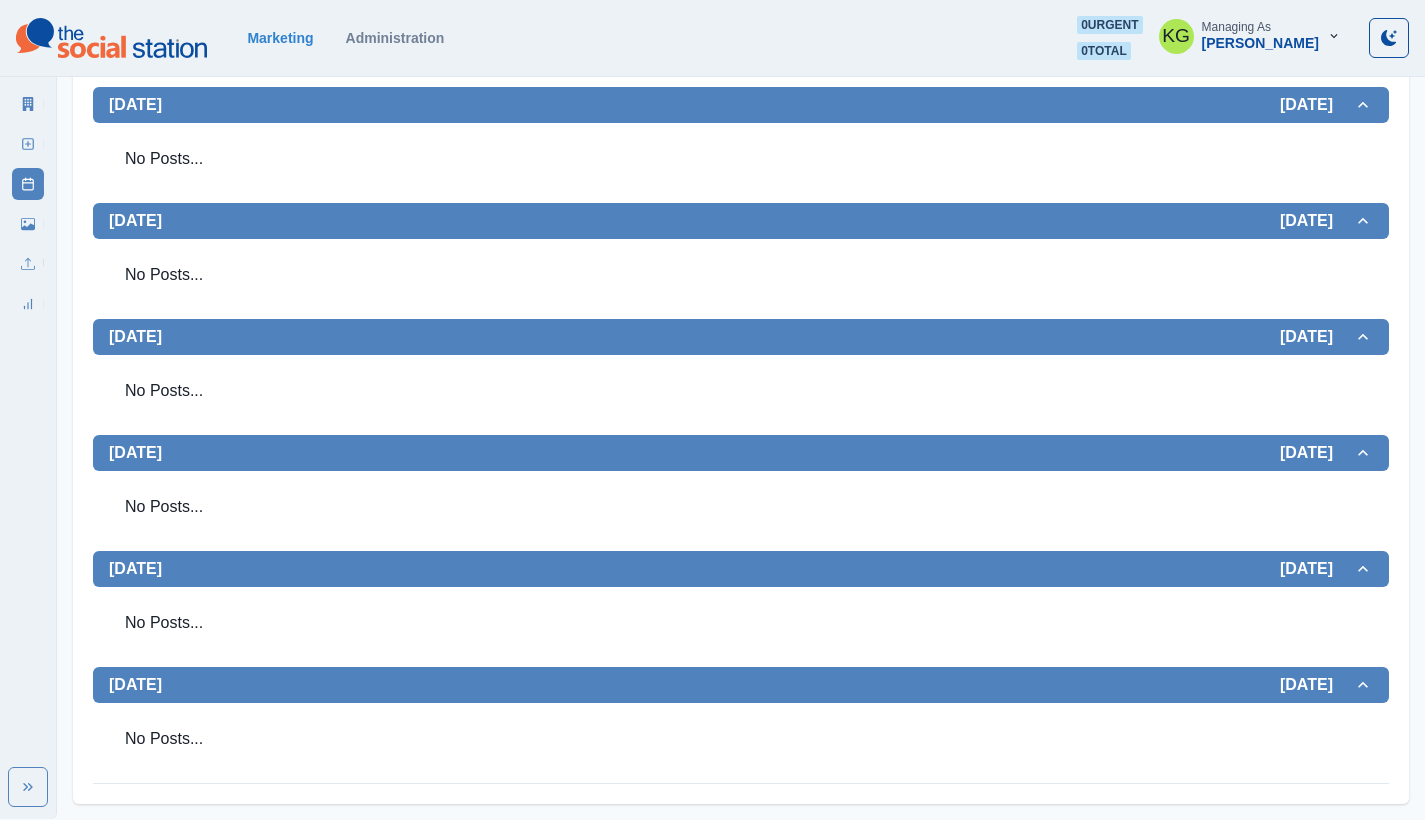 scroll, scrollTop: 0, scrollLeft: 0, axis: both 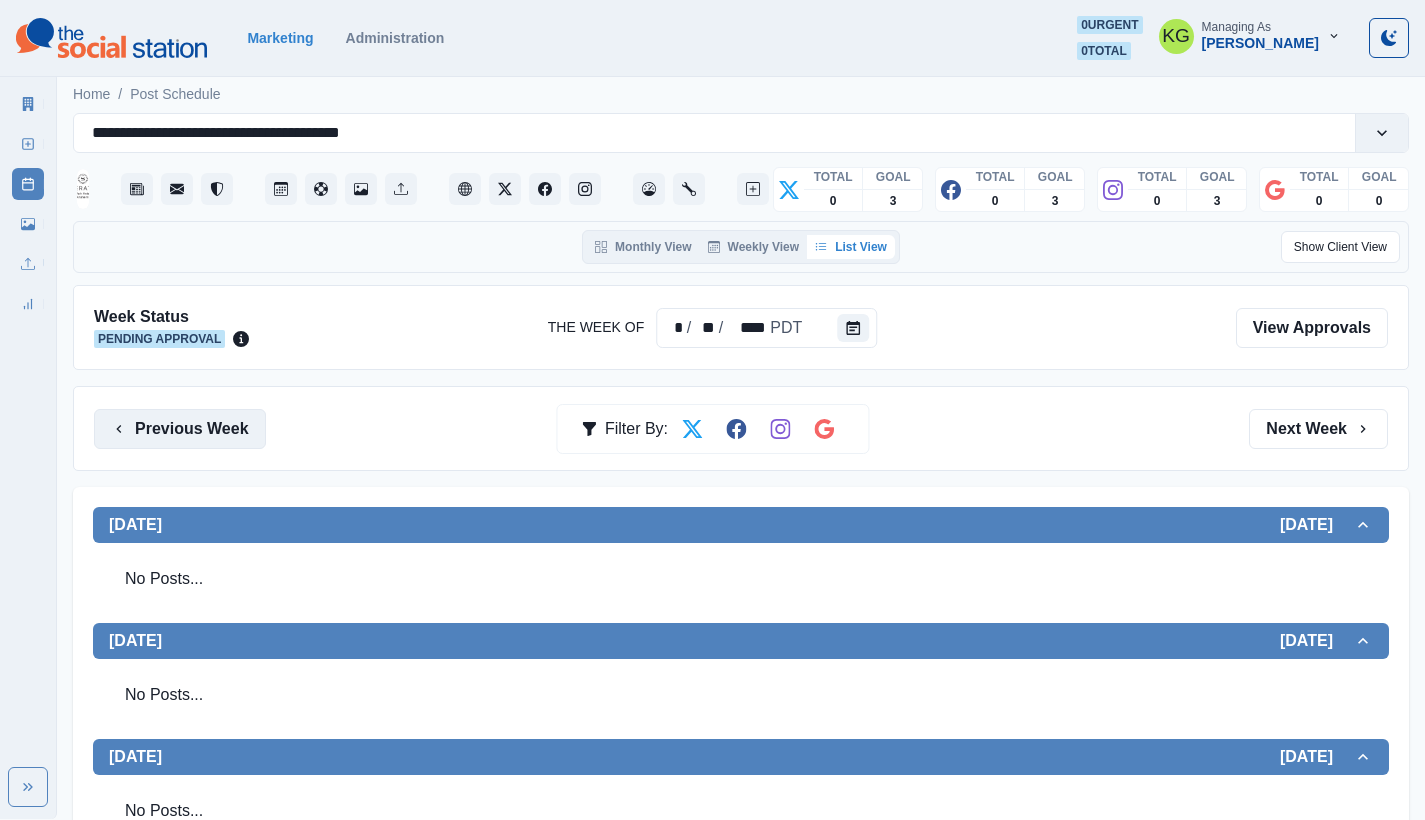 click on "Previous Week" at bounding box center [180, 429] 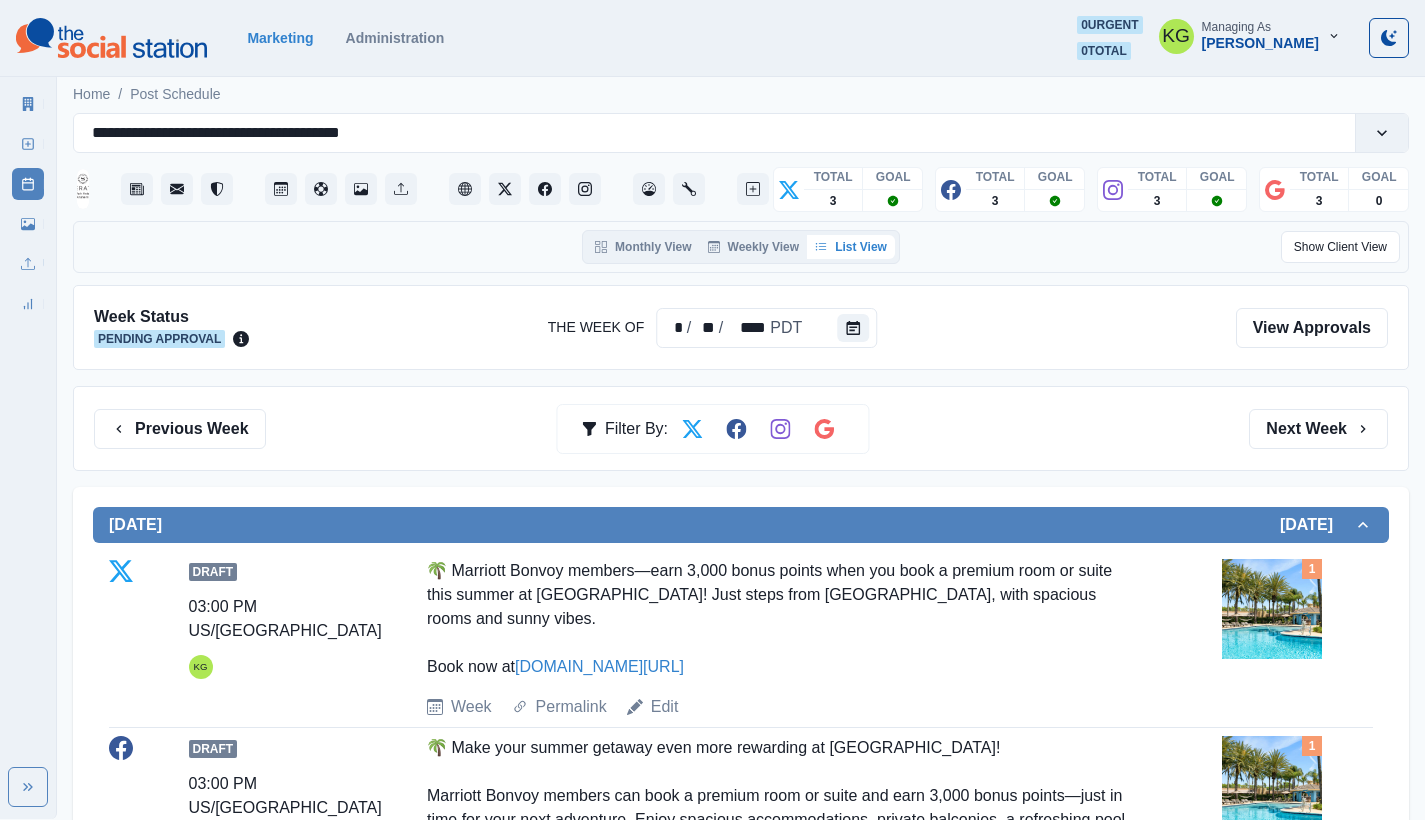 scroll, scrollTop: 39, scrollLeft: 0, axis: vertical 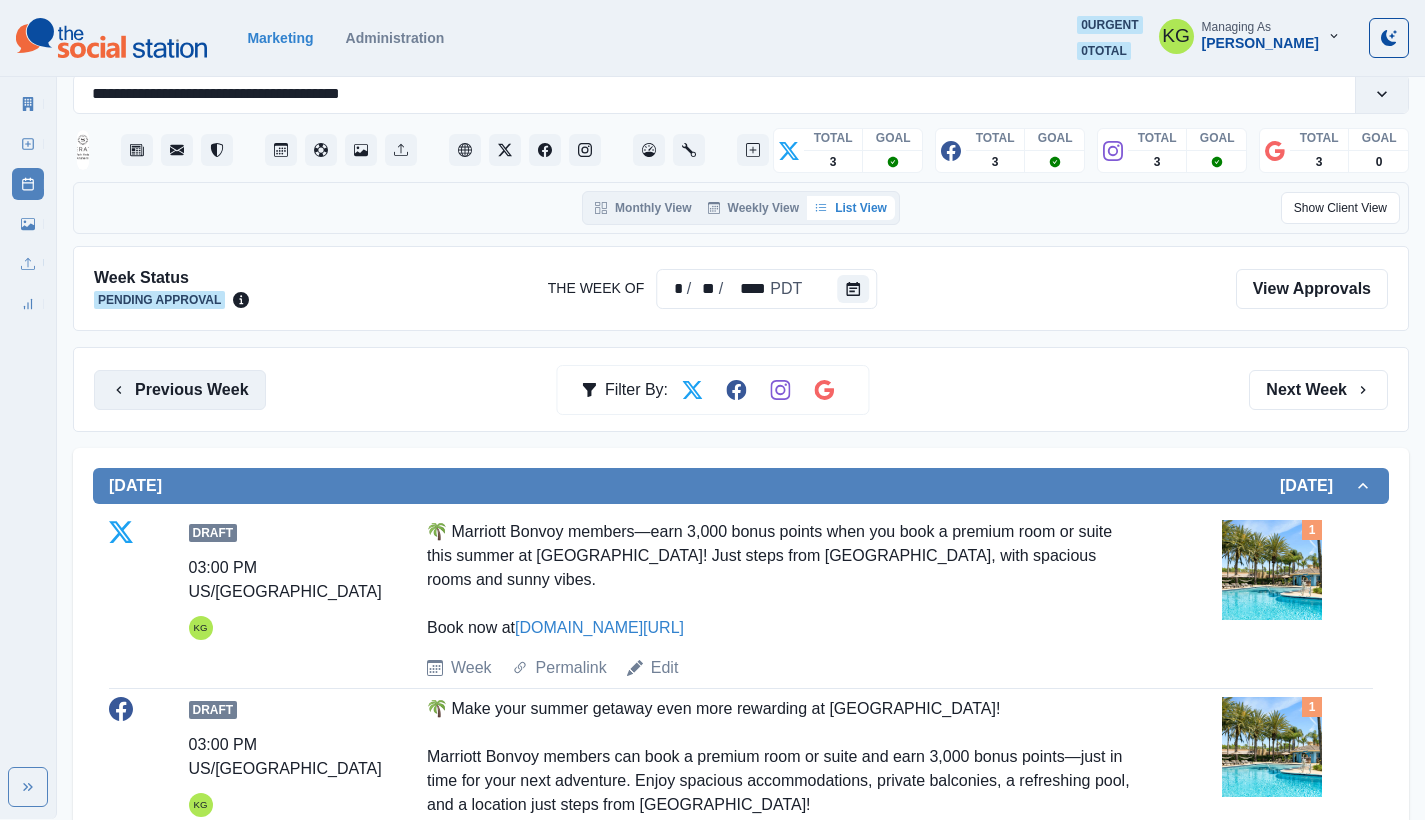 click on "Previous Week" at bounding box center (180, 390) 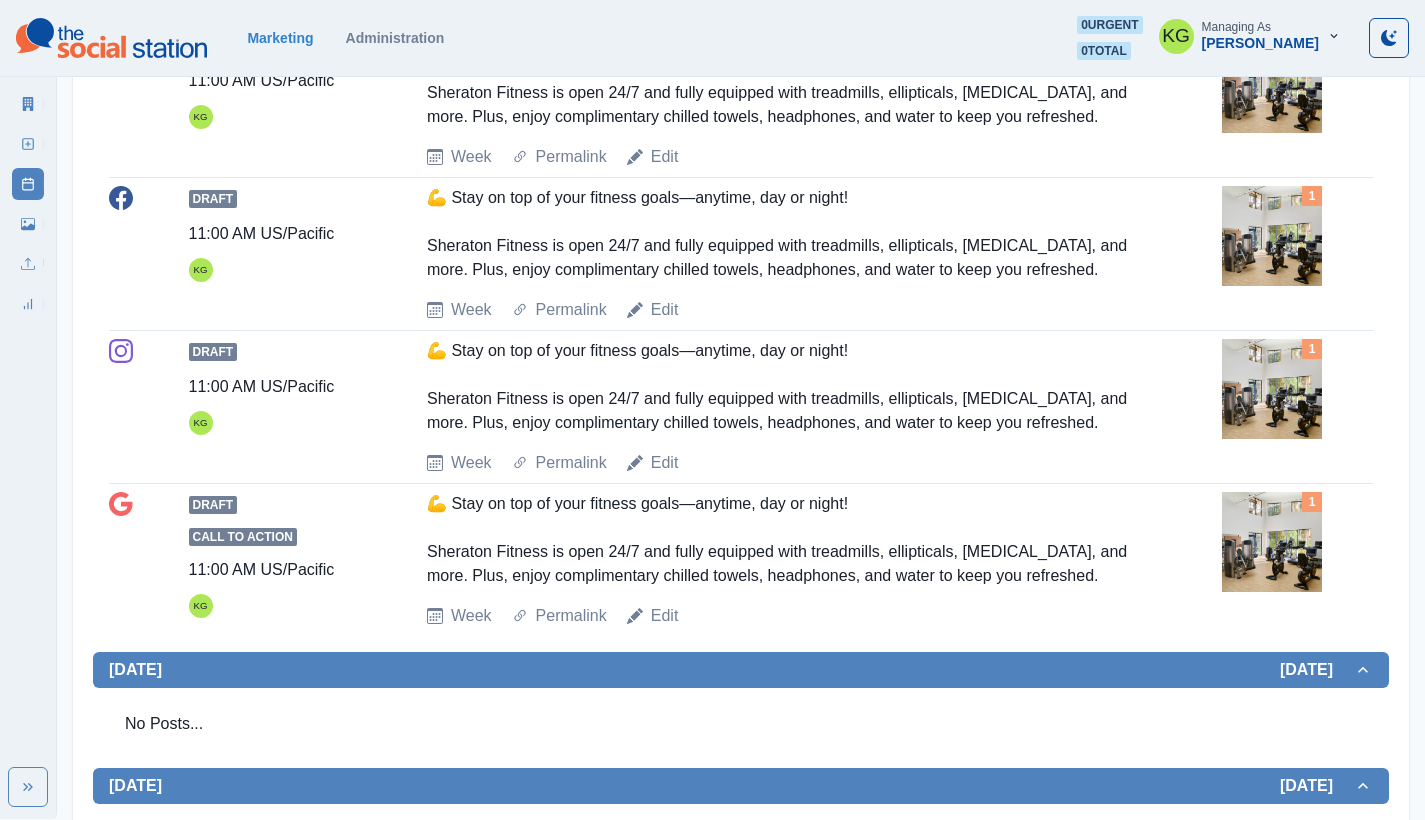 scroll, scrollTop: 0, scrollLeft: 0, axis: both 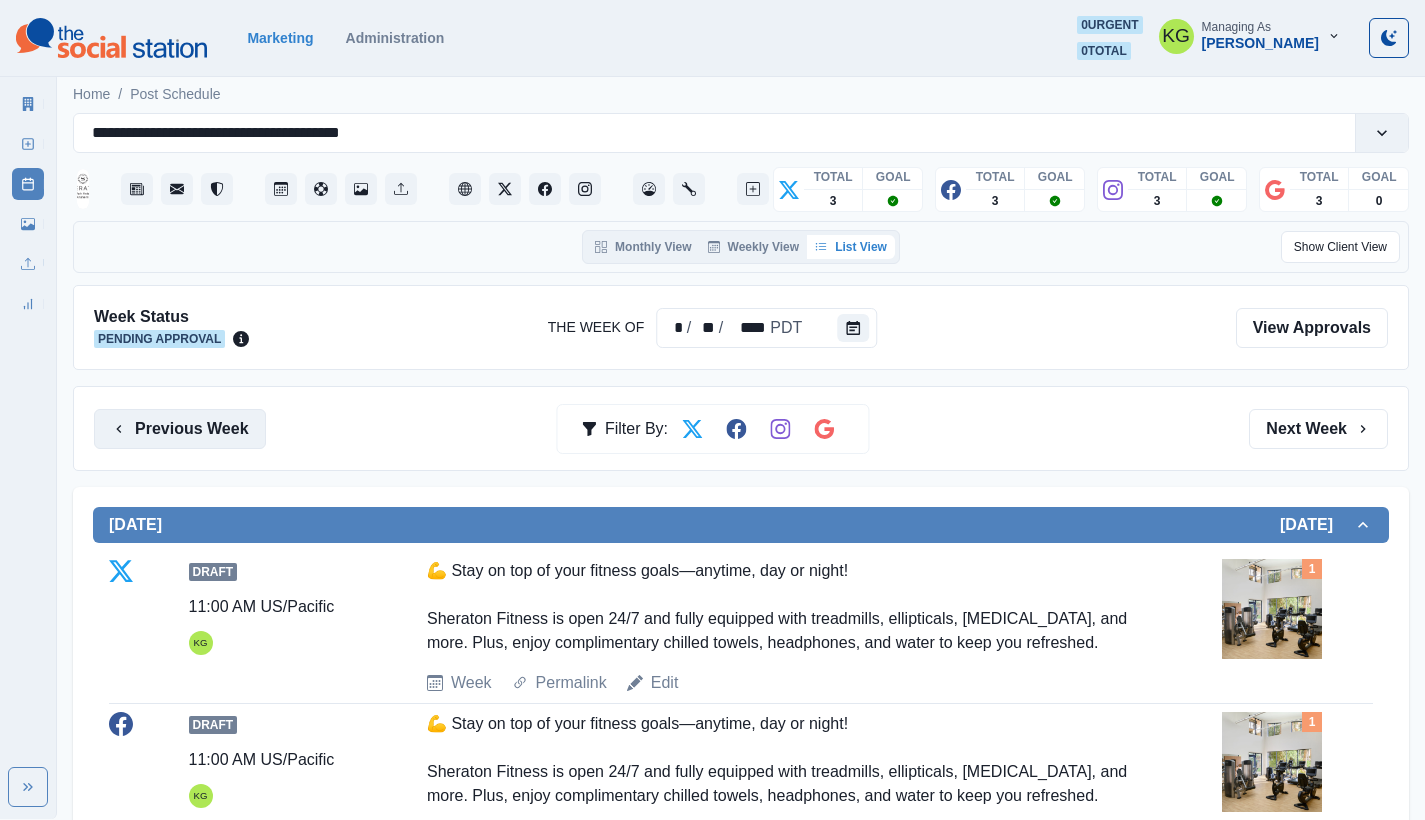 click on "Previous Week" at bounding box center [180, 429] 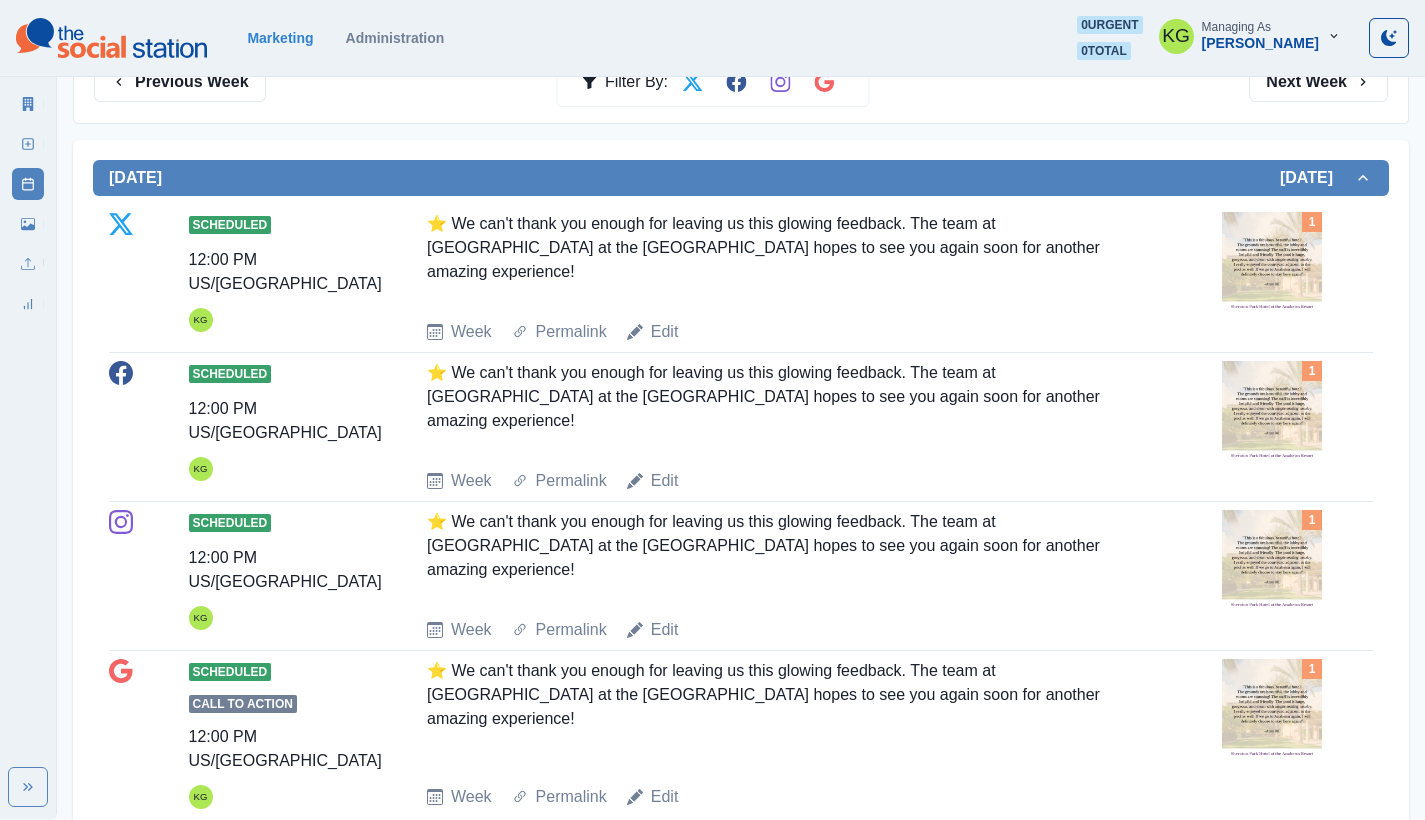scroll, scrollTop: 0, scrollLeft: 0, axis: both 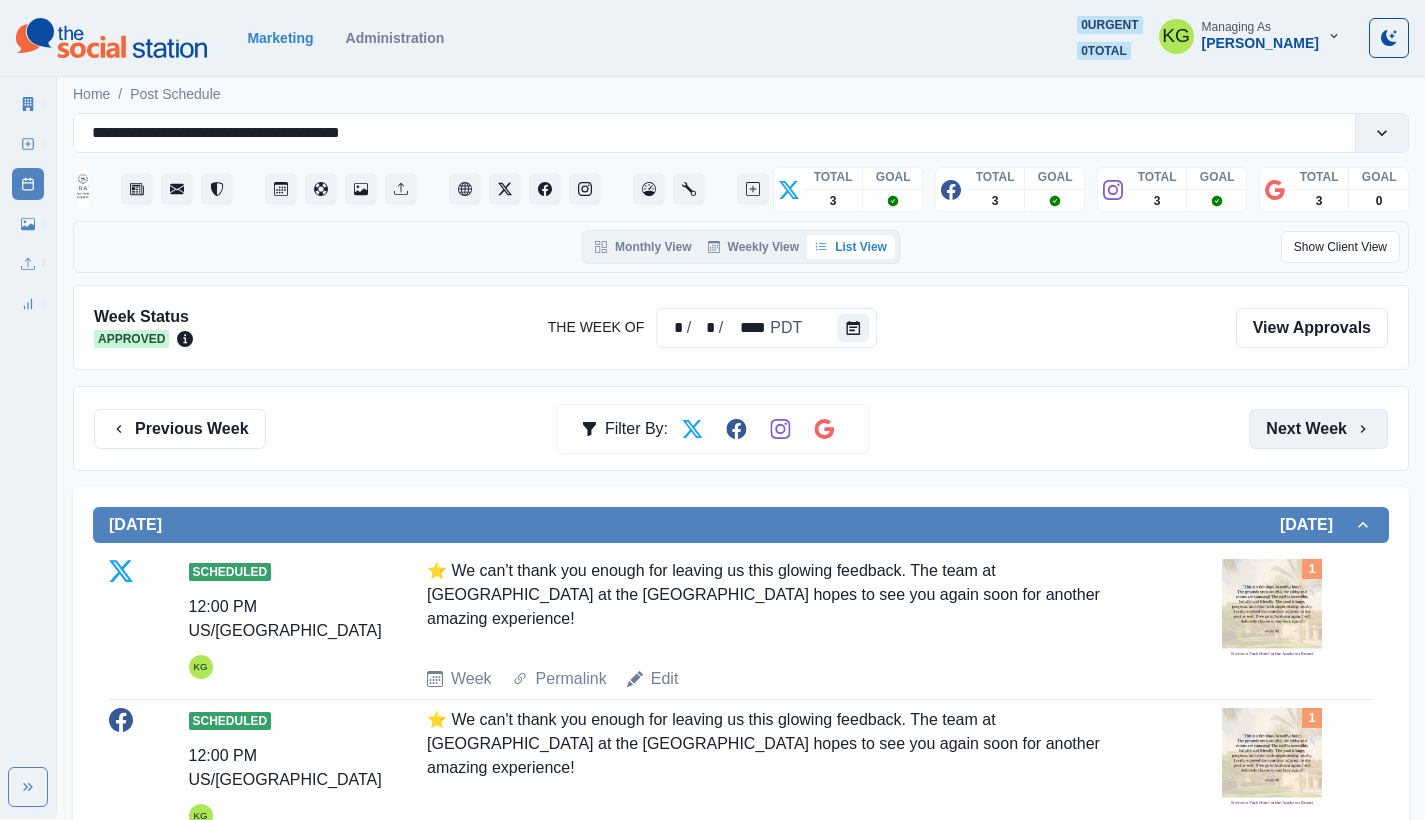click on "Next Week" at bounding box center [1318, 429] 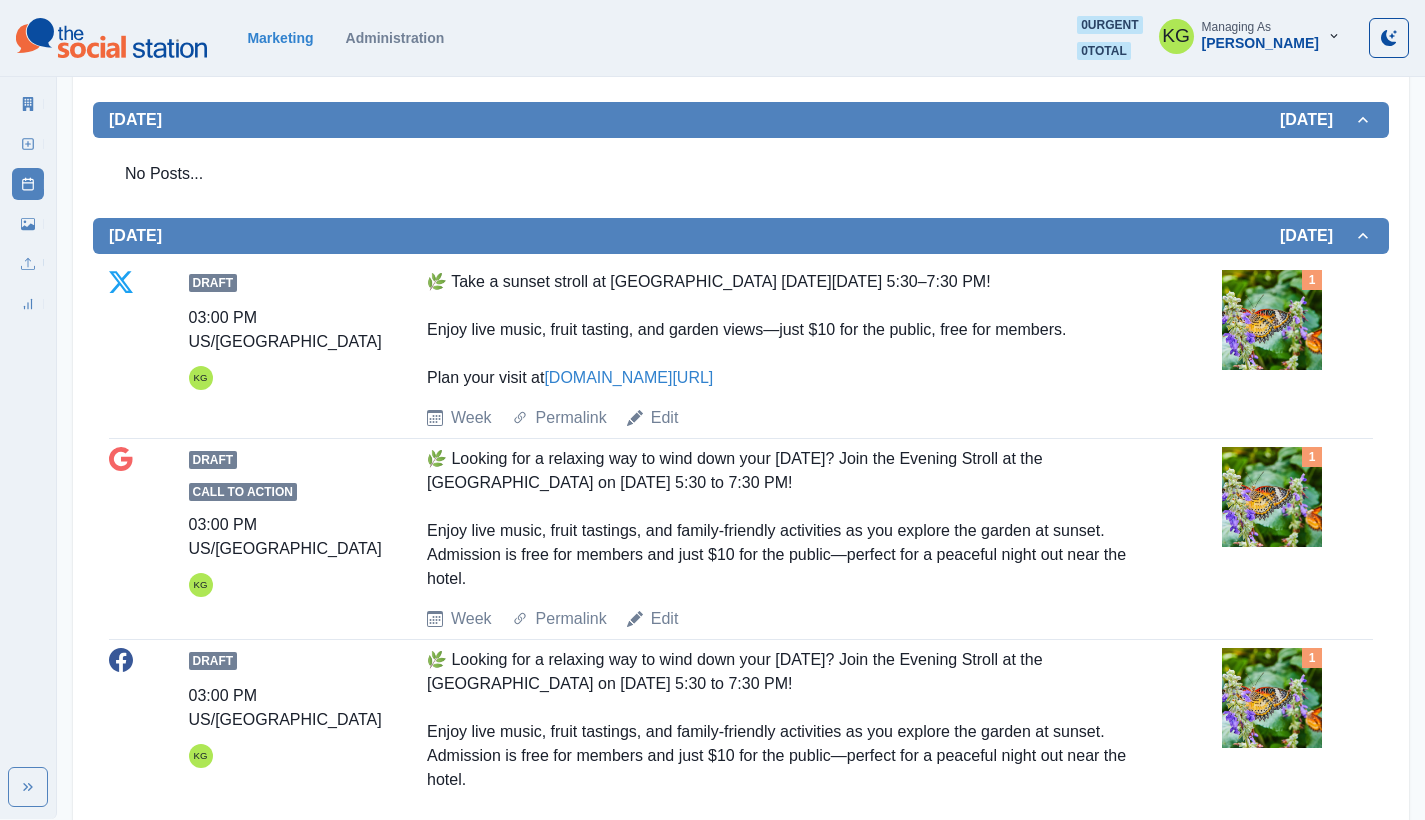 scroll, scrollTop: 64, scrollLeft: 0, axis: vertical 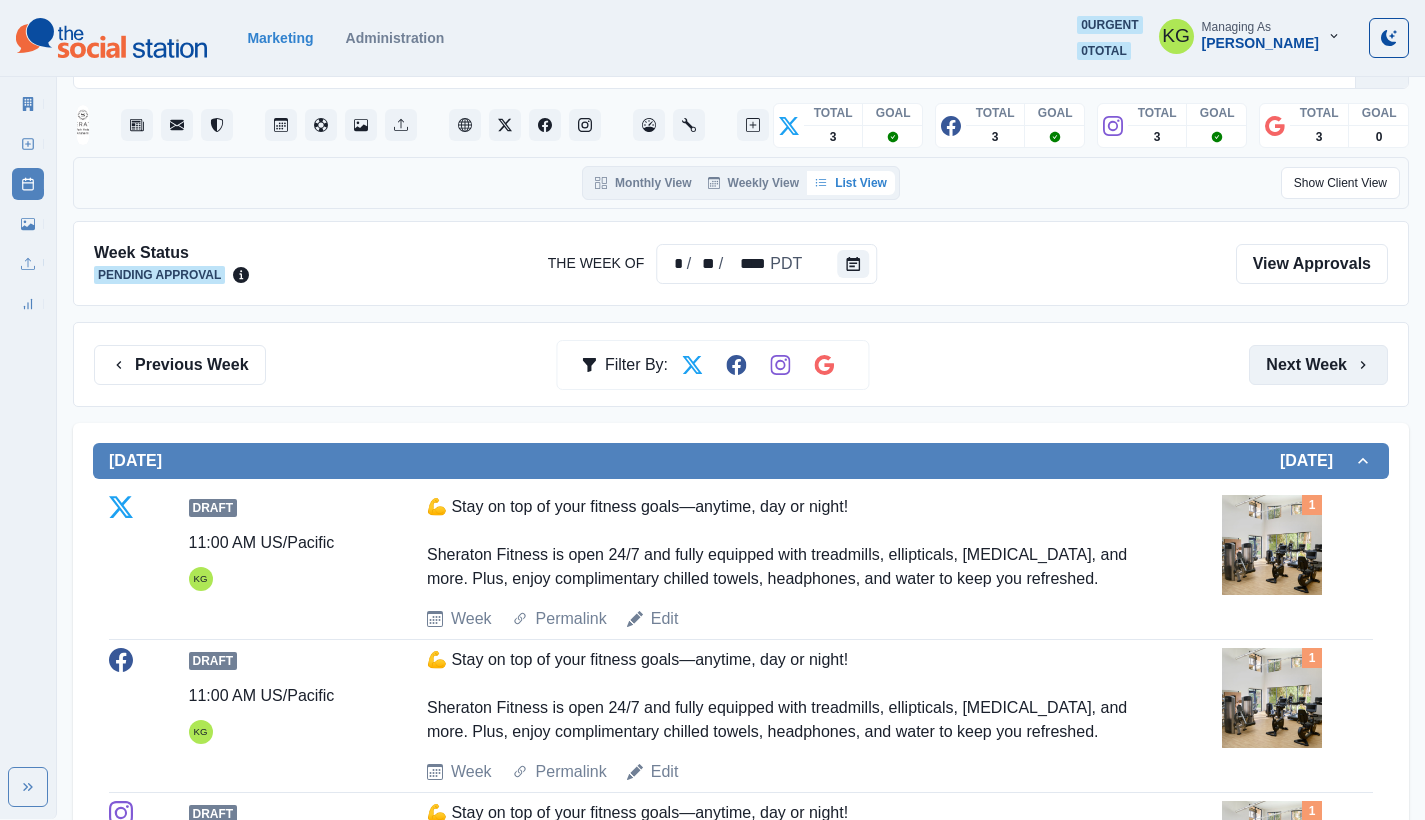click on "Next Week" at bounding box center (1318, 365) 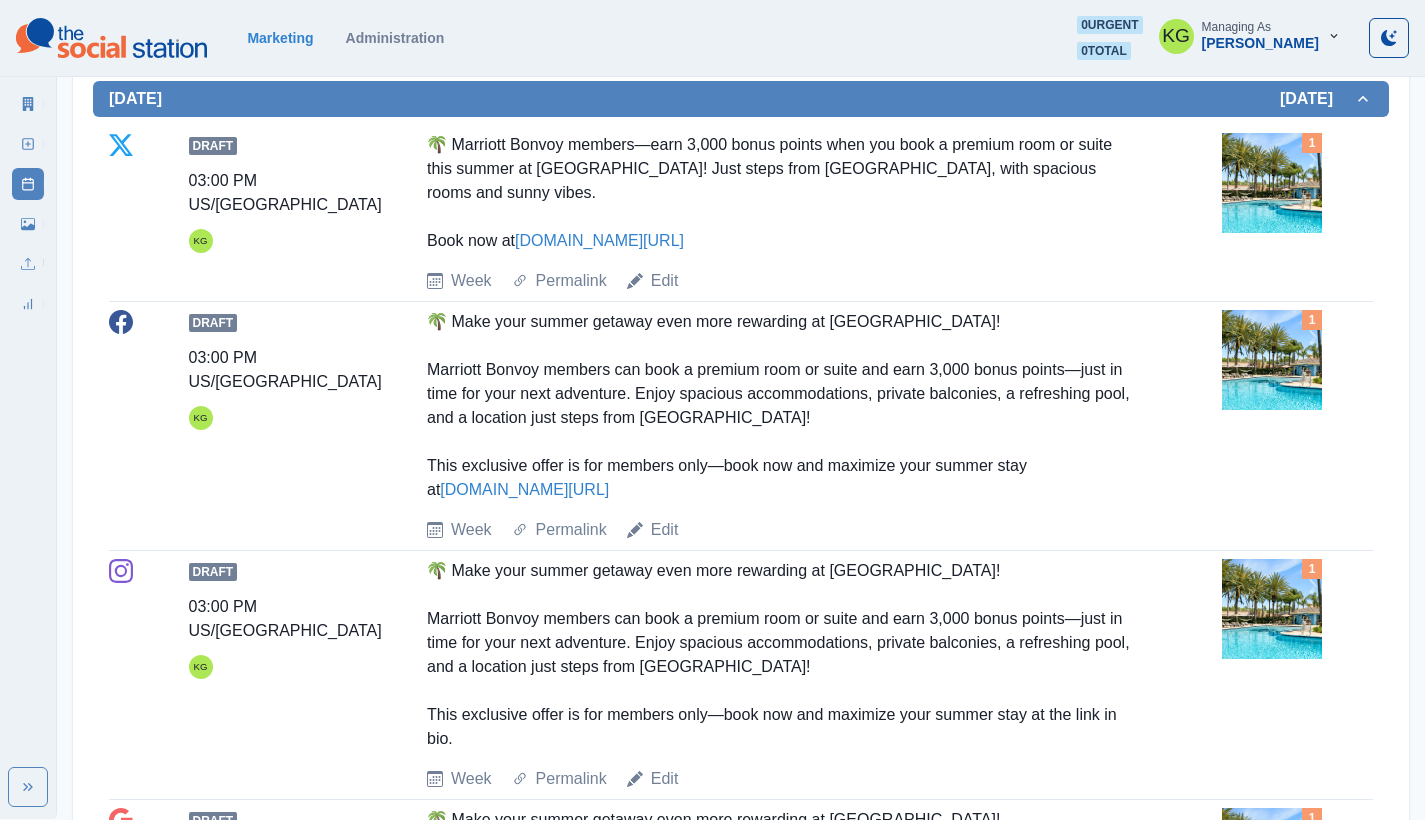 scroll, scrollTop: 108, scrollLeft: 0, axis: vertical 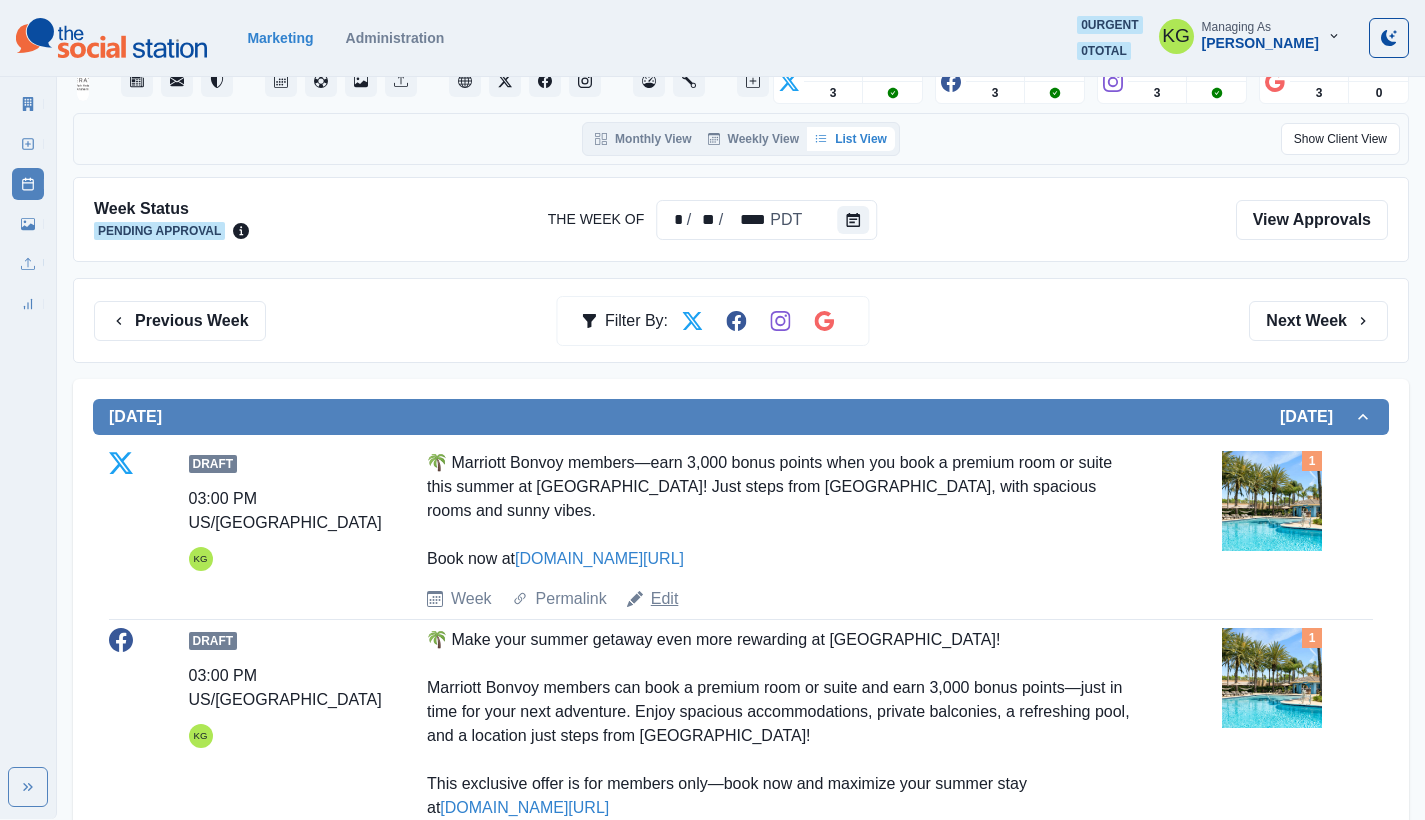 click on "Edit" at bounding box center [665, 599] 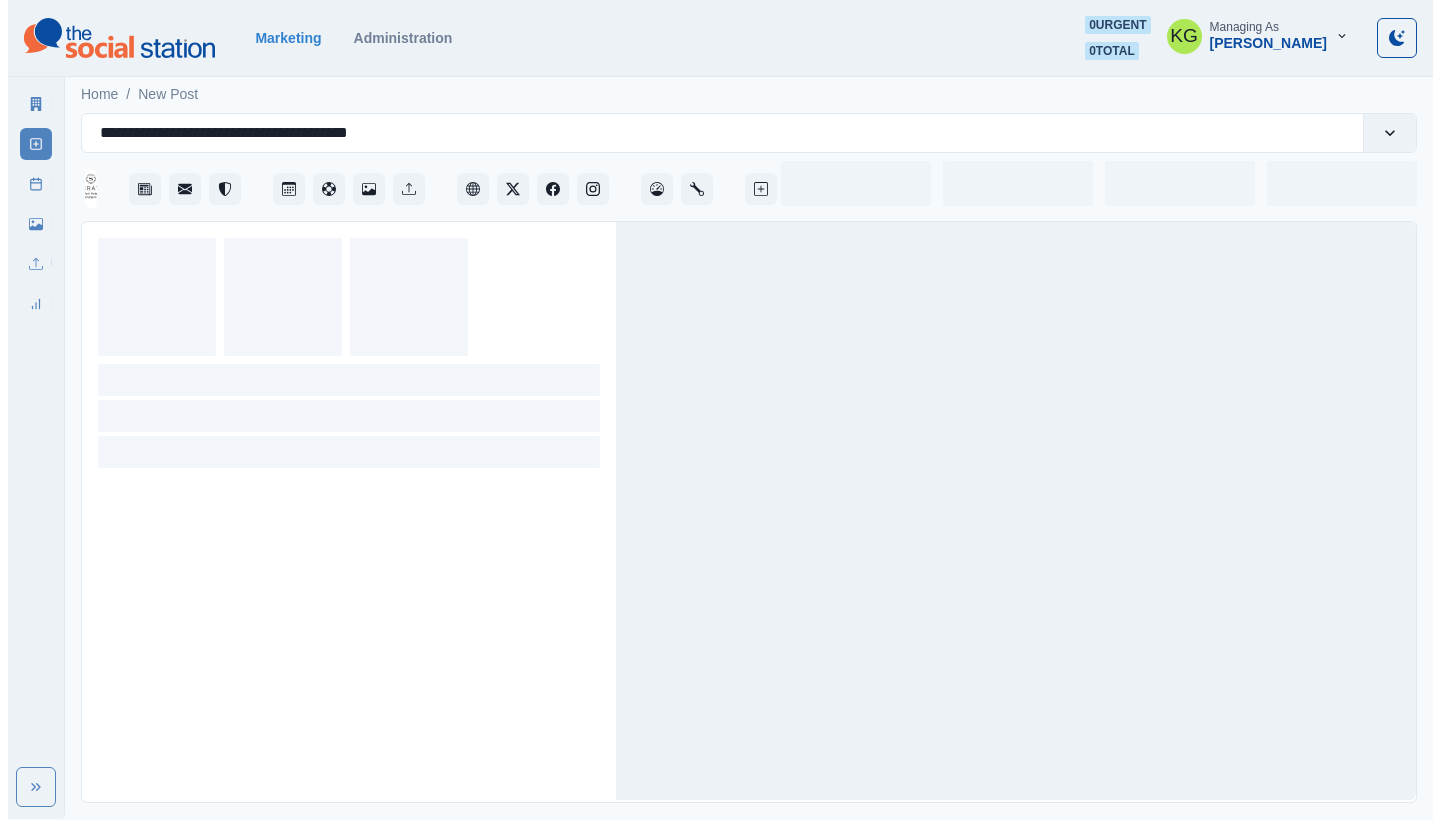 scroll, scrollTop: 0, scrollLeft: 0, axis: both 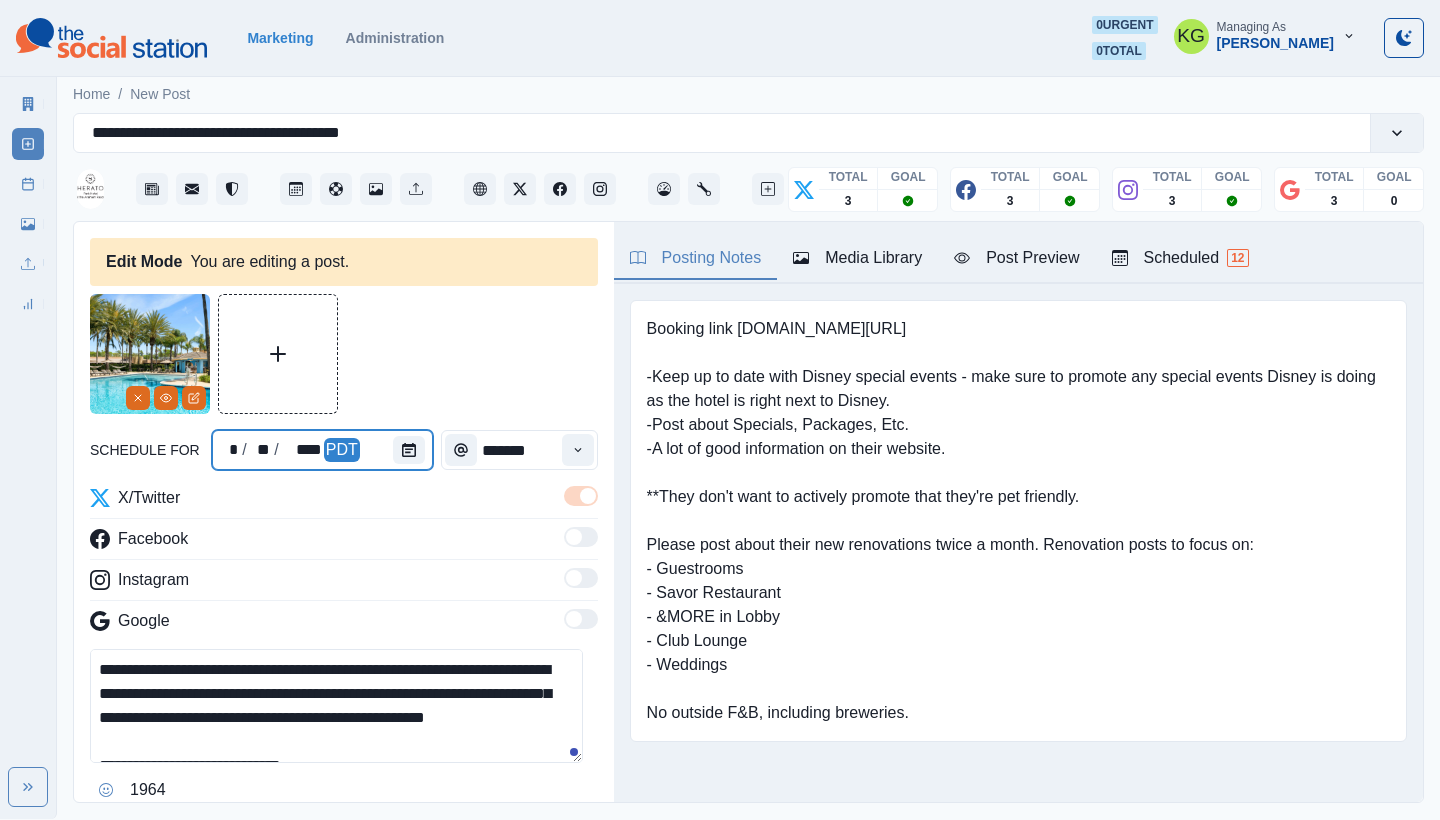 click at bounding box center [413, 450] 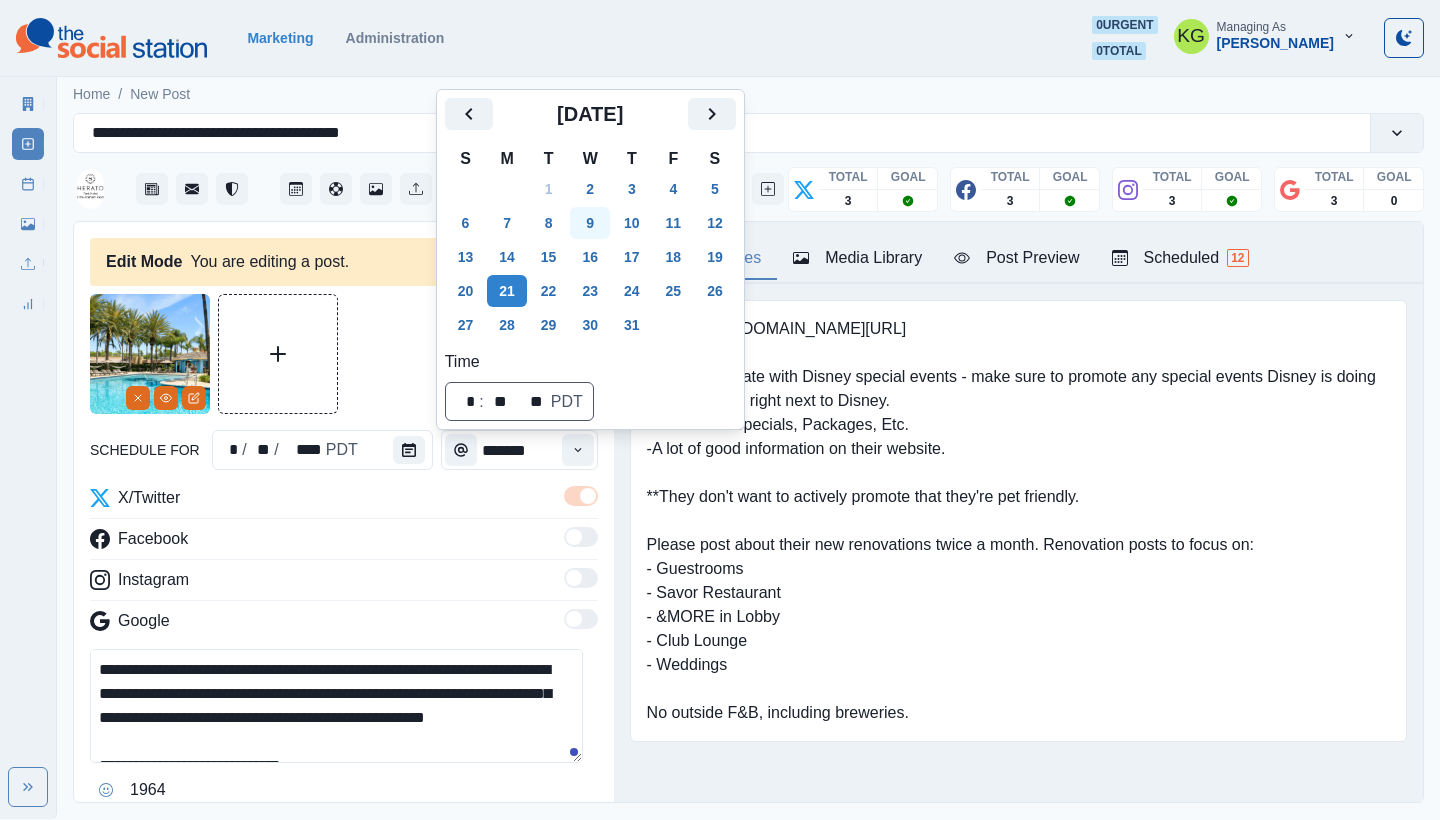 click on "9" at bounding box center [590, 223] 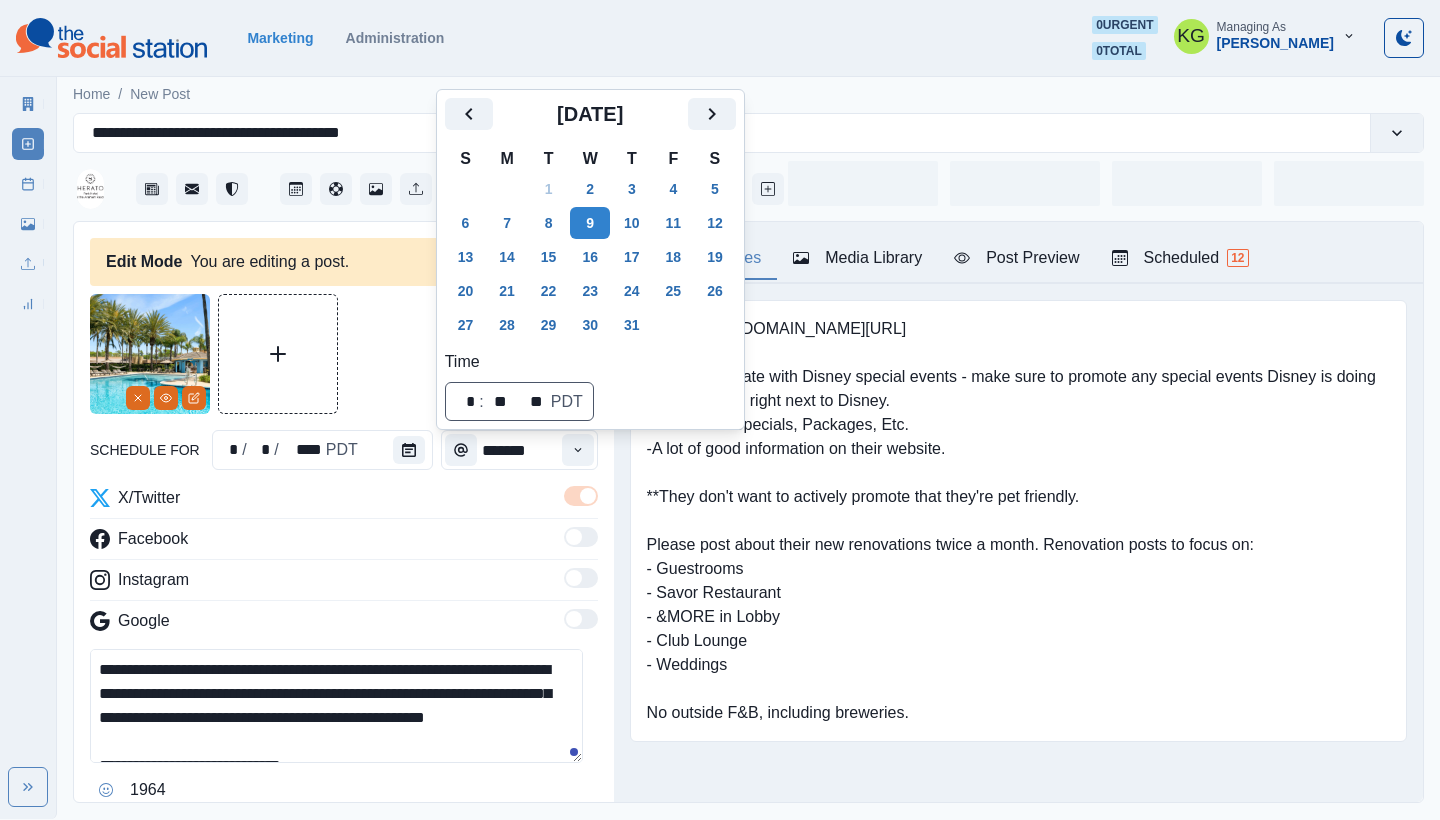 click at bounding box center [344, 354] 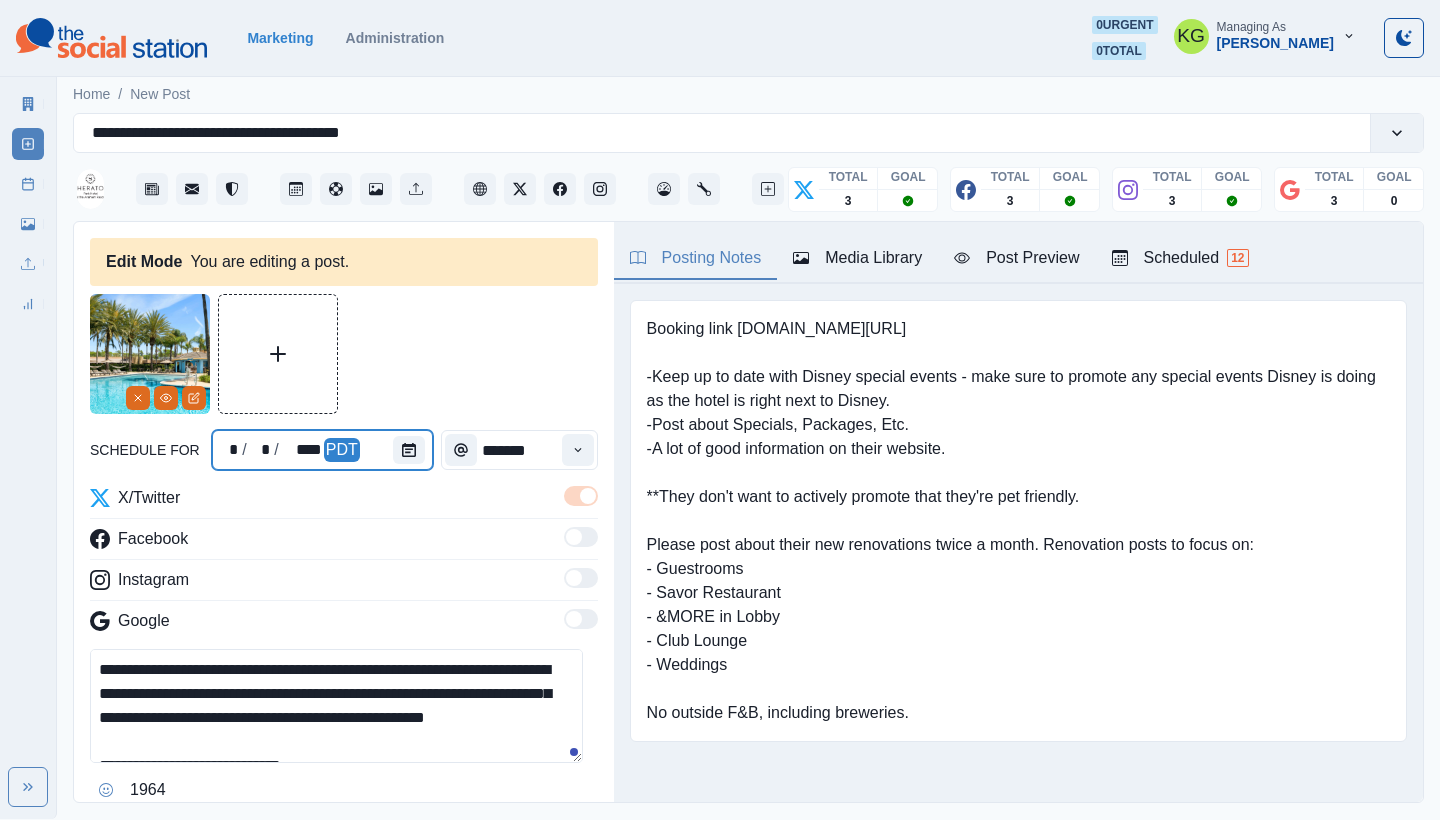 scroll, scrollTop: 188, scrollLeft: 0, axis: vertical 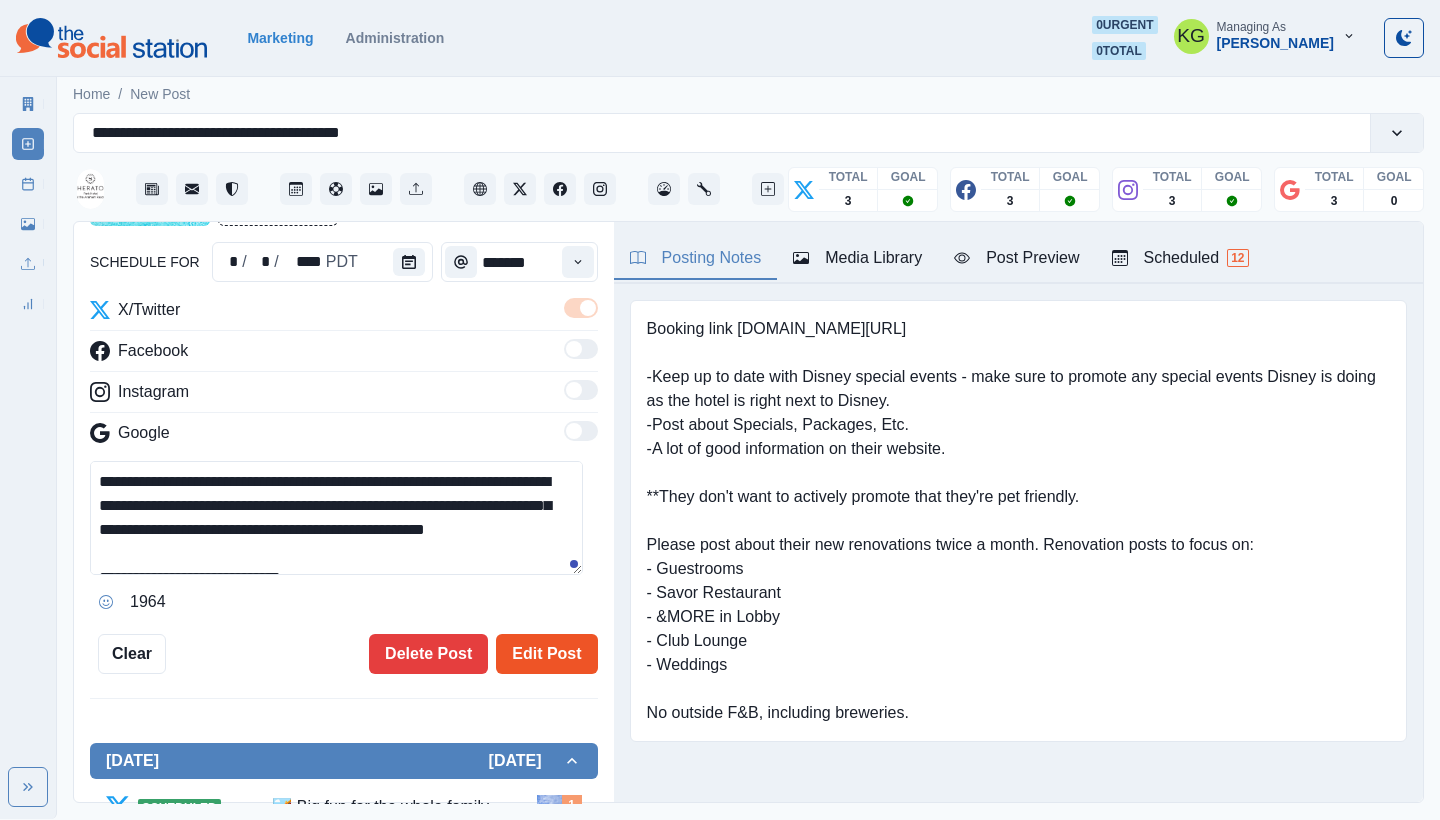 click on "Edit Post" at bounding box center (546, 654) 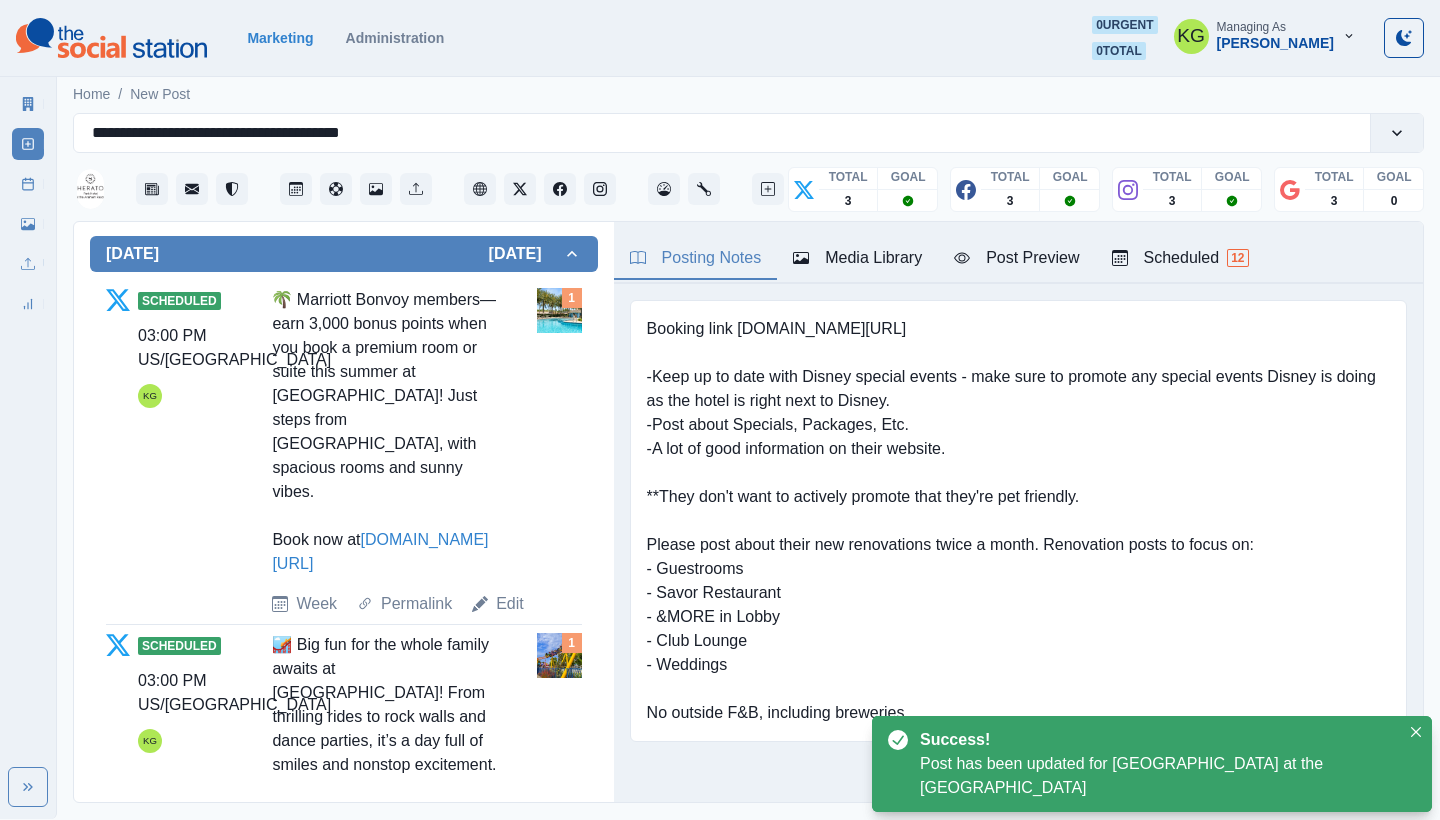 scroll, scrollTop: 877, scrollLeft: 0, axis: vertical 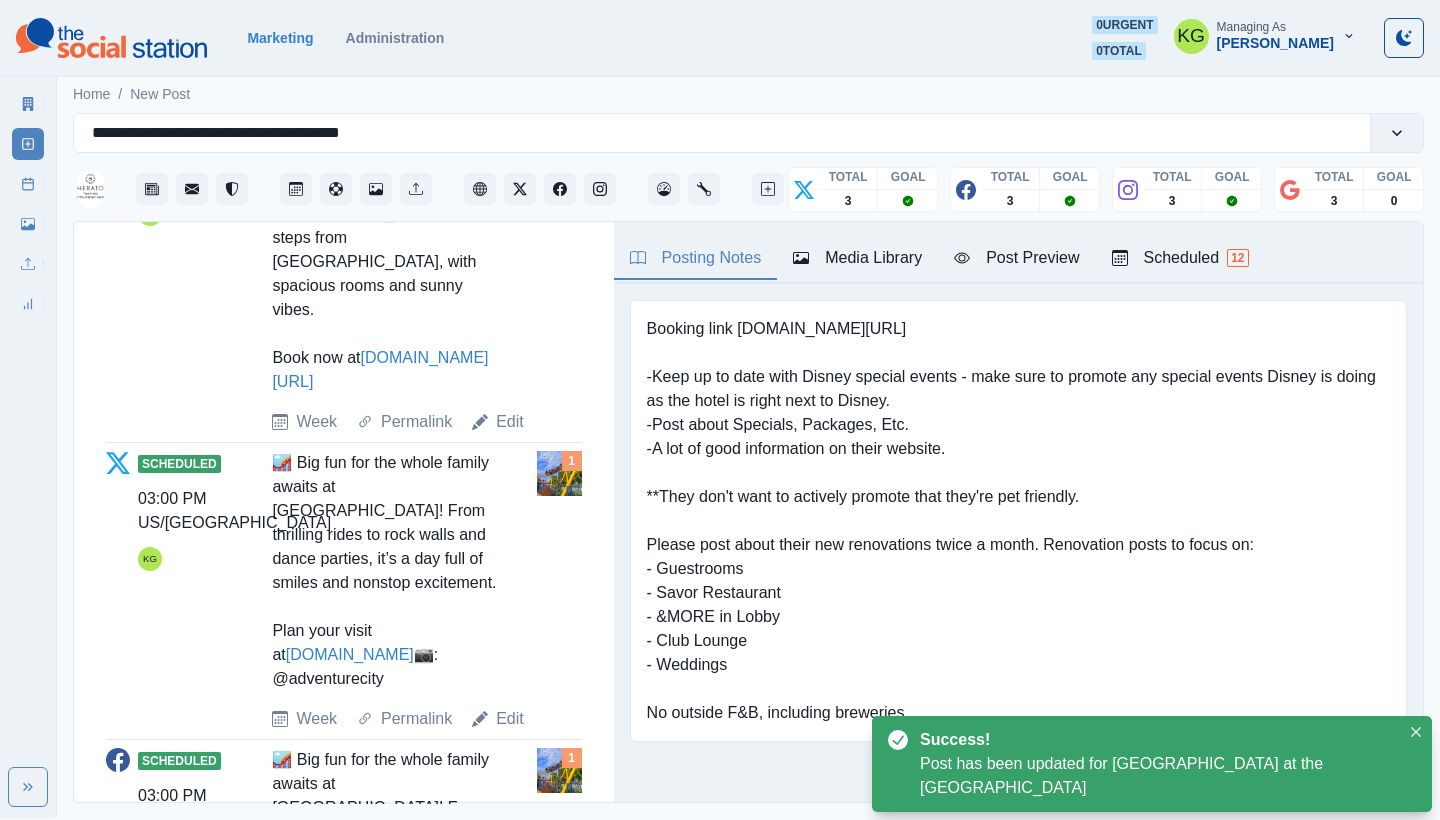 drag, startPoint x: 503, startPoint y: 717, endPoint x: 525, endPoint y: 648, distance: 72.42237 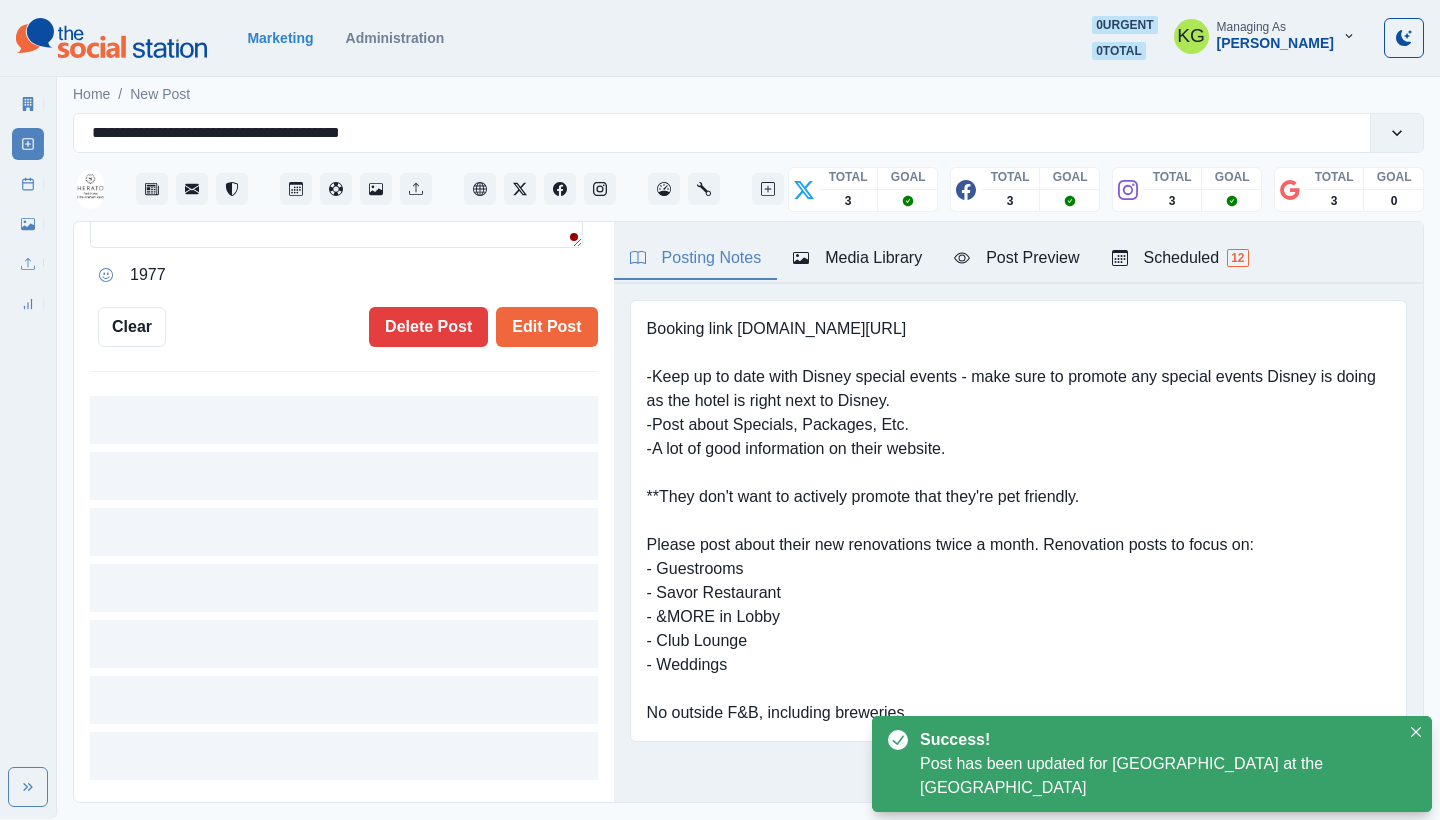type on "**********" 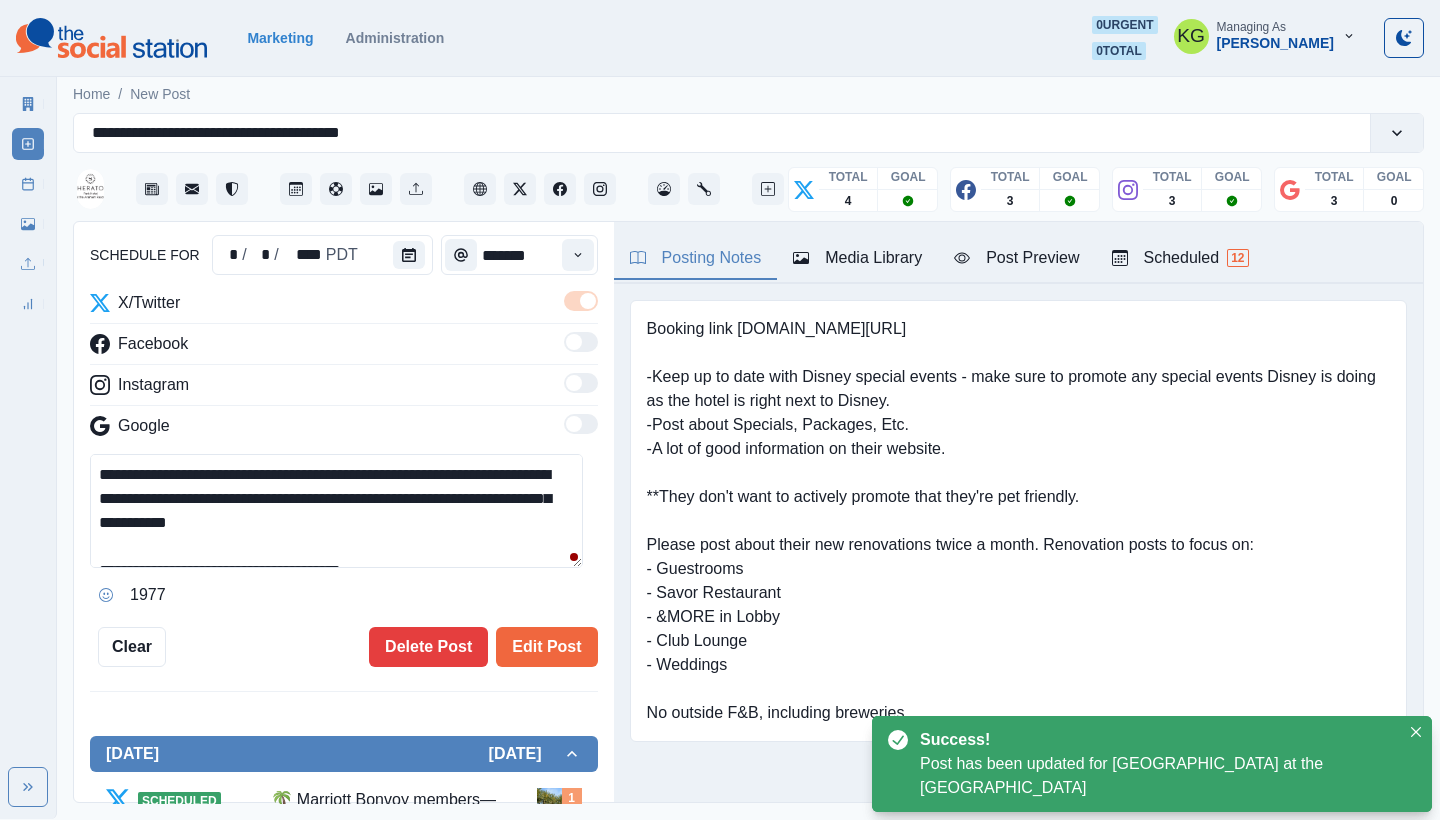 scroll, scrollTop: 120, scrollLeft: 0, axis: vertical 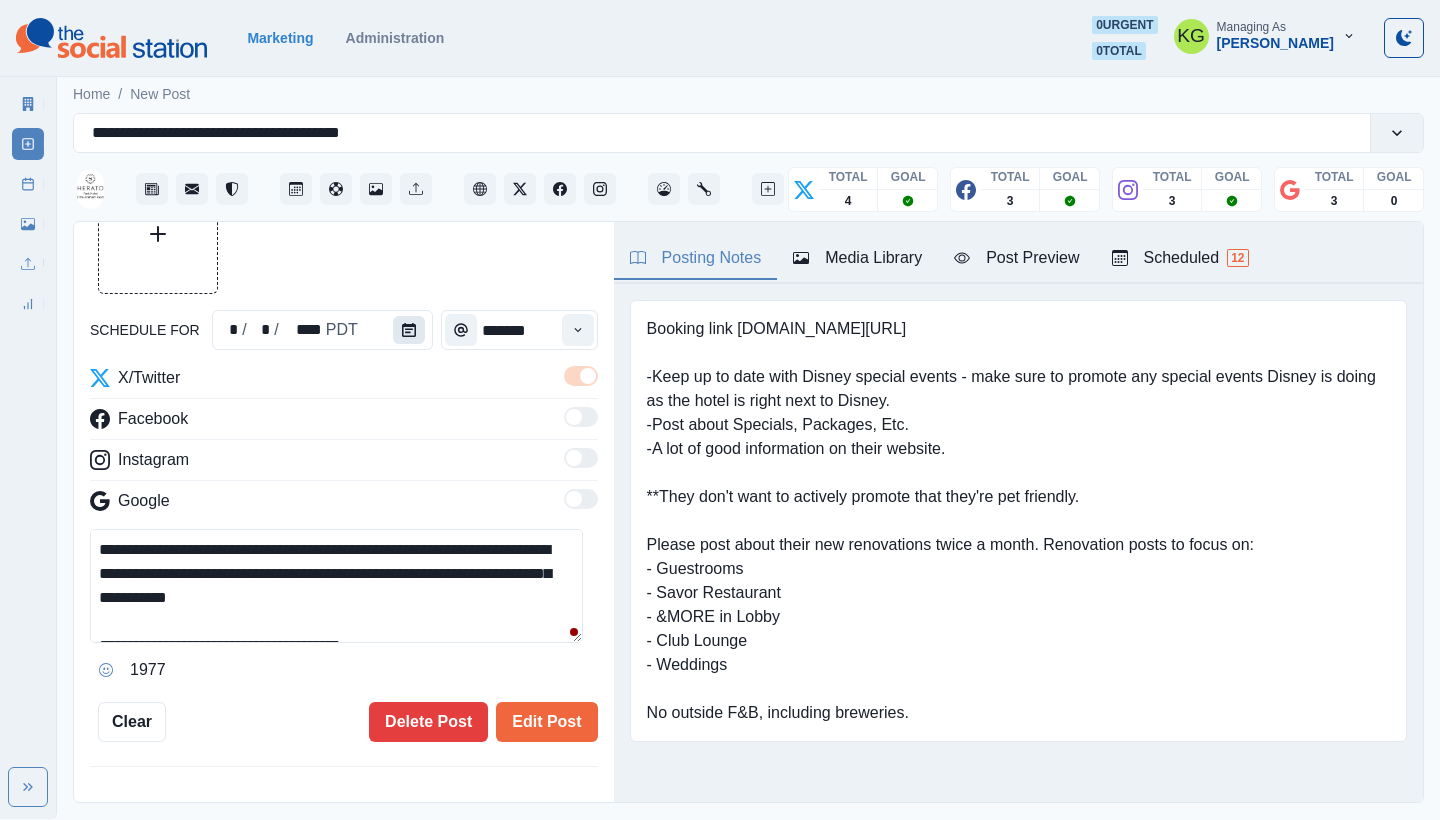 click at bounding box center [409, 330] 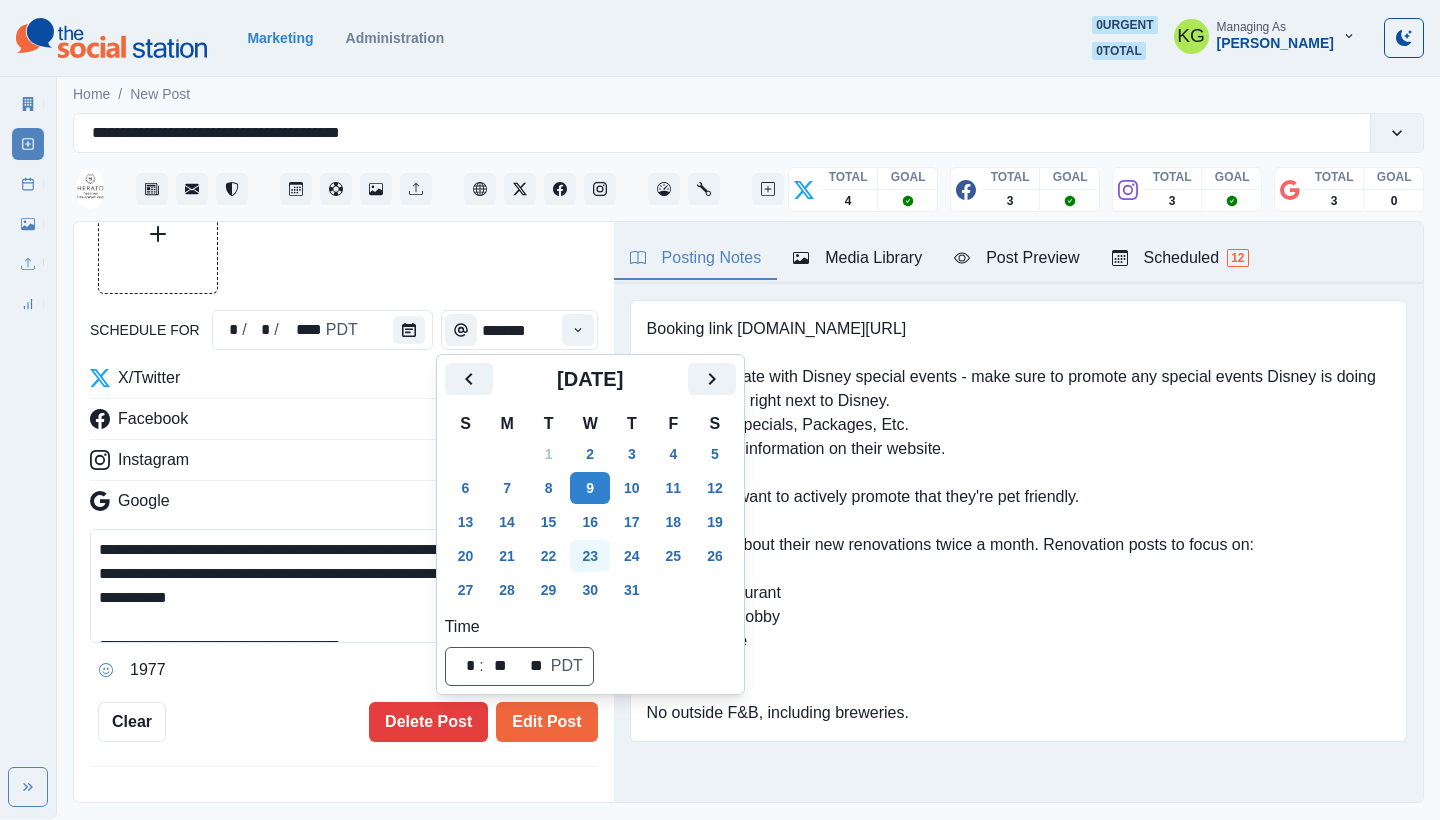 click on "23" at bounding box center (590, 556) 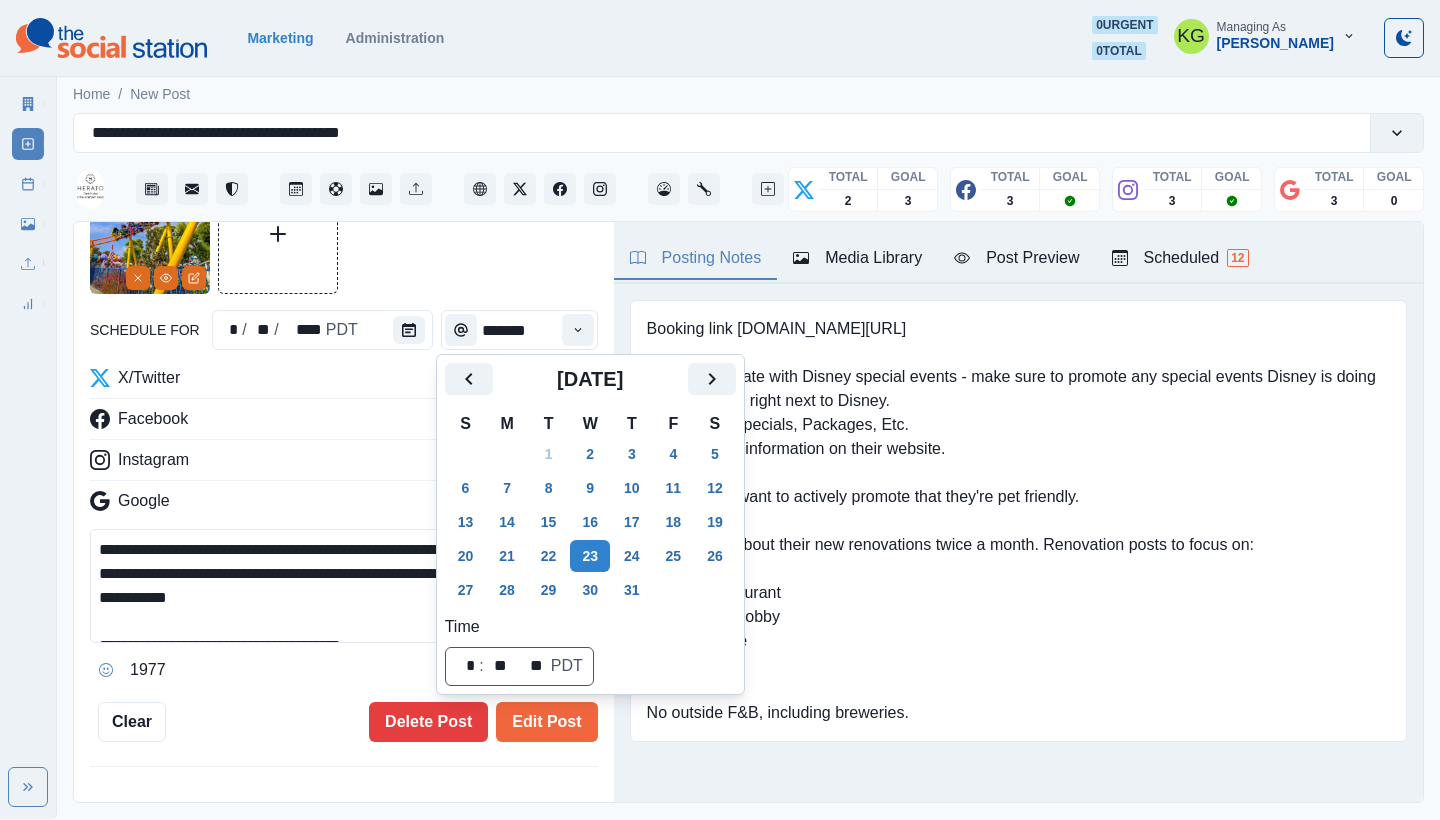 click on "Booking link www.bit.ly/3KsKOay
-Keep up to date with Disney special events - make sure to promote any special events Disney is doing as the hotel is right next to Disney.
-Post about Specials, Packages, Etc.
-A lot of good information on their website.
**They don't want to actively promote that they're pet friendly.
Please post about their new renovations twice a month. Renovation posts to focus on:
- Guestrooms
- Savor Restaurant
- &MORE in Lobby
- Club Lounge
- Weddings
No outside F&B, including breweries. Upload Type Any Image Video Source Any Upload Social Manager Found: Instagram Found: Google Customer Photo Found: TripAdvisor Review Found: Yelp Review Reusable Any Yes No Description Any Missing Description Duplicates Any Show Duplicated Media Last Scheduled Any Over A Month Ago Over 3 Months Ago Over 6 Months Ago Never Scheduled Sort Newest Media Oldest Media Most Recently Scheduled Least Recently Scheduled 1 2 3 4 5 73 sheratonprkana @ sheratonprkana  · 2h 1,321 3,823 8,569 Week Of * / * / **** 1" at bounding box center [1018, 552] 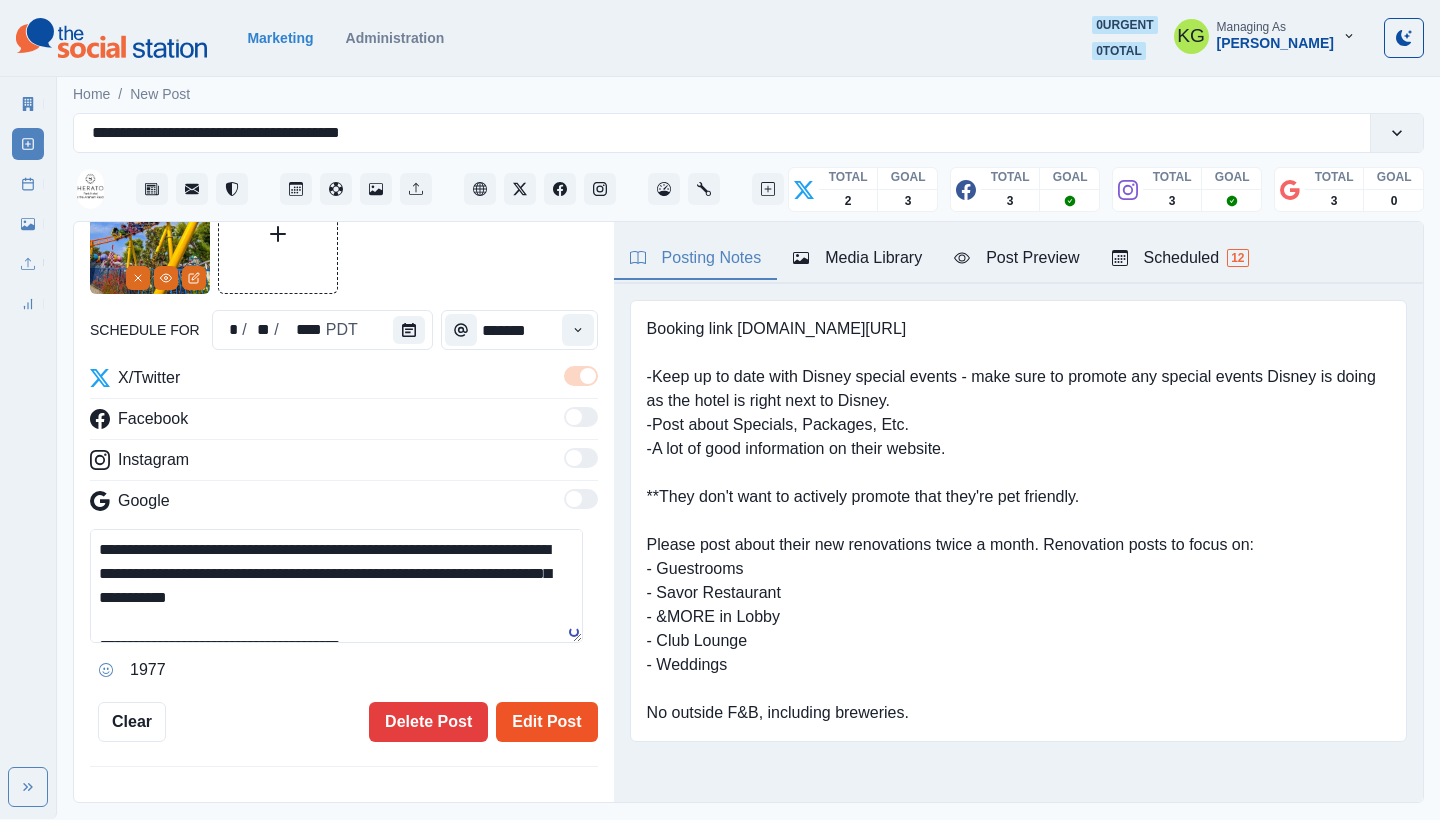 click on "Edit Post" at bounding box center [546, 722] 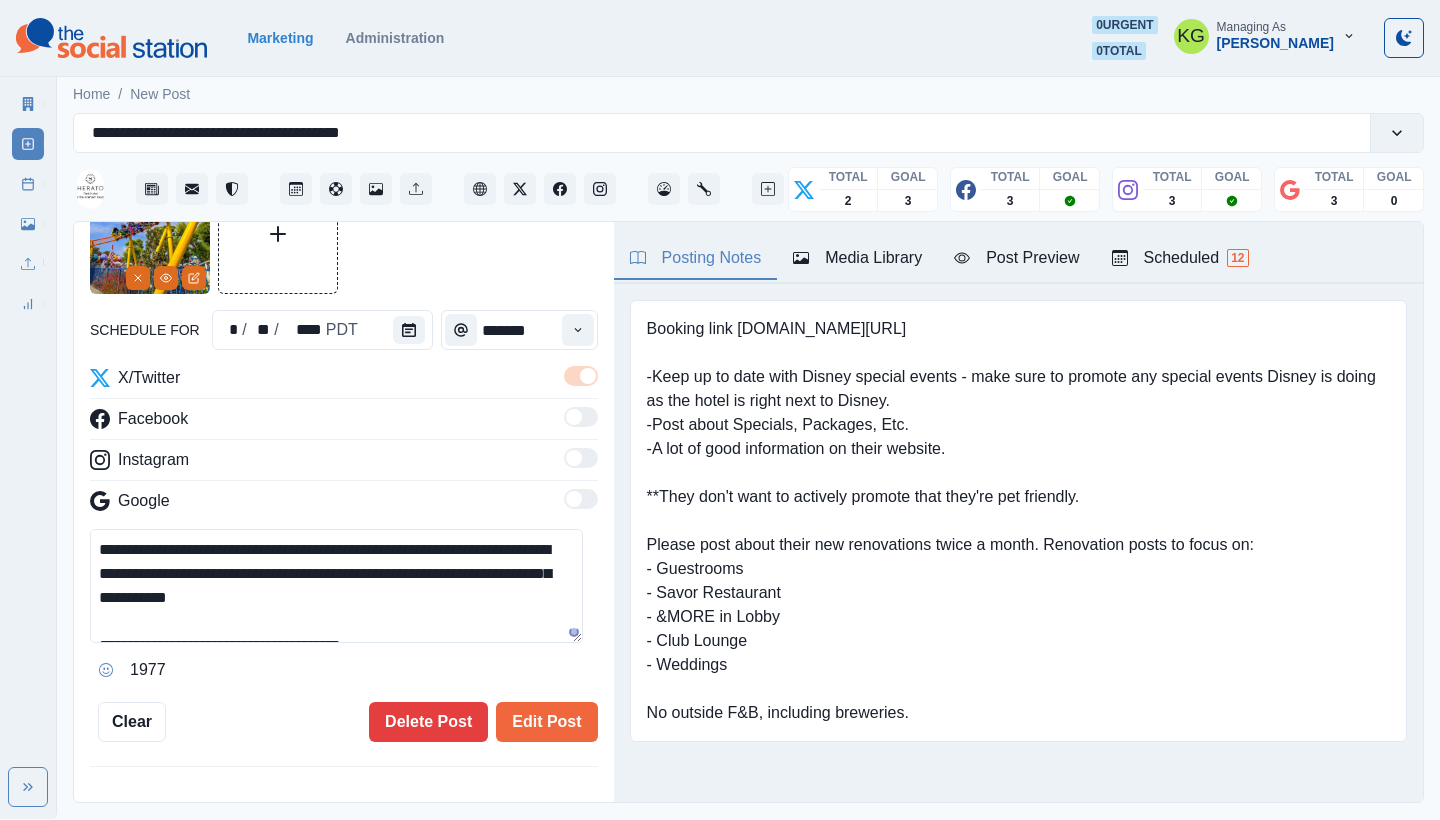 scroll, scrollTop: 368, scrollLeft: 0, axis: vertical 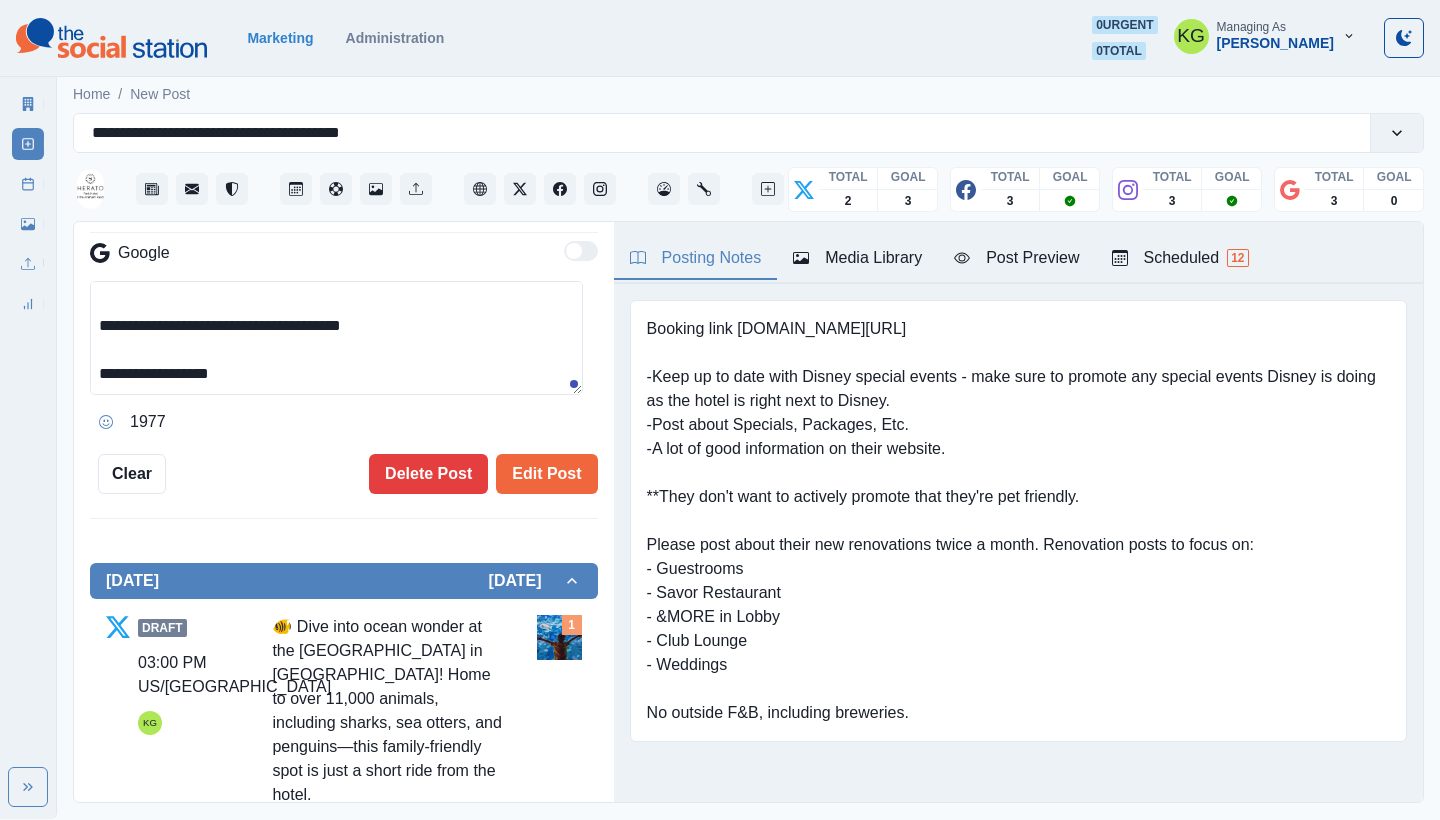 type 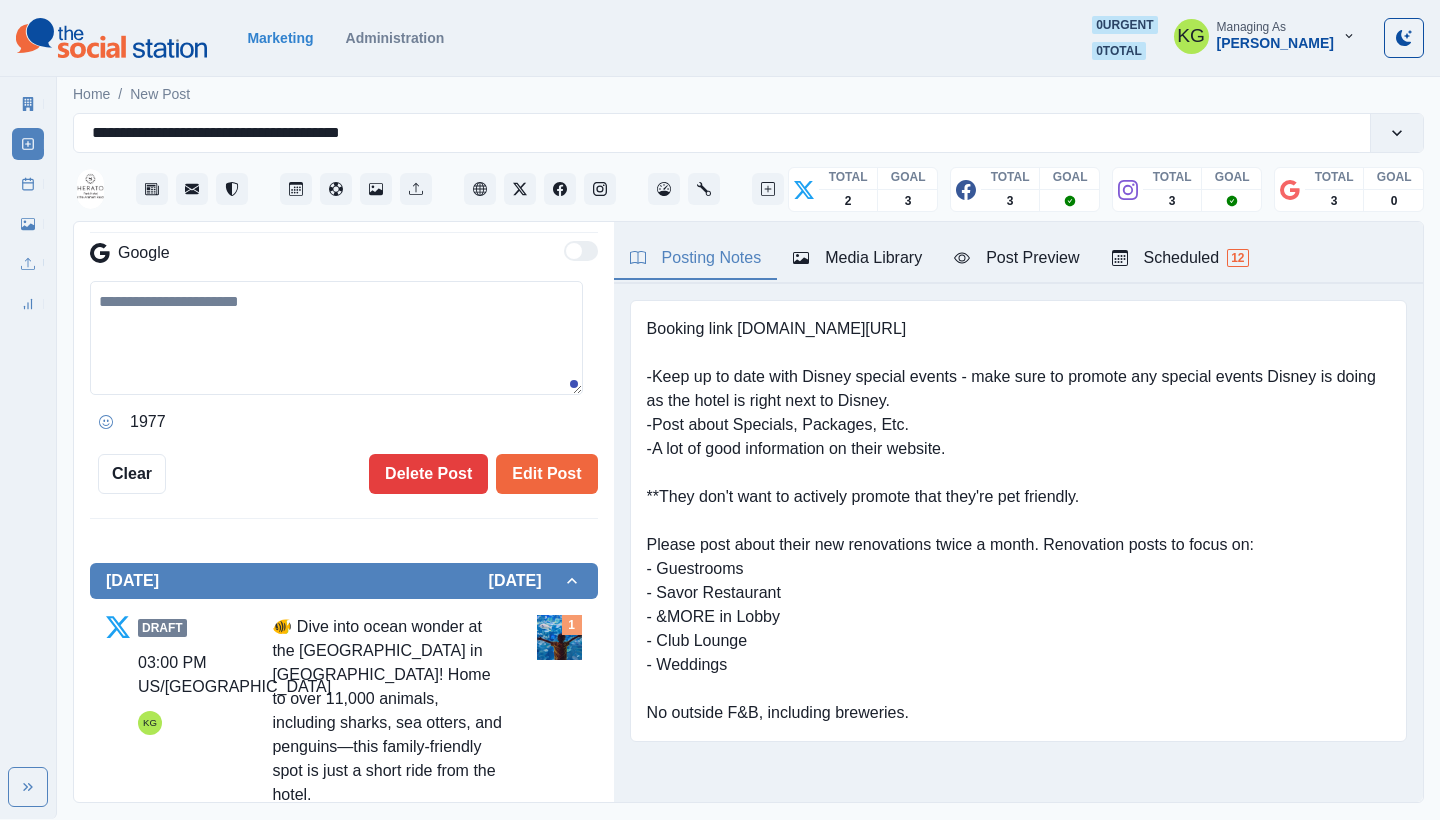 scroll, scrollTop: 0, scrollLeft: 0, axis: both 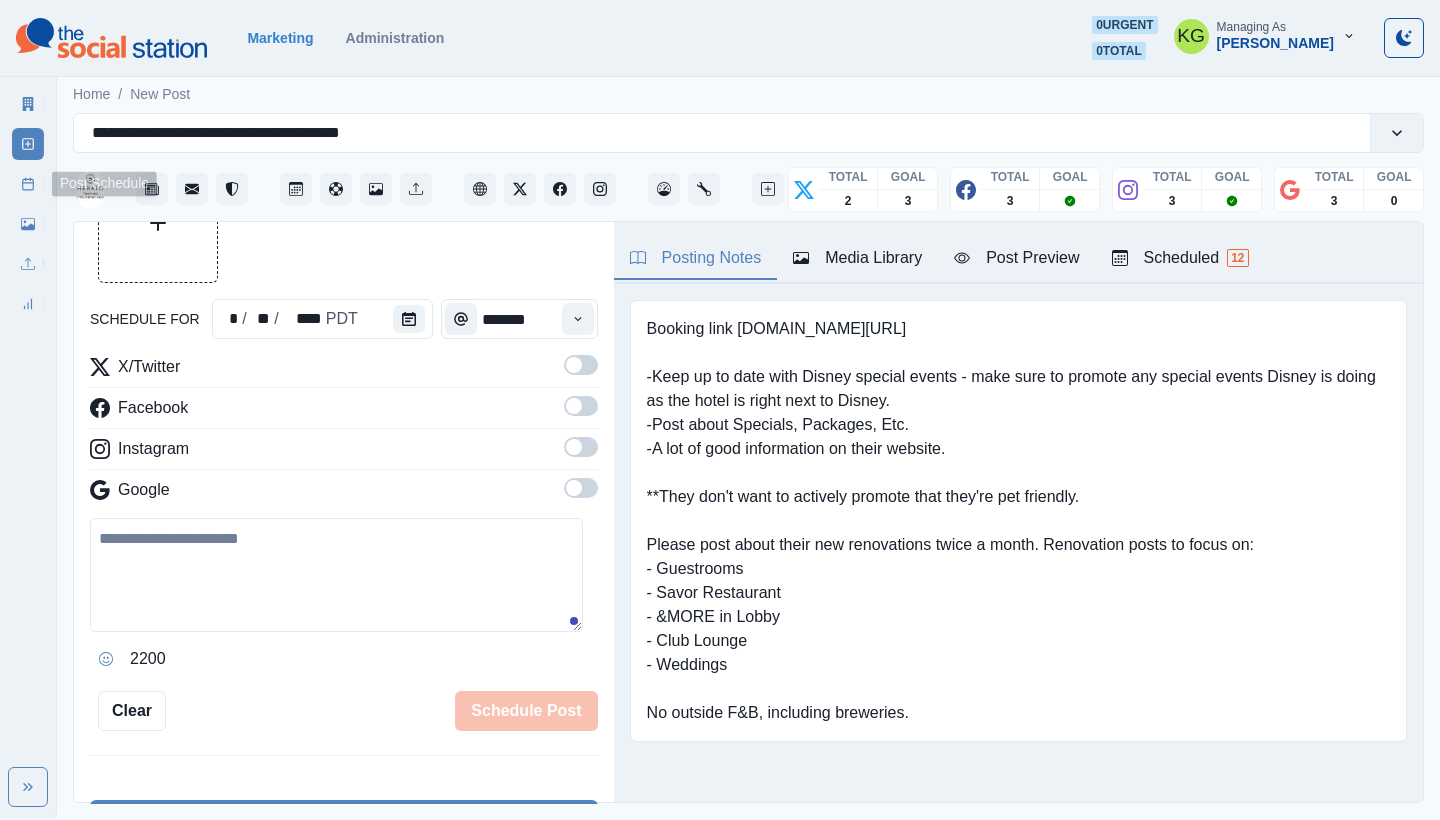 click 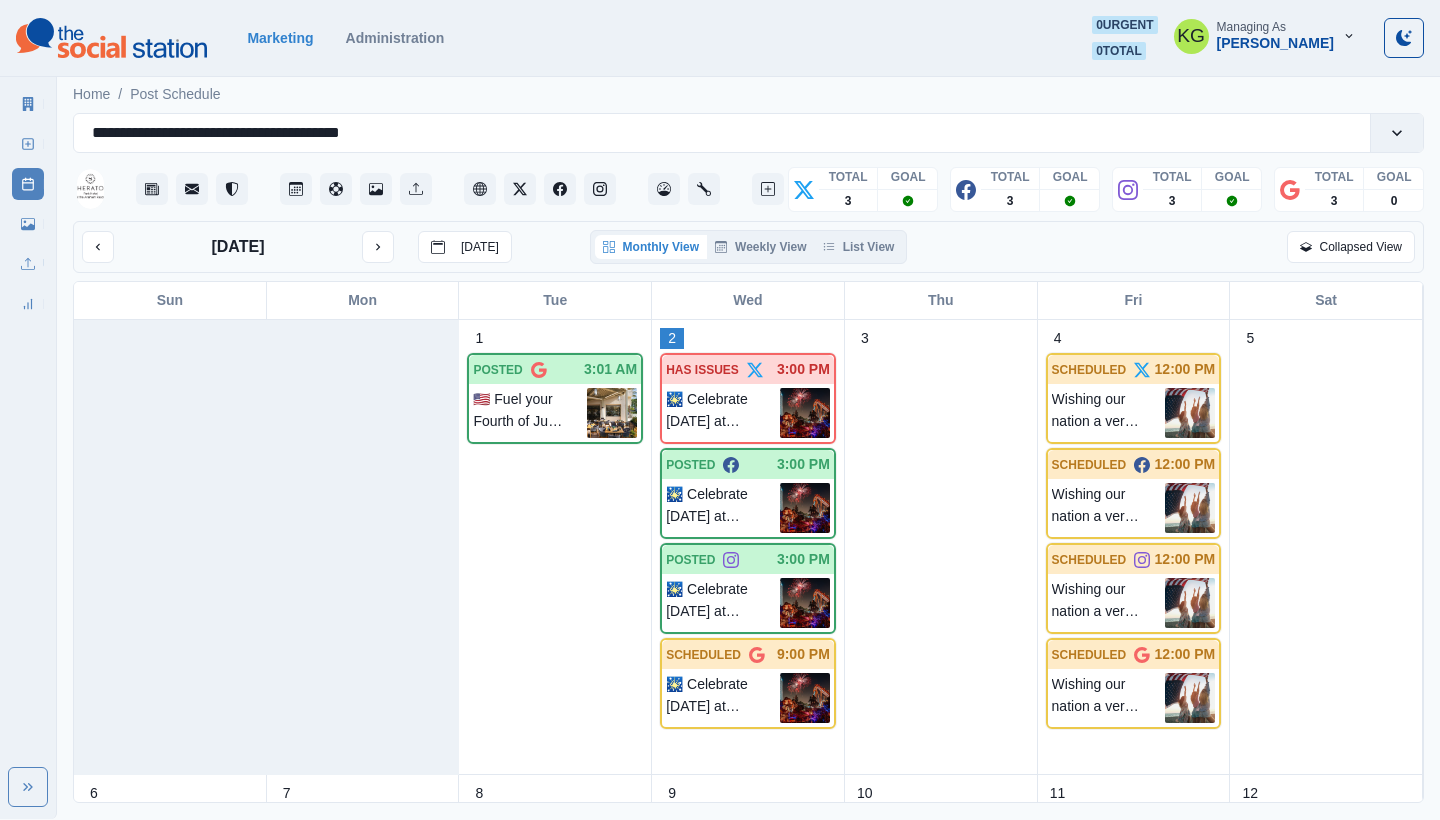 click on "Monthly View Weekly View List View" at bounding box center [749, 247] 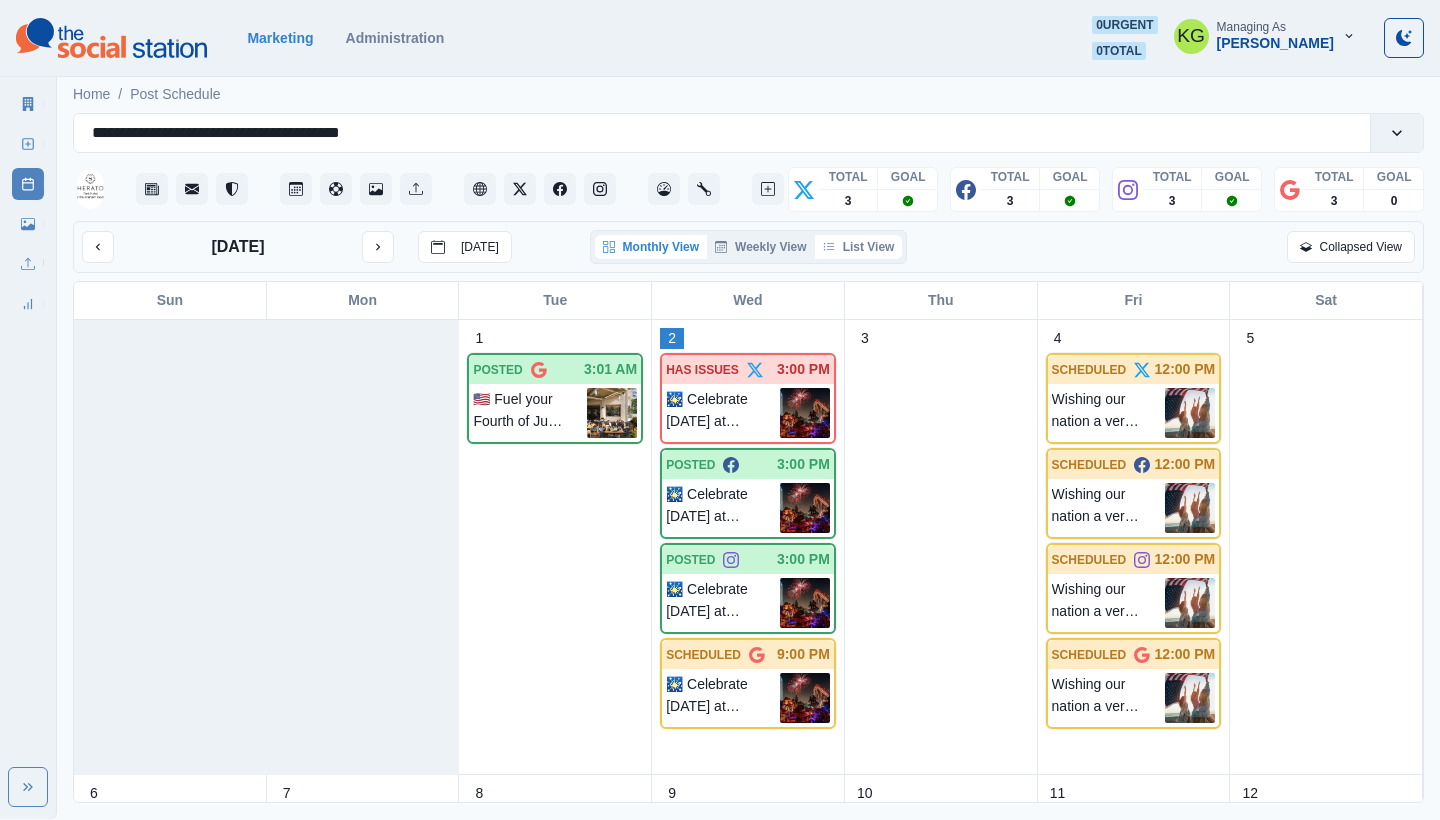 click on "List View" at bounding box center [859, 247] 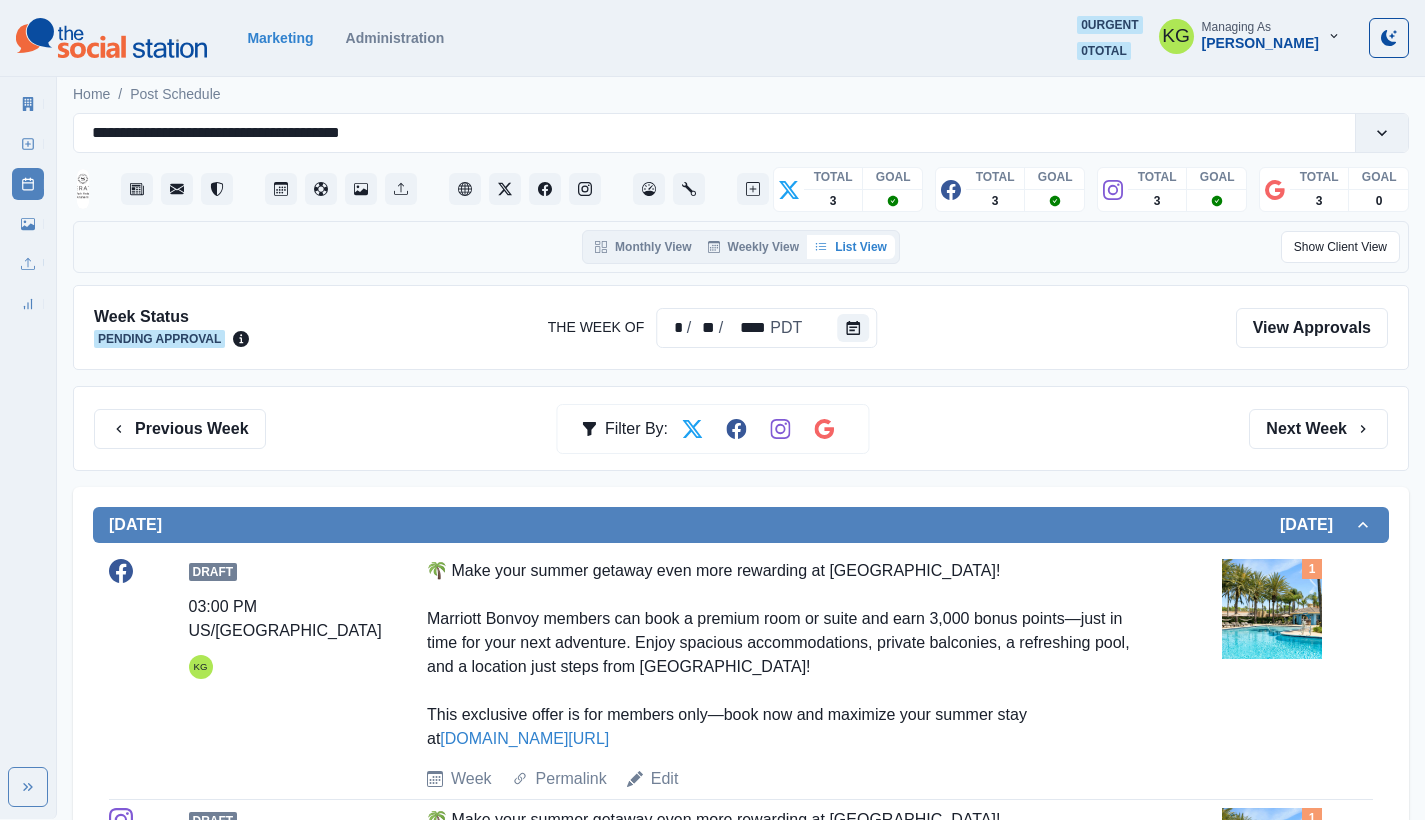 scroll, scrollTop: 195, scrollLeft: 0, axis: vertical 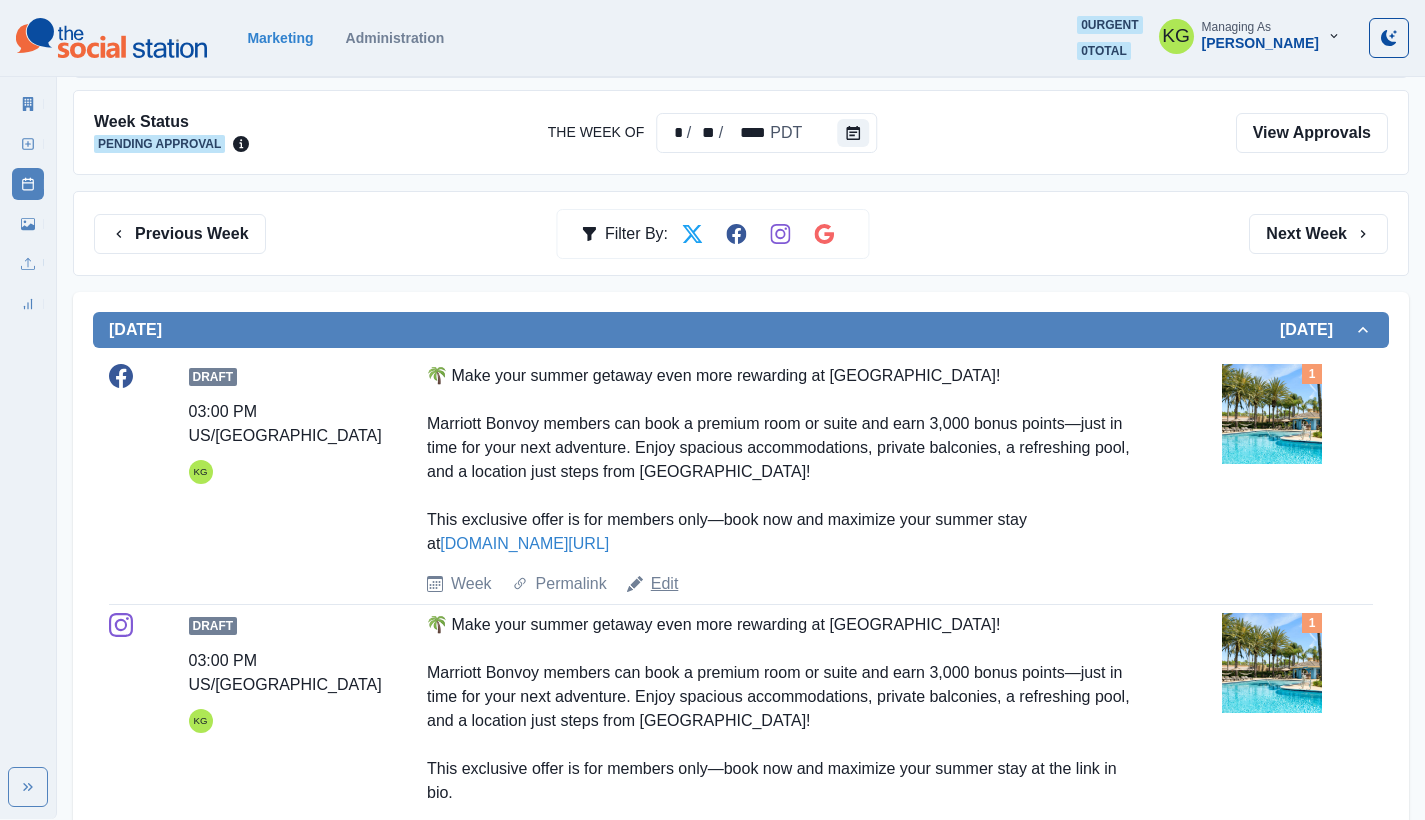 click on "Edit" at bounding box center [665, 584] 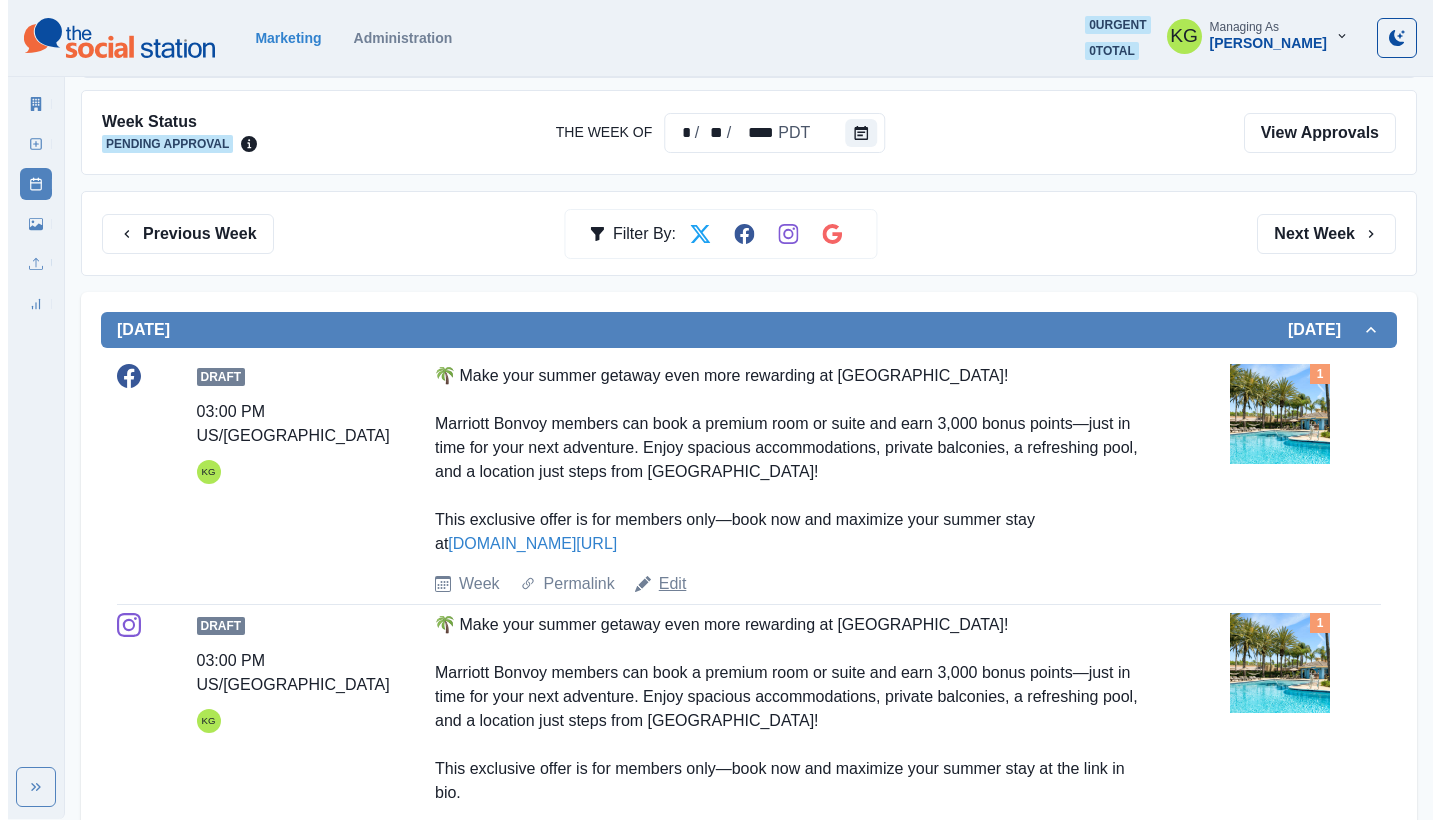 scroll, scrollTop: 0, scrollLeft: 0, axis: both 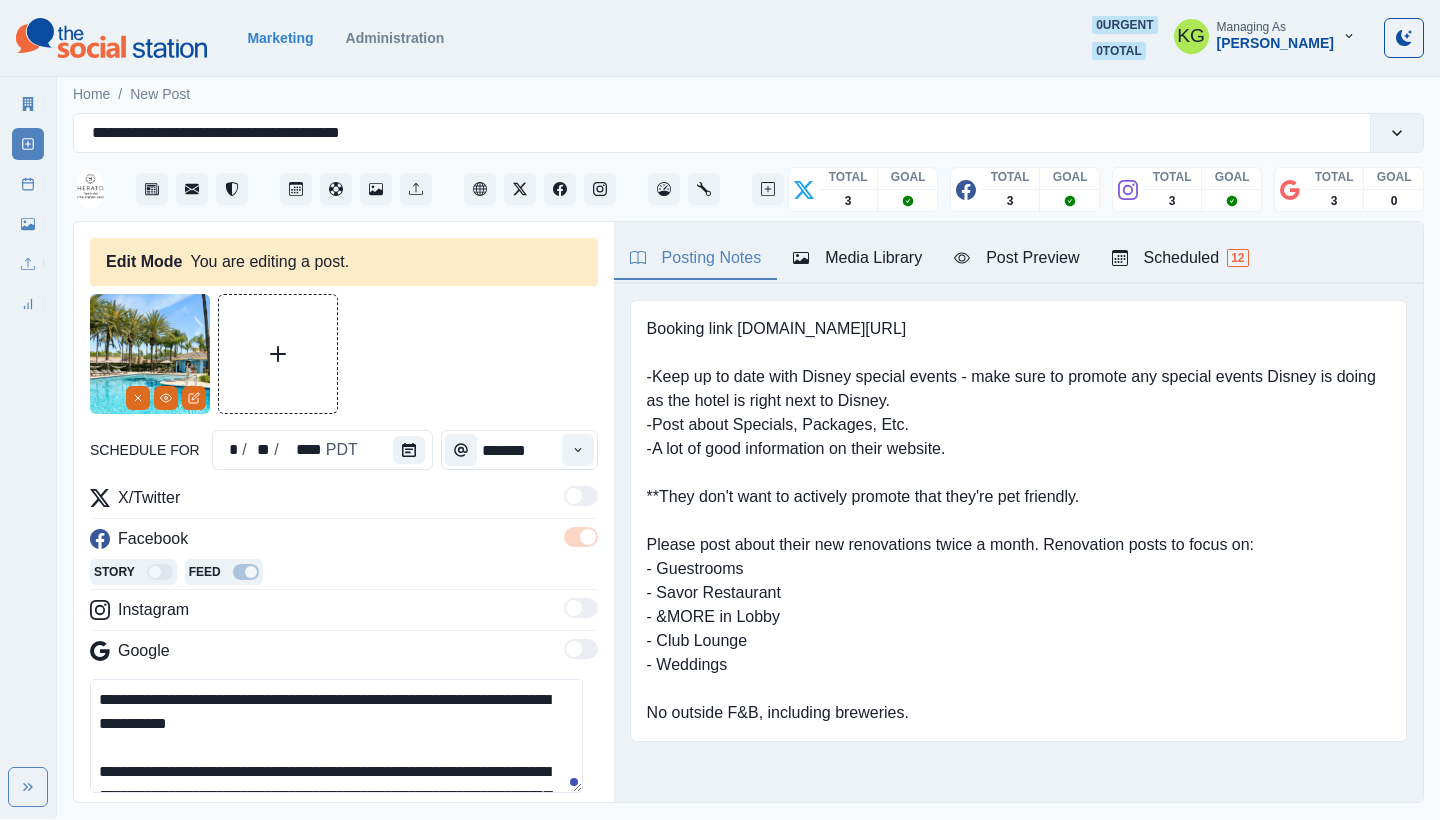 click on "schedule for  * / ** / **** PDT *******" at bounding box center (344, 450) 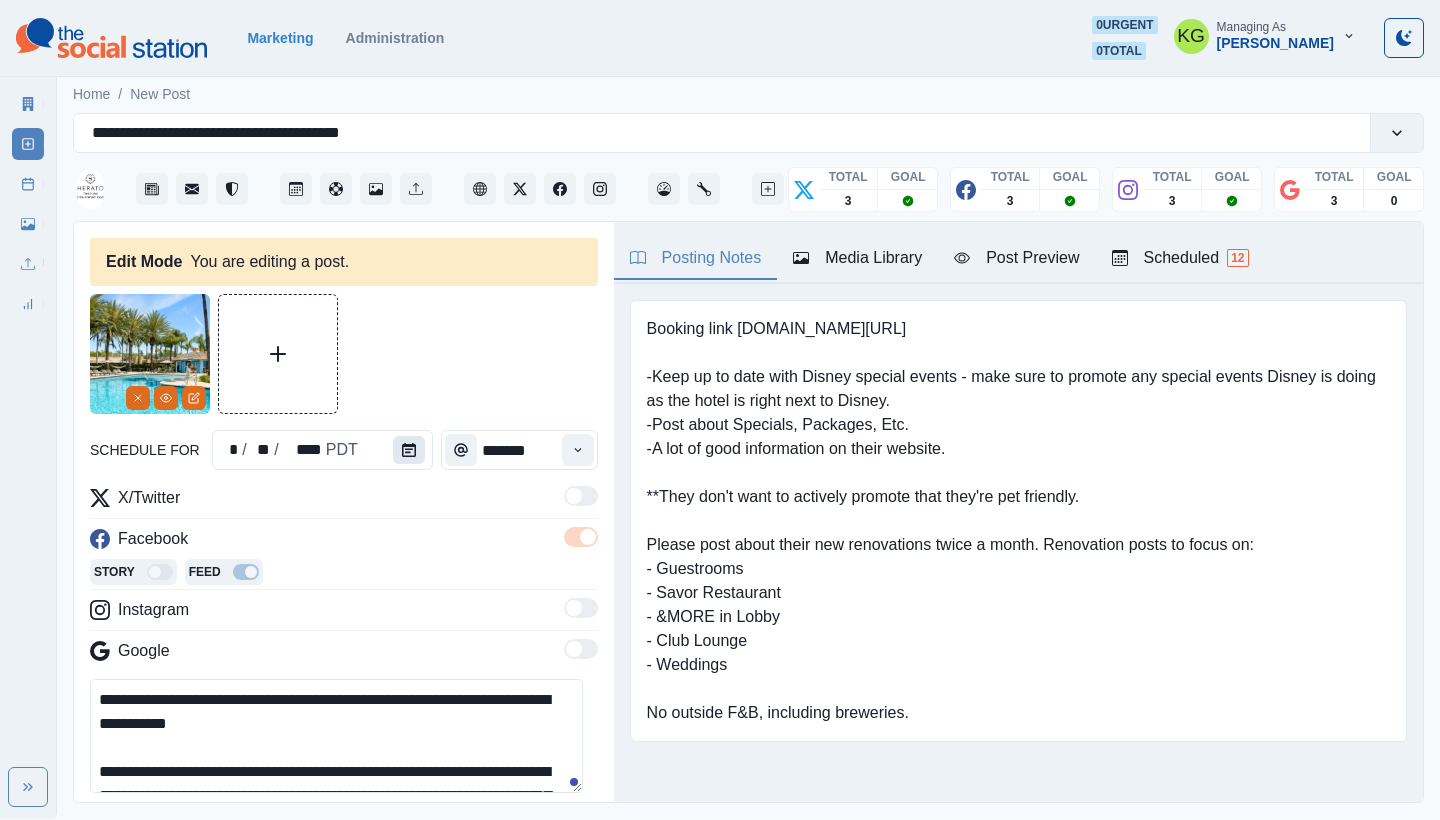 click at bounding box center (409, 450) 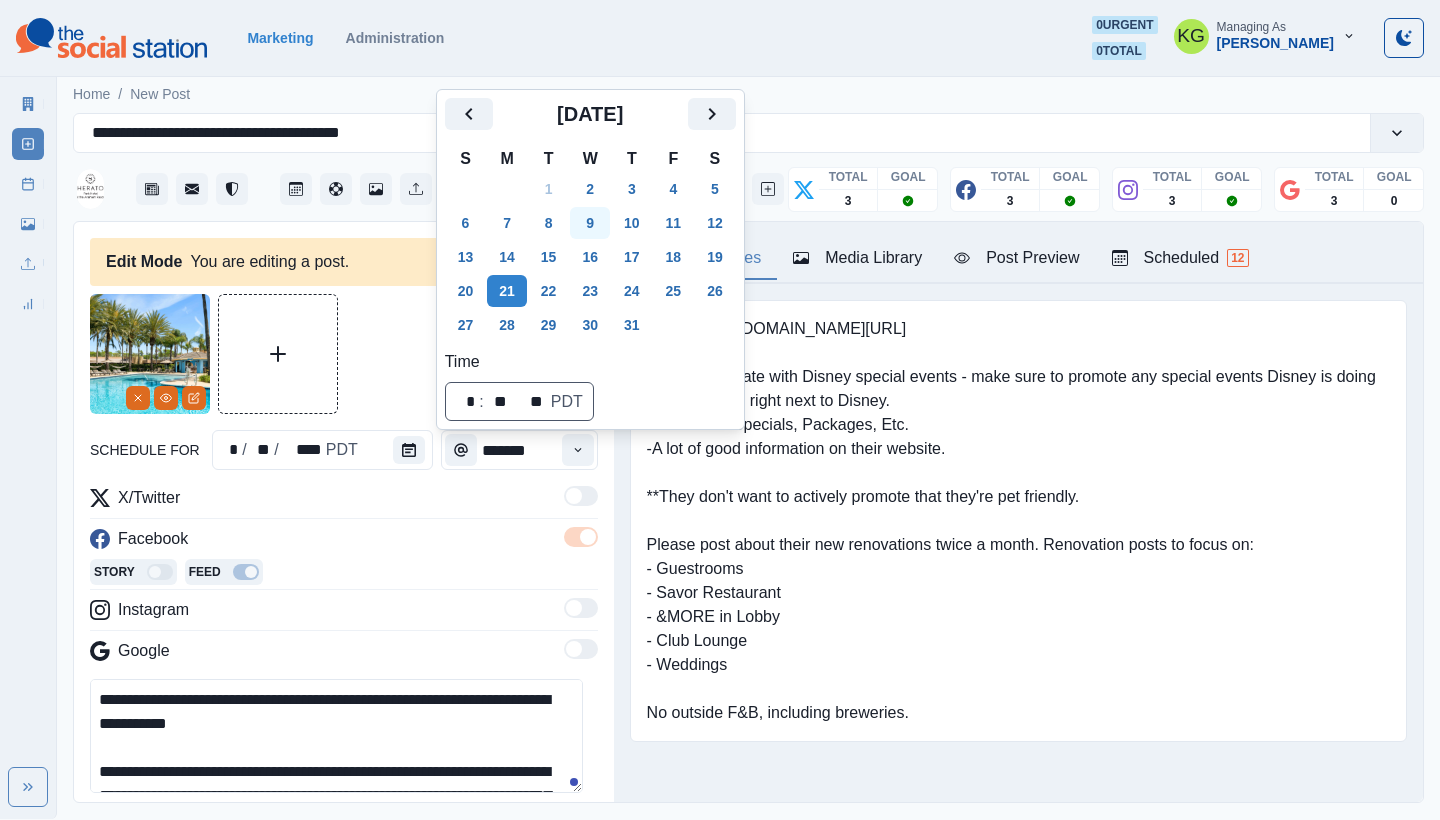 click on "9" at bounding box center (590, 223) 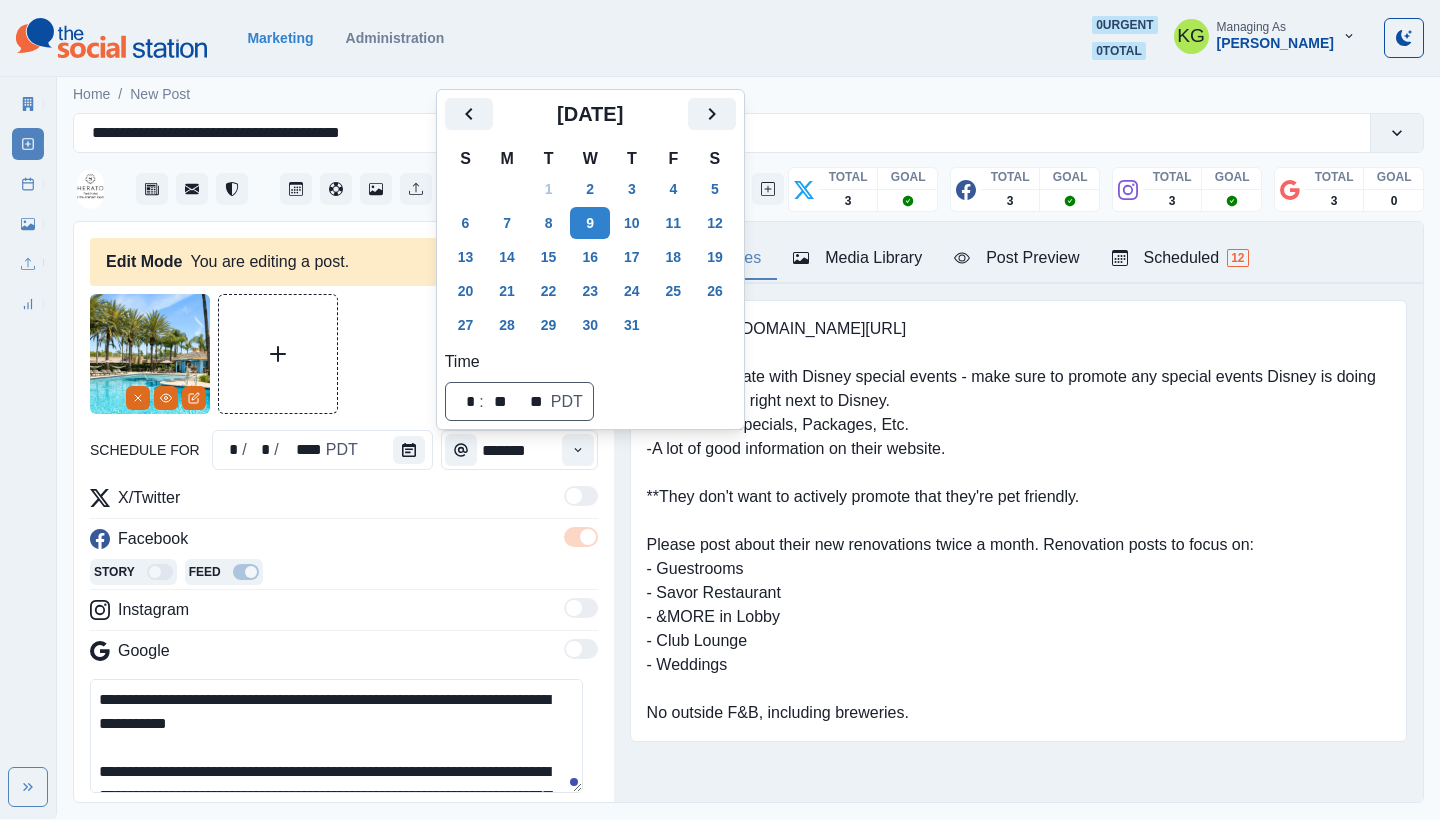 click at bounding box center [344, 354] 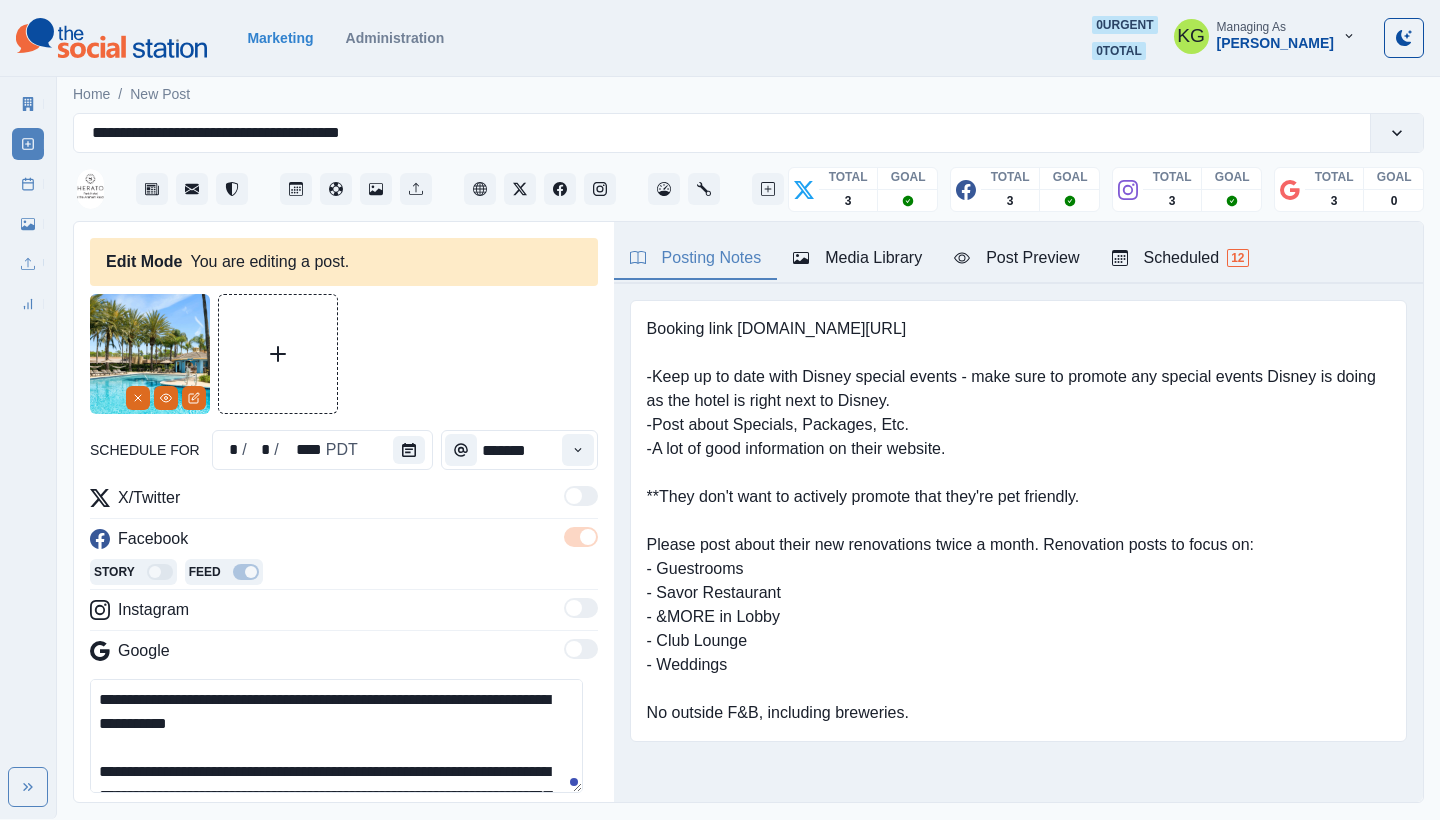 scroll, scrollTop: 421, scrollLeft: 0, axis: vertical 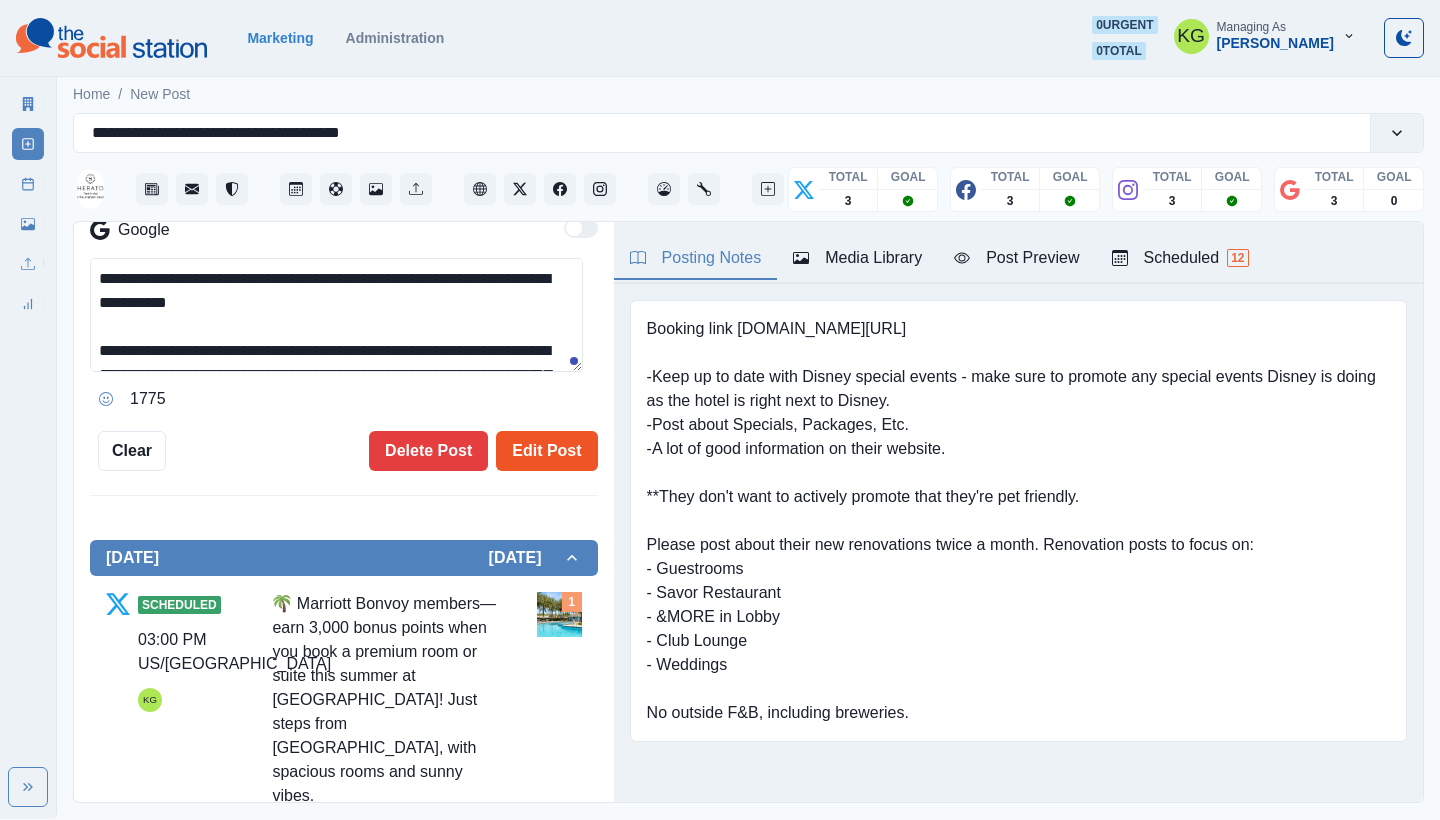click on "Edit Post" at bounding box center [546, 451] 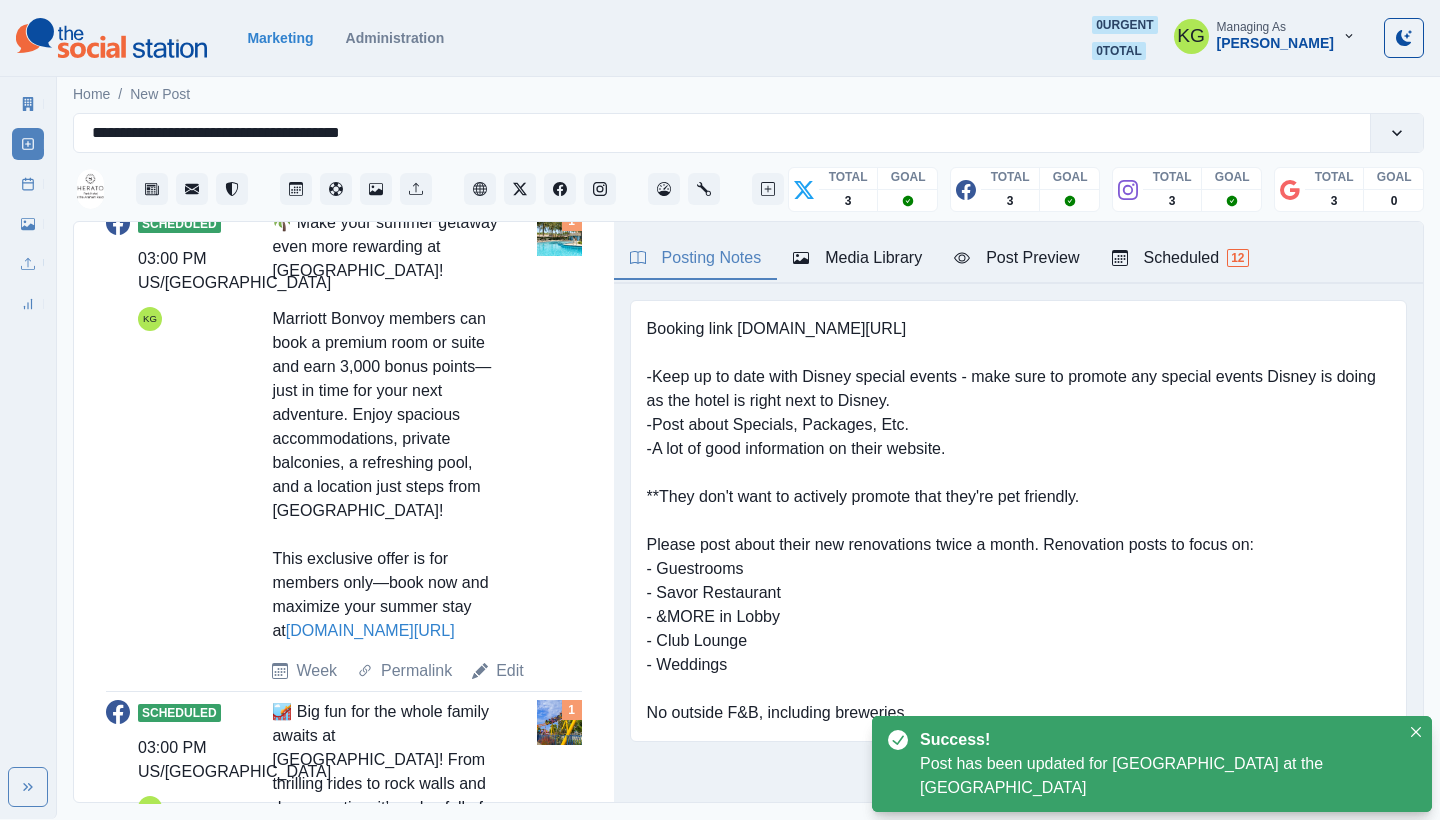 scroll, scrollTop: 1515, scrollLeft: 0, axis: vertical 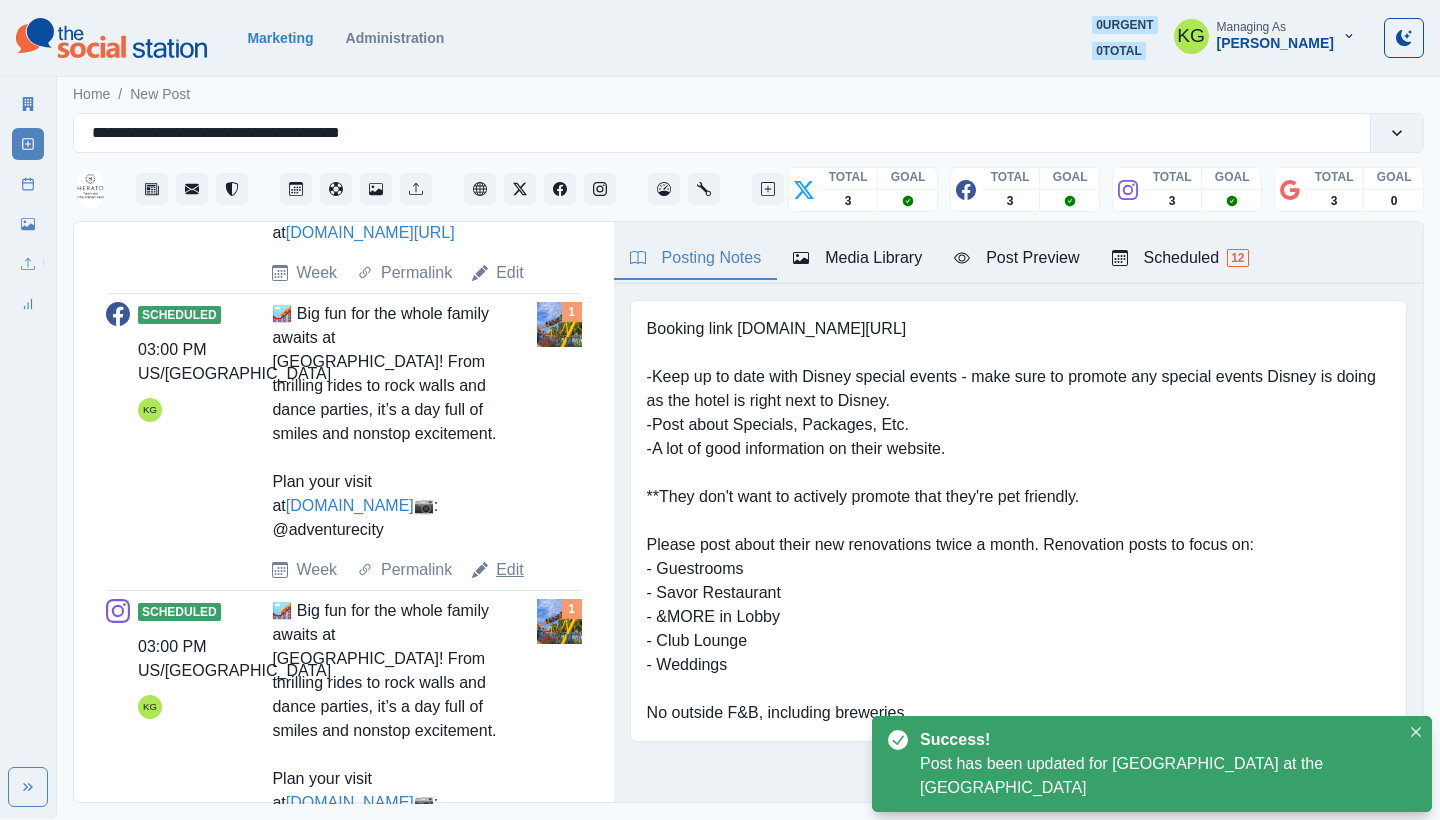 click on "Edit" at bounding box center (510, 570) 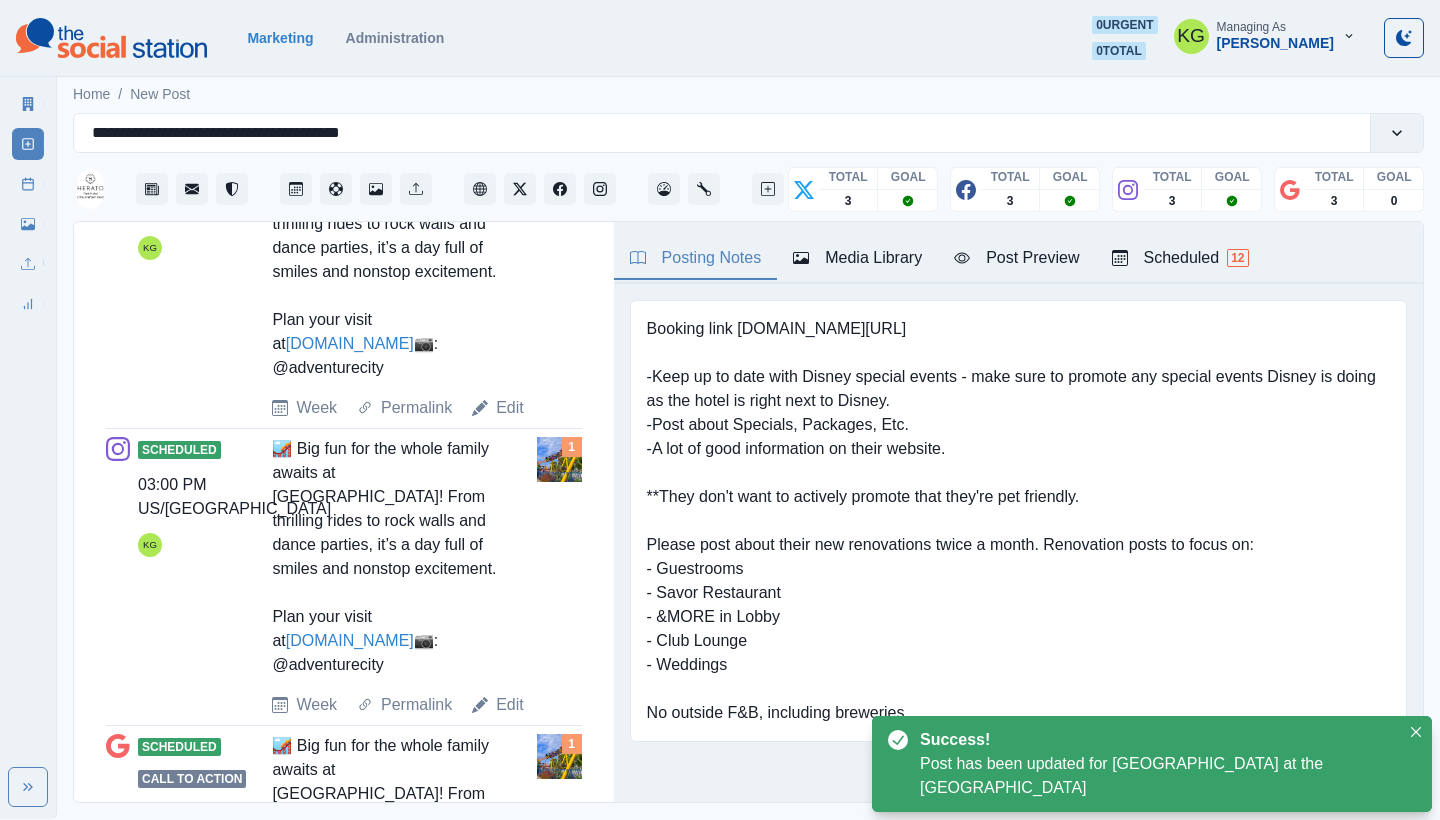 type on "**********" 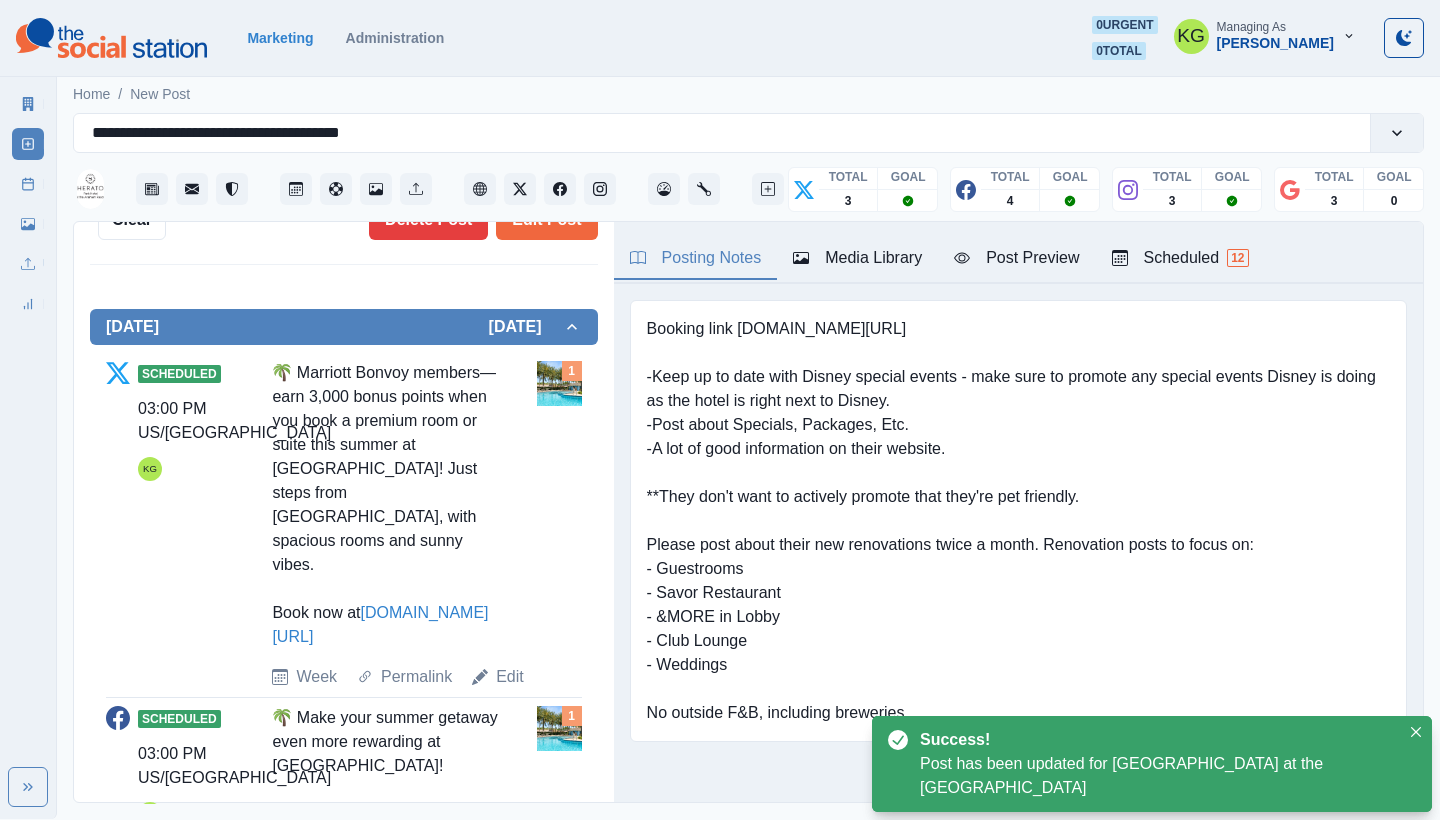 scroll, scrollTop: 0, scrollLeft: 0, axis: both 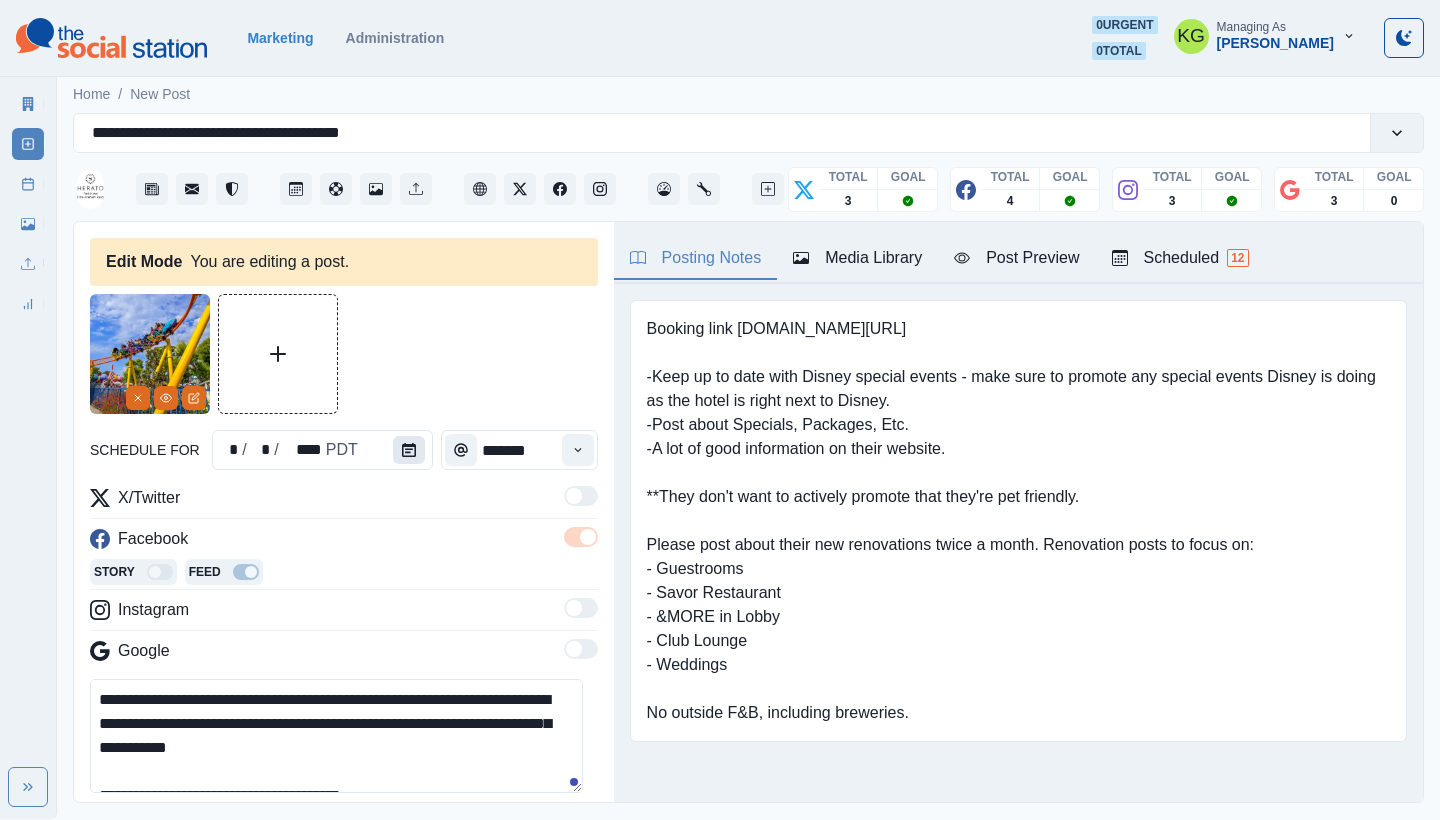 click at bounding box center (409, 450) 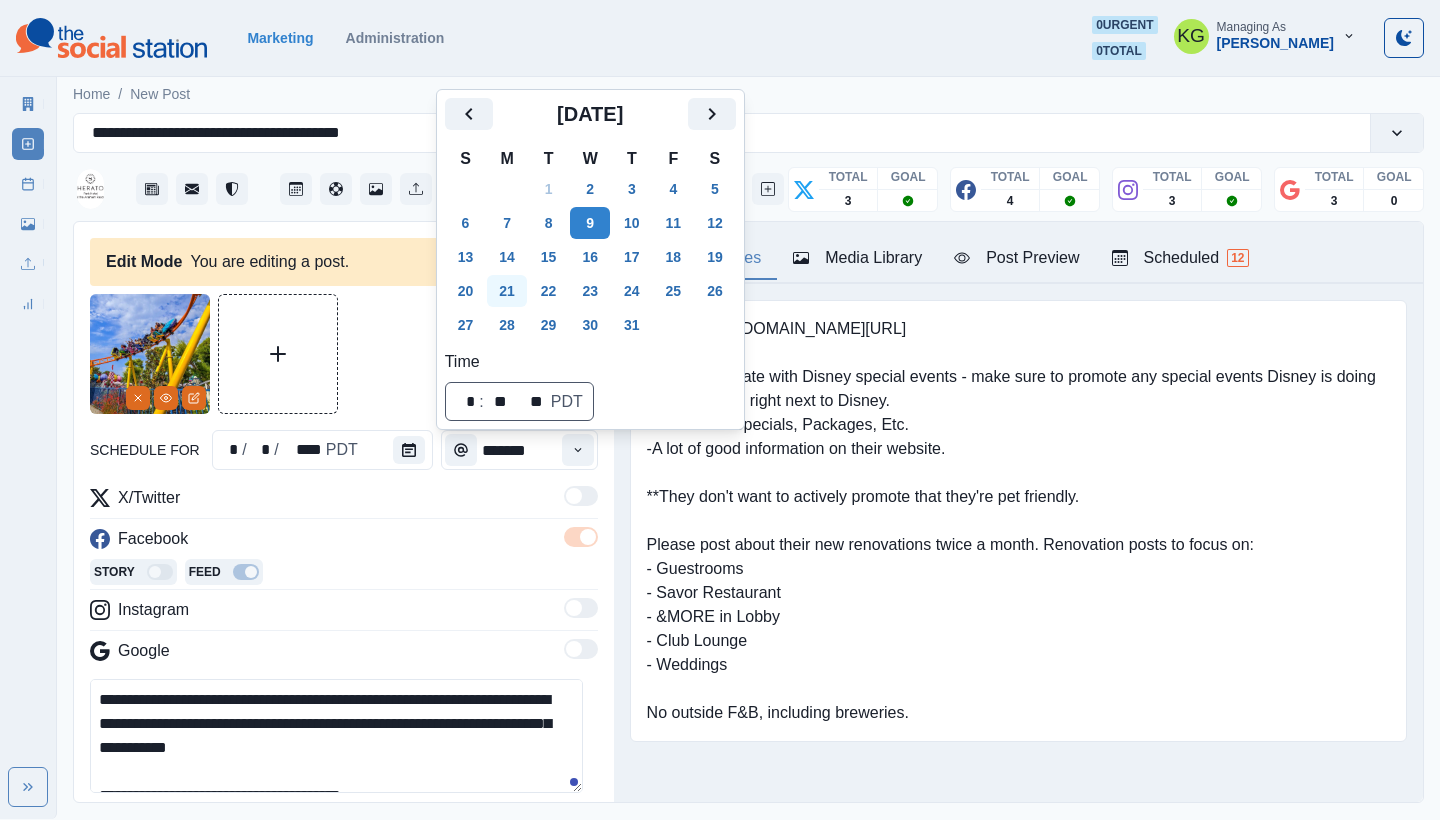click on "21" at bounding box center (507, 291) 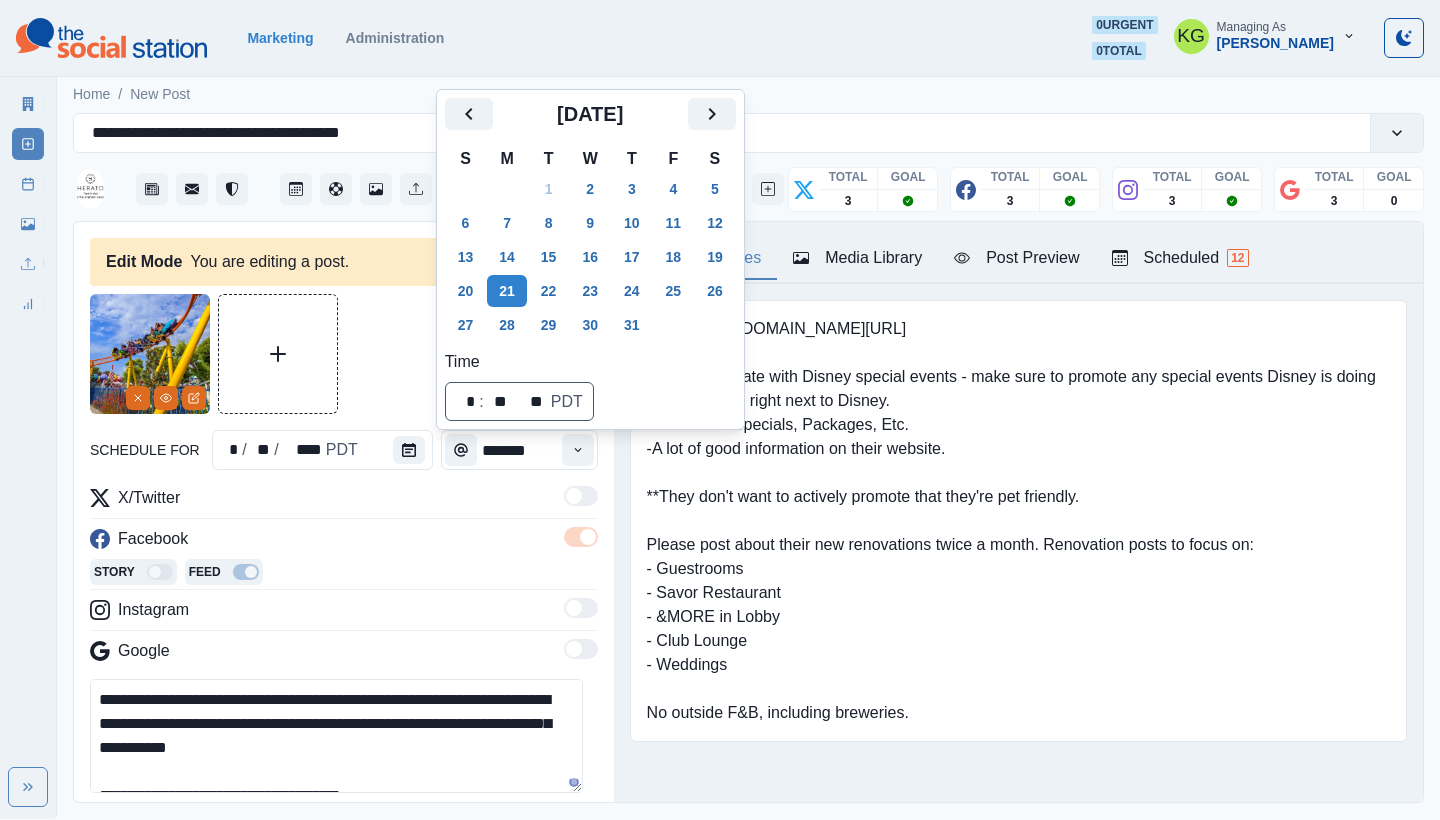 click at bounding box center (344, 354) 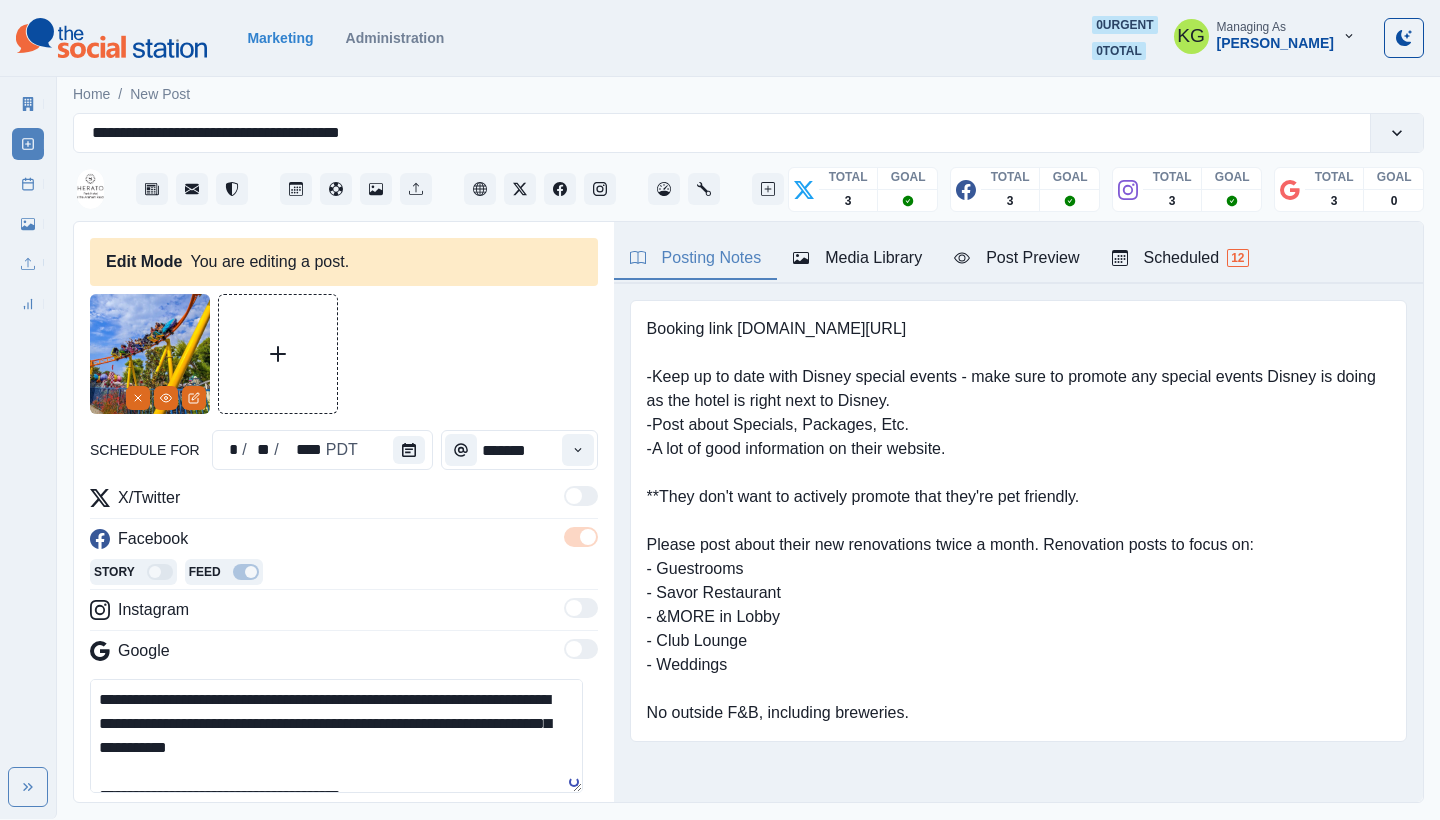 scroll, scrollTop: 187, scrollLeft: 0, axis: vertical 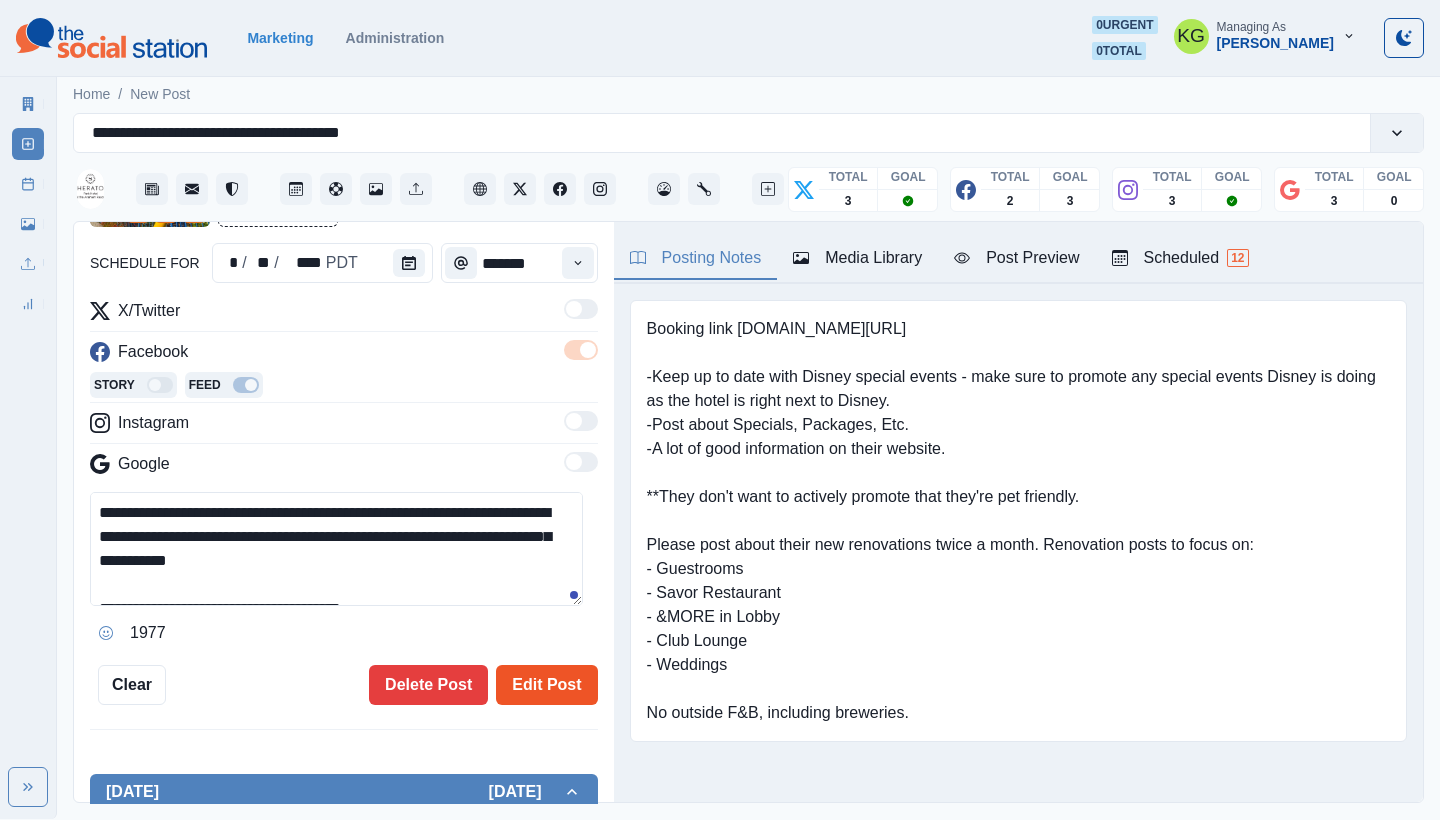 click on "Edit Post" at bounding box center [546, 685] 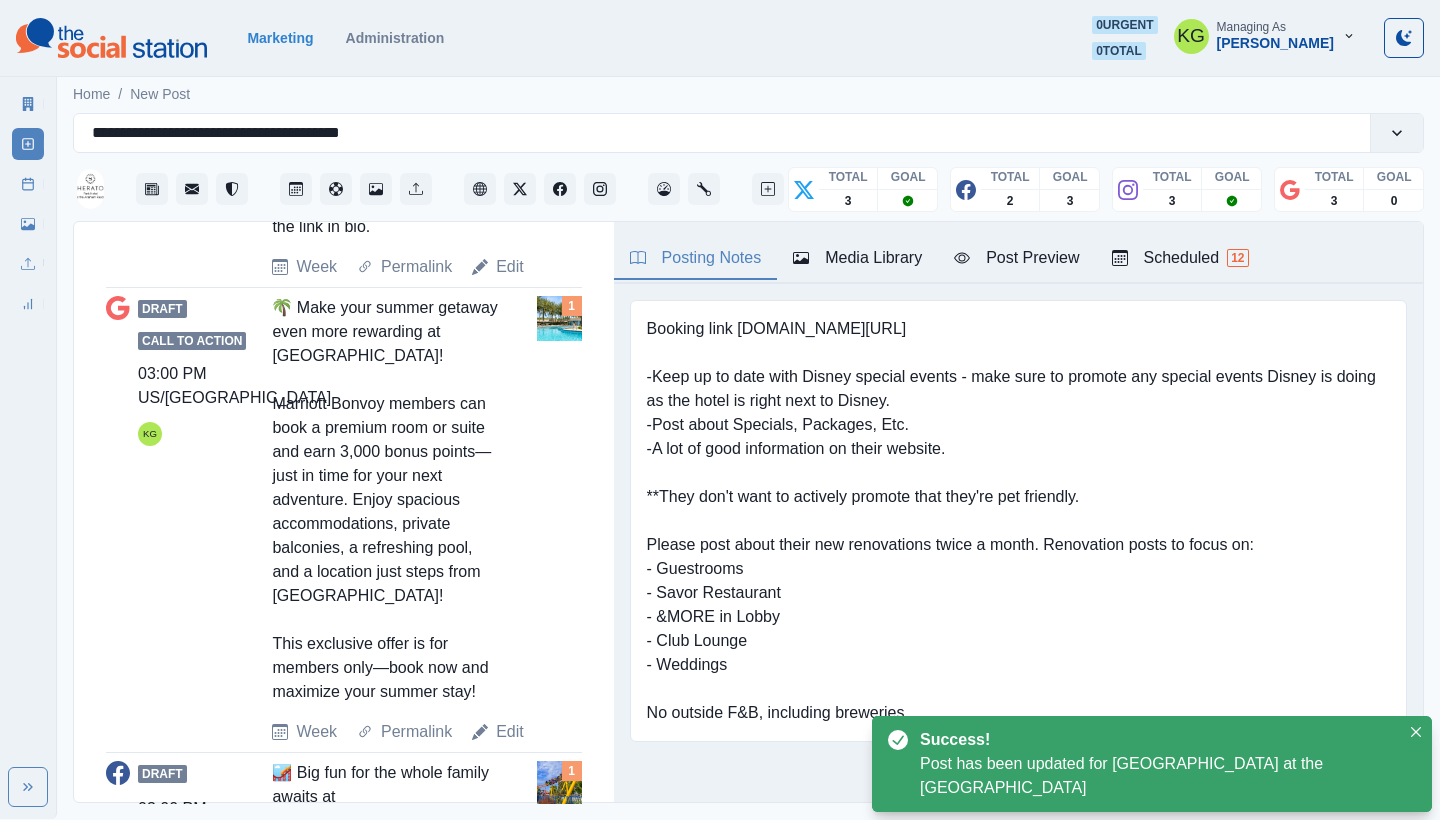 scroll, scrollTop: 1545, scrollLeft: 0, axis: vertical 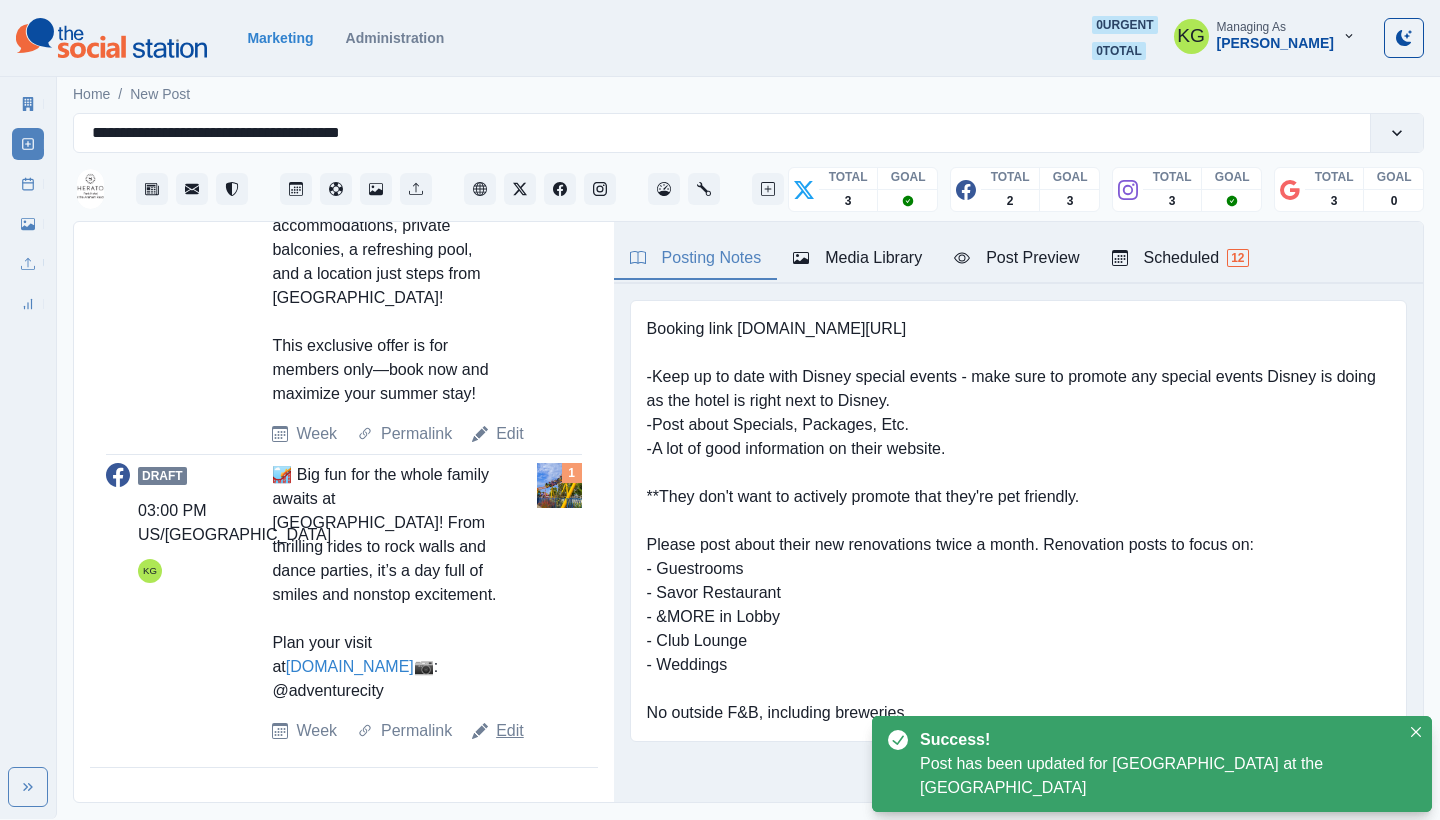 click on "Edit" at bounding box center [510, 731] 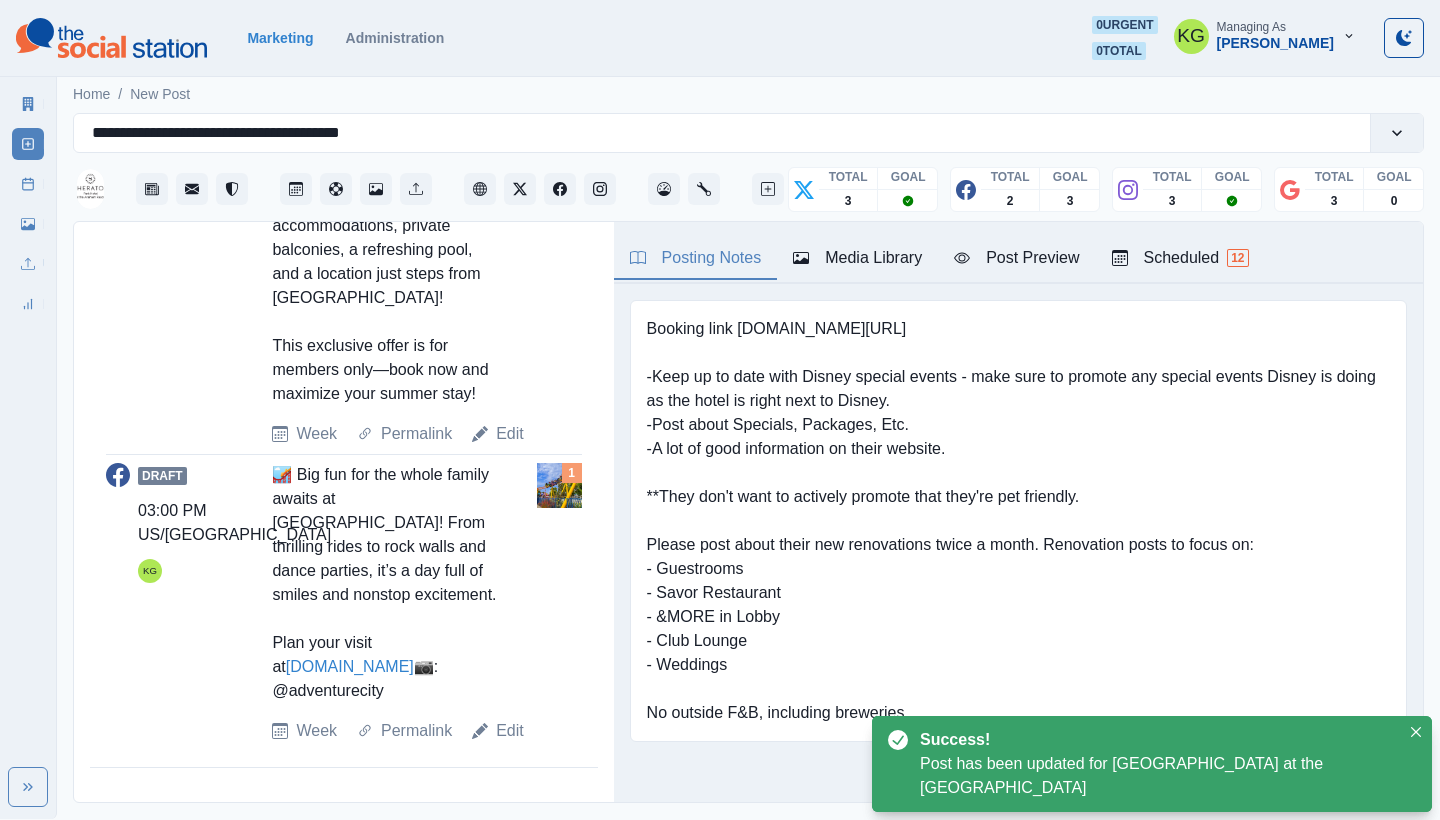 type on "**********" 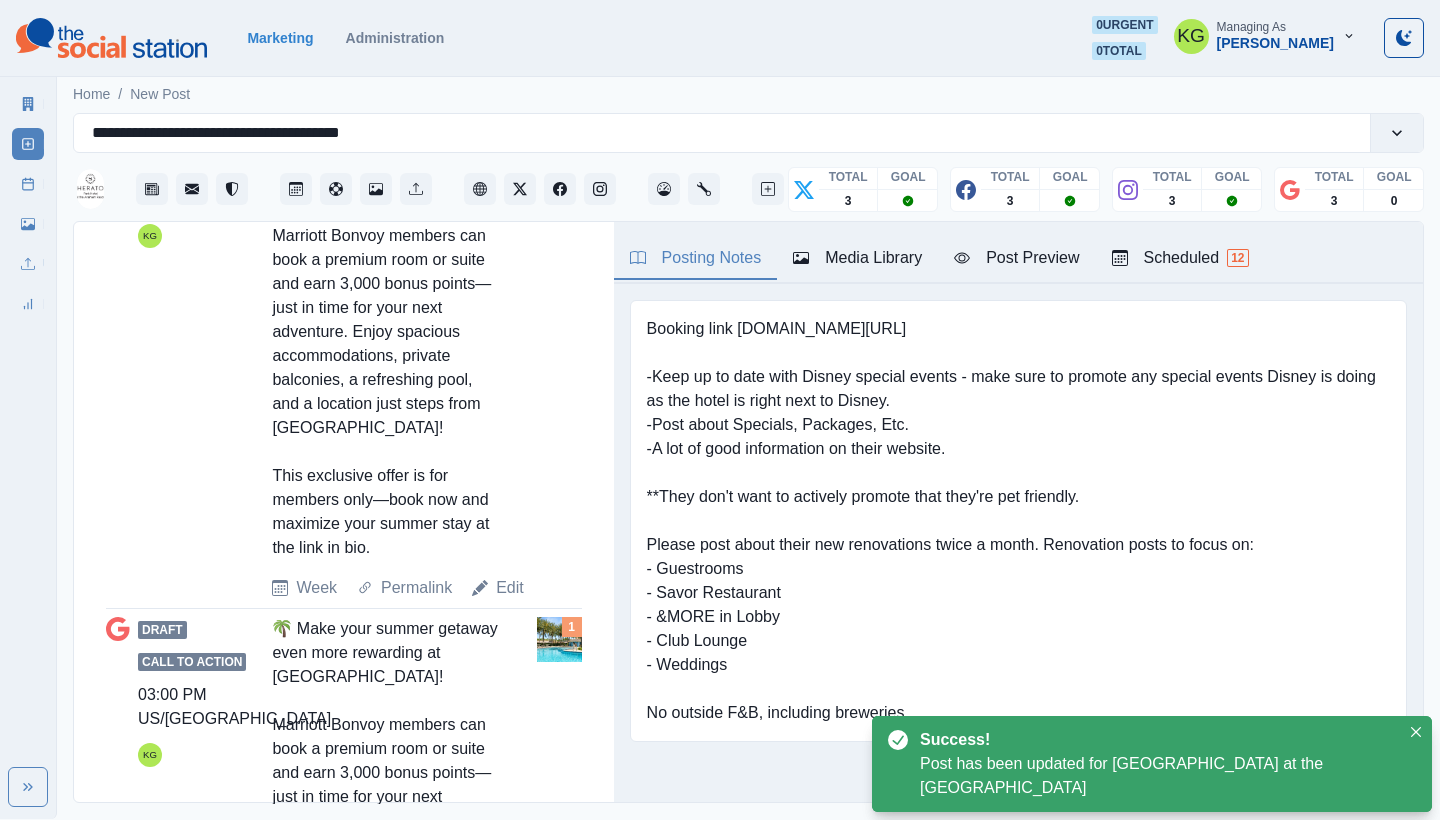 scroll, scrollTop: 0, scrollLeft: 0, axis: both 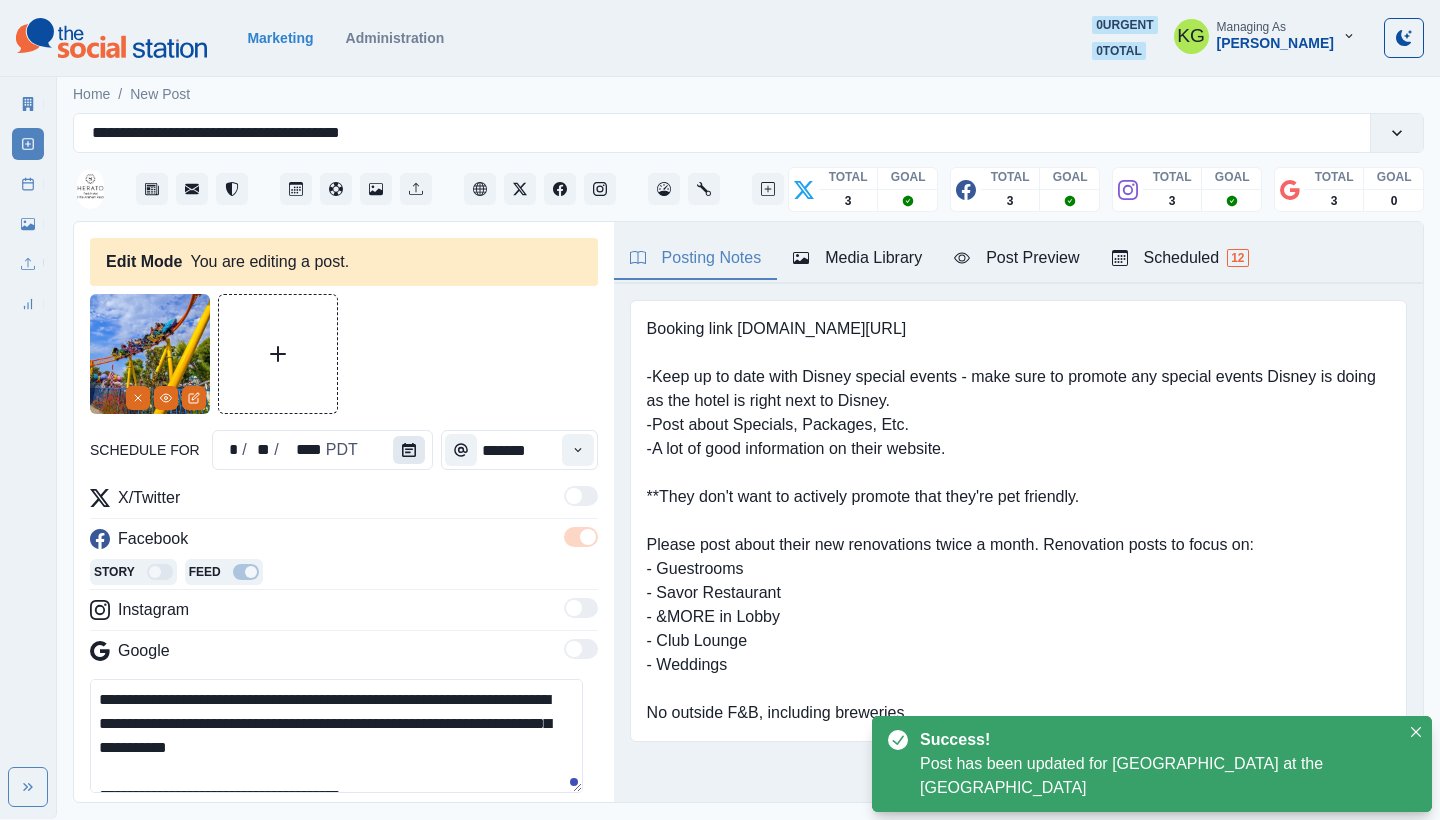 click 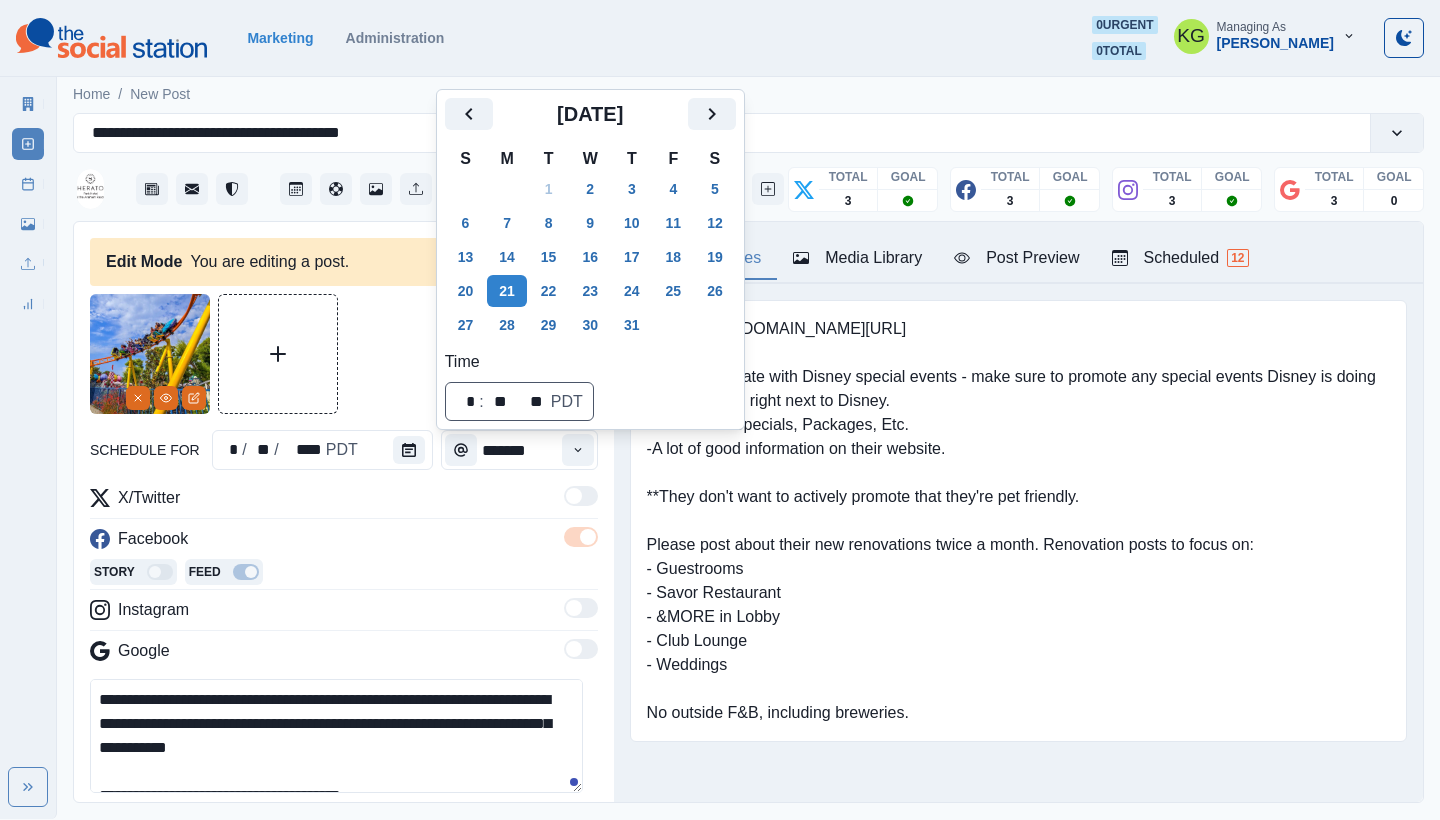 click at bounding box center (344, 354) 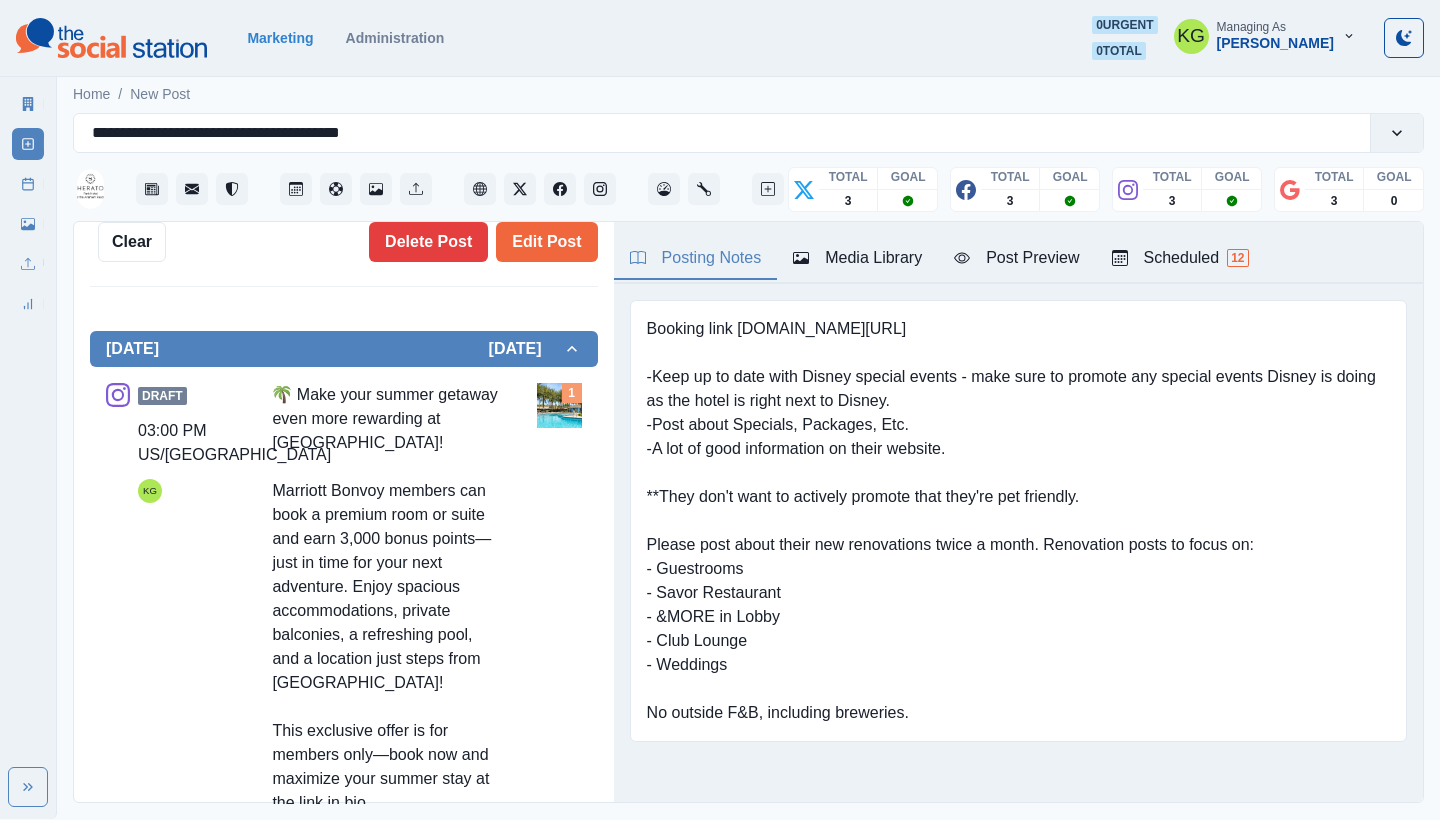 scroll, scrollTop: 810, scrollLeft: 0, axis: vertical 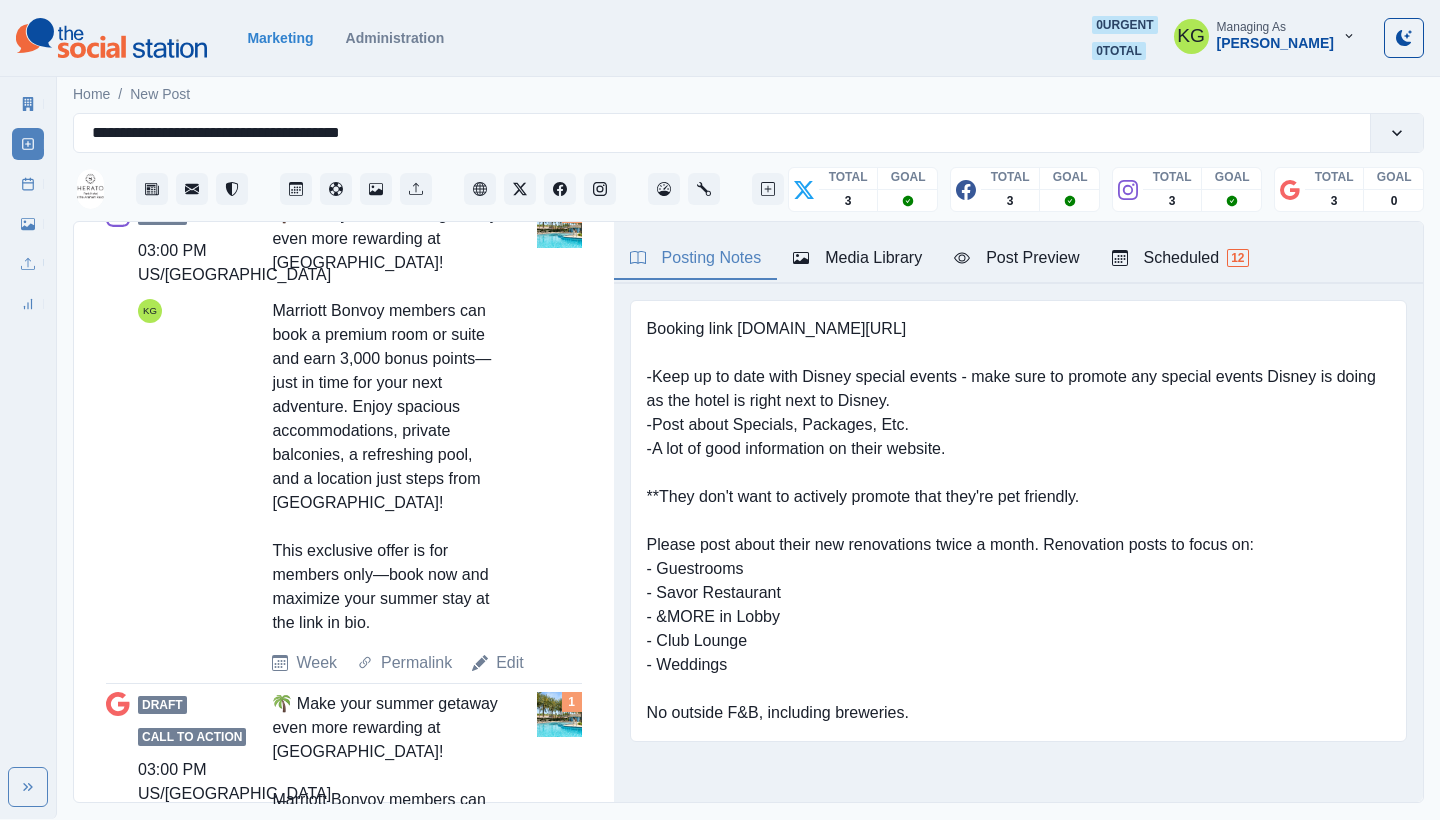 click on "Edit" at bounding box center (498, 663) 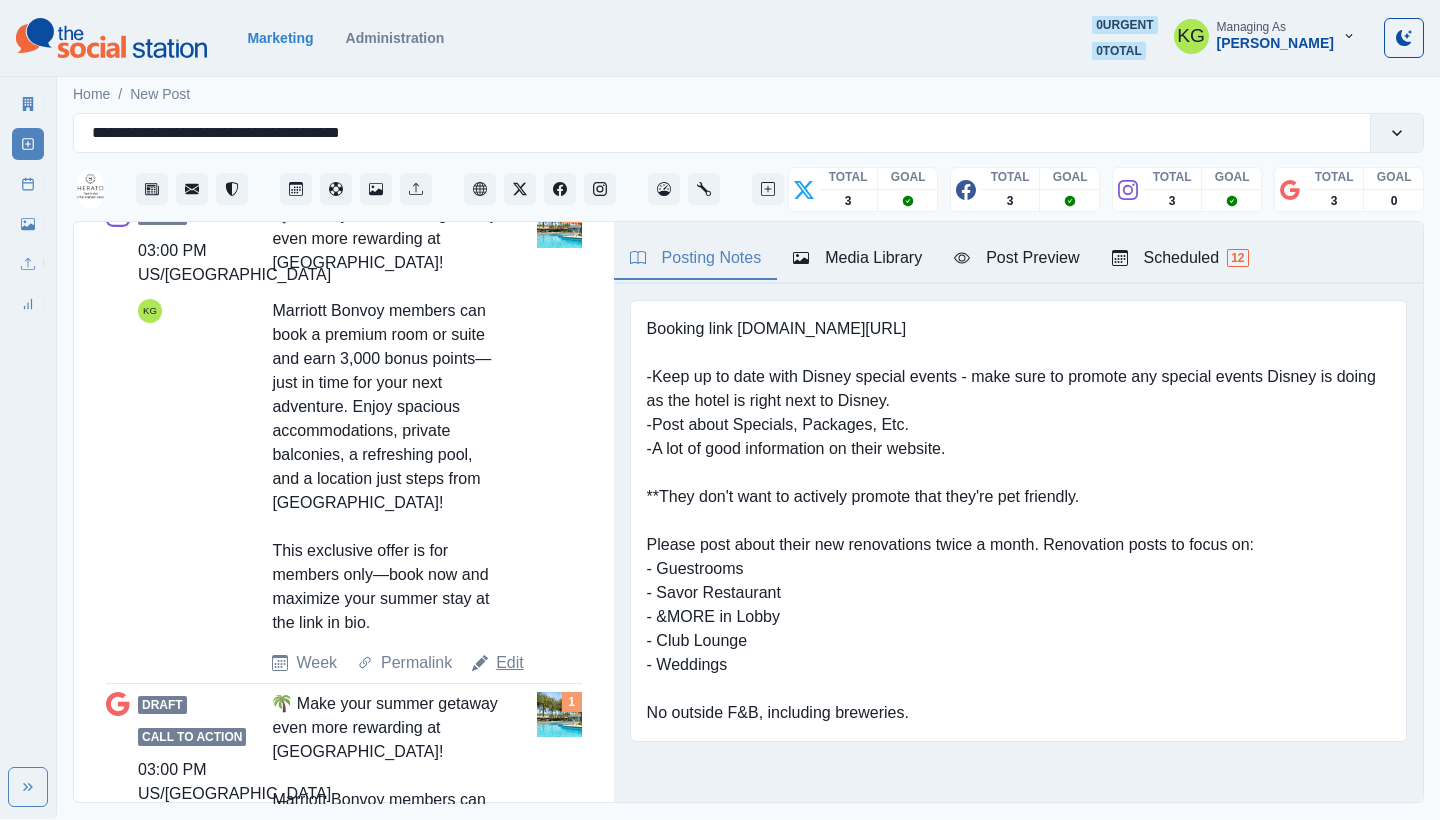 click on "Edit" at bounding box center [510, 663] 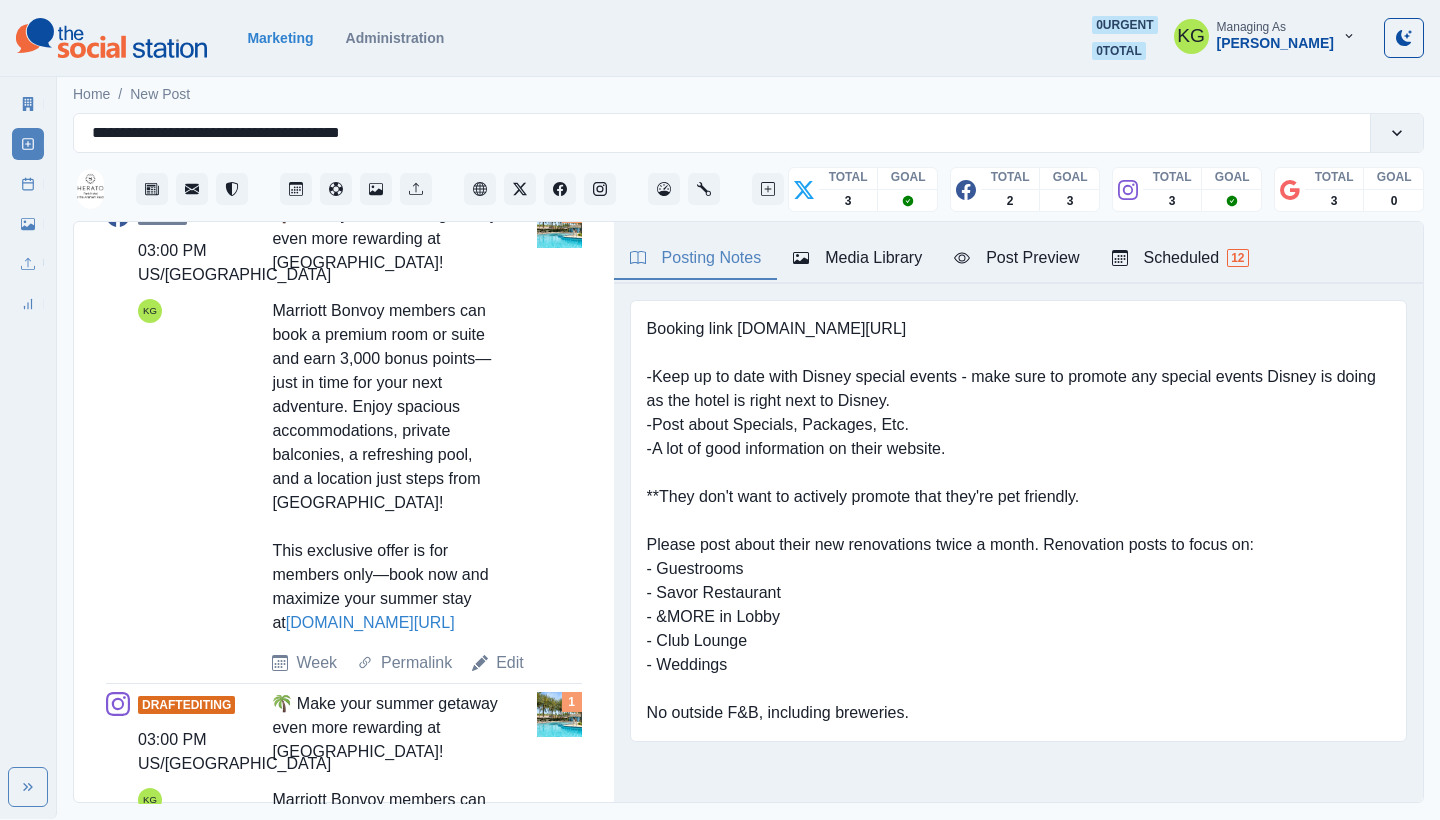 type on "**********" 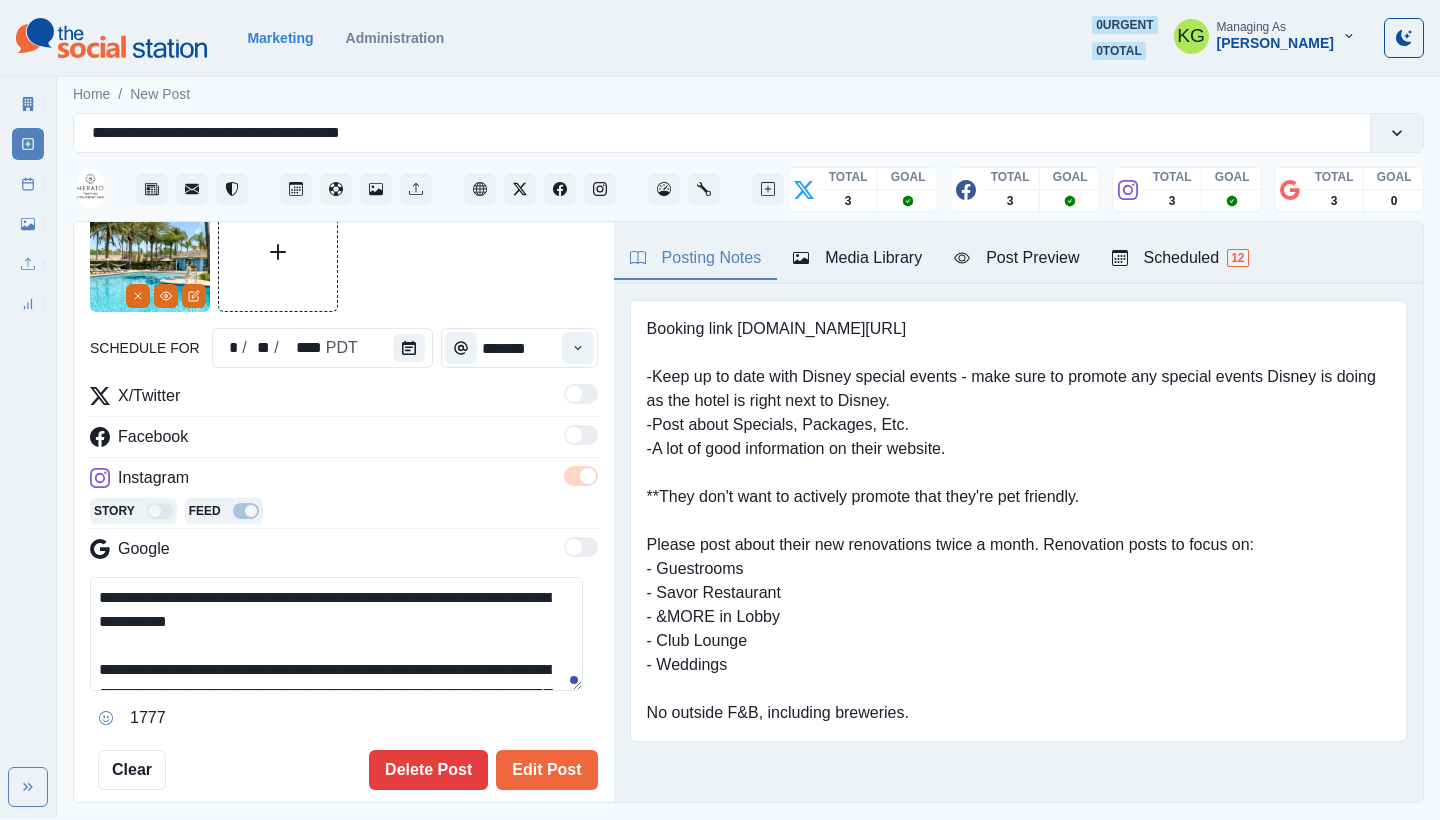 scroll, scrollTop: 0, scrollLeft: 0, axis: both 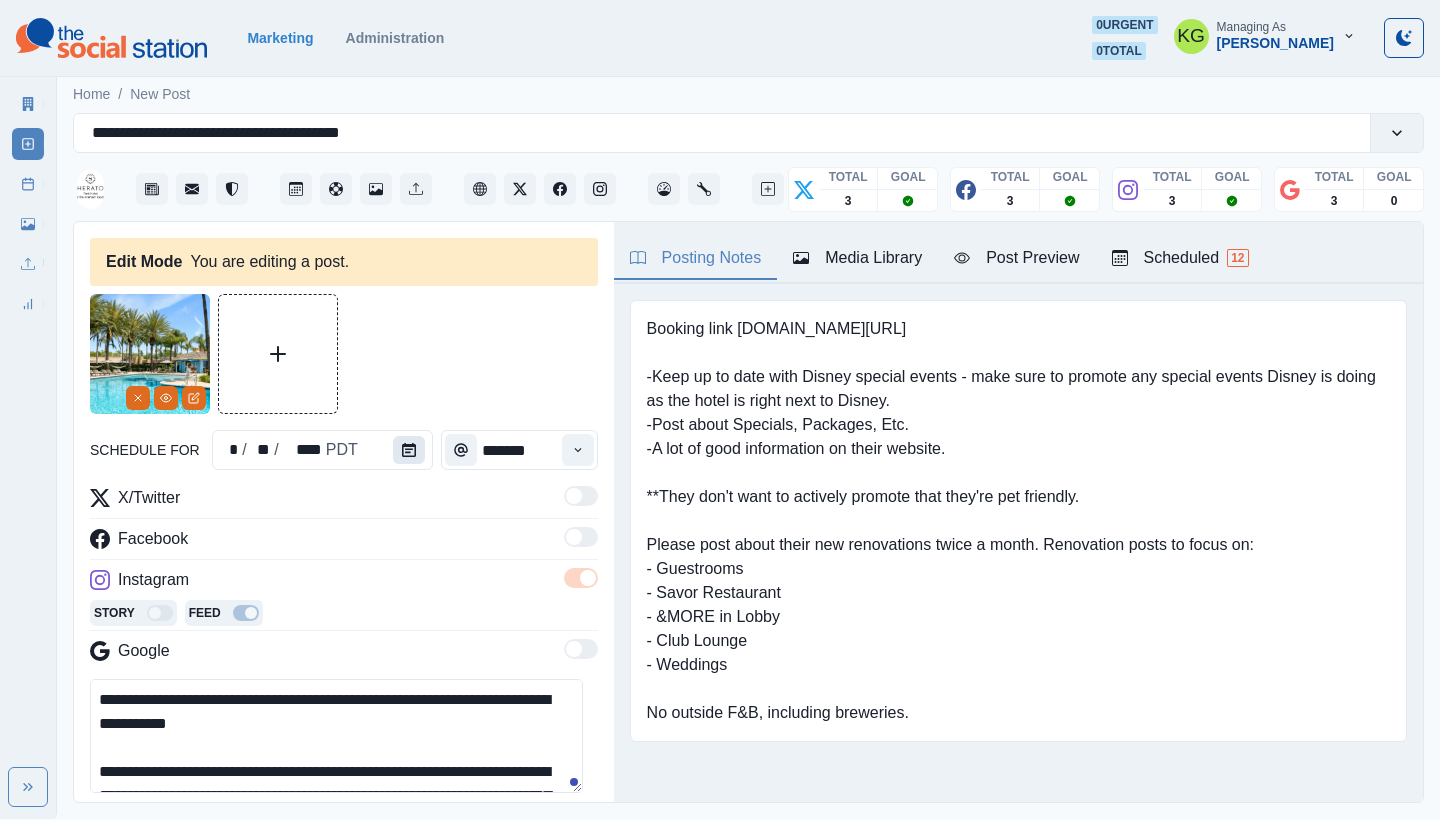 click 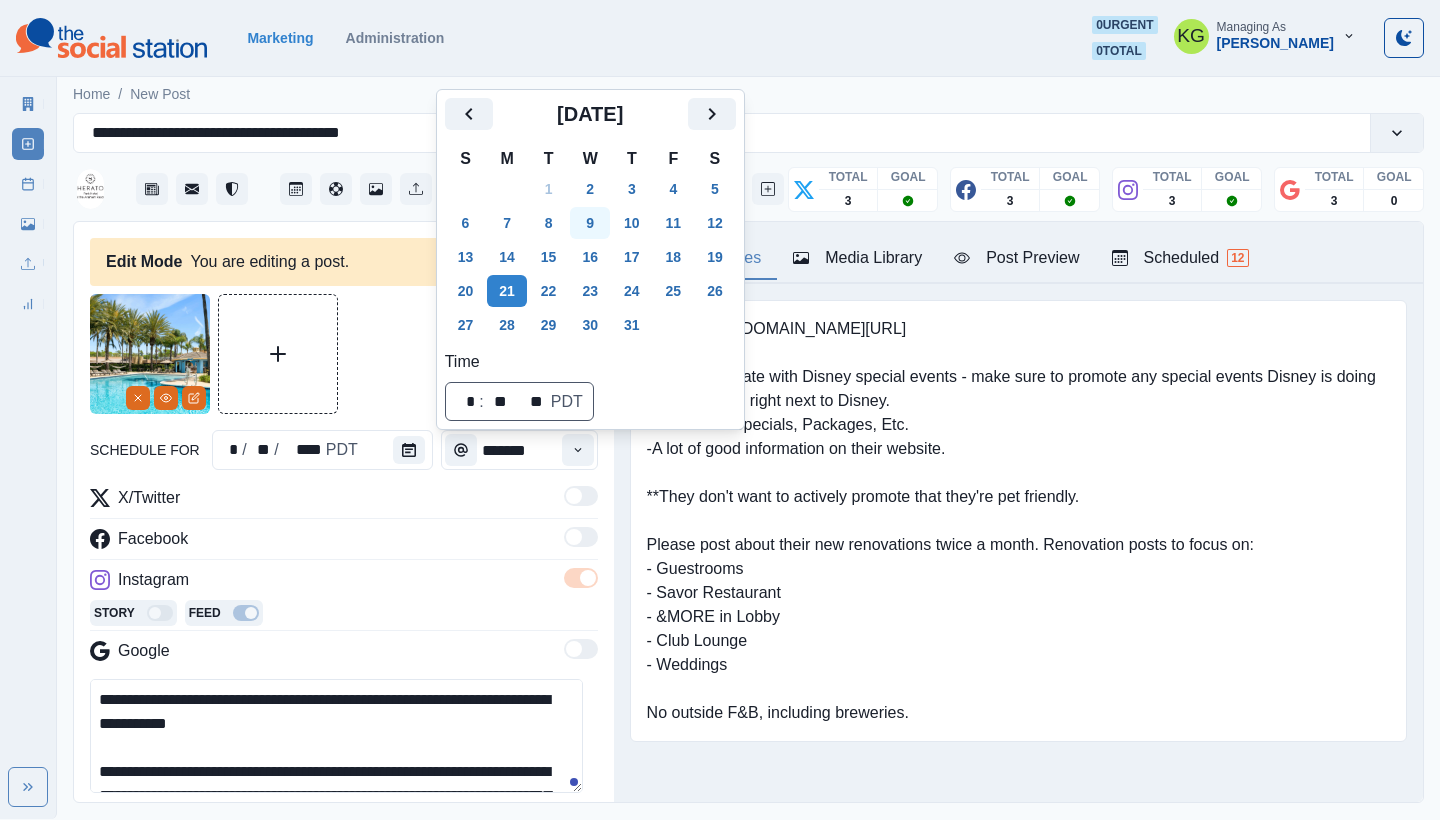 click on "9" at bounding box center [590, 223] 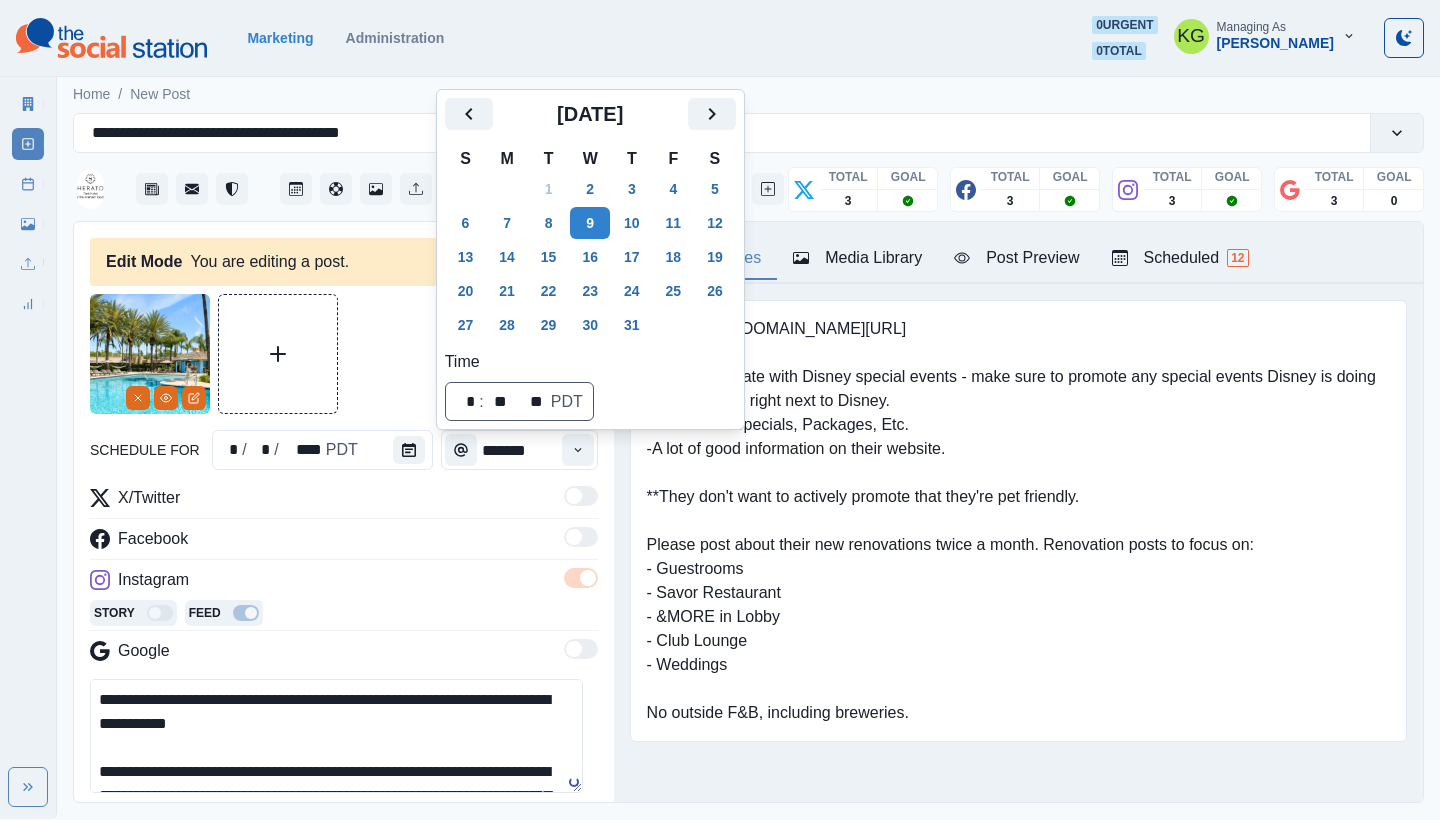 click at bounding box center (344, 354) 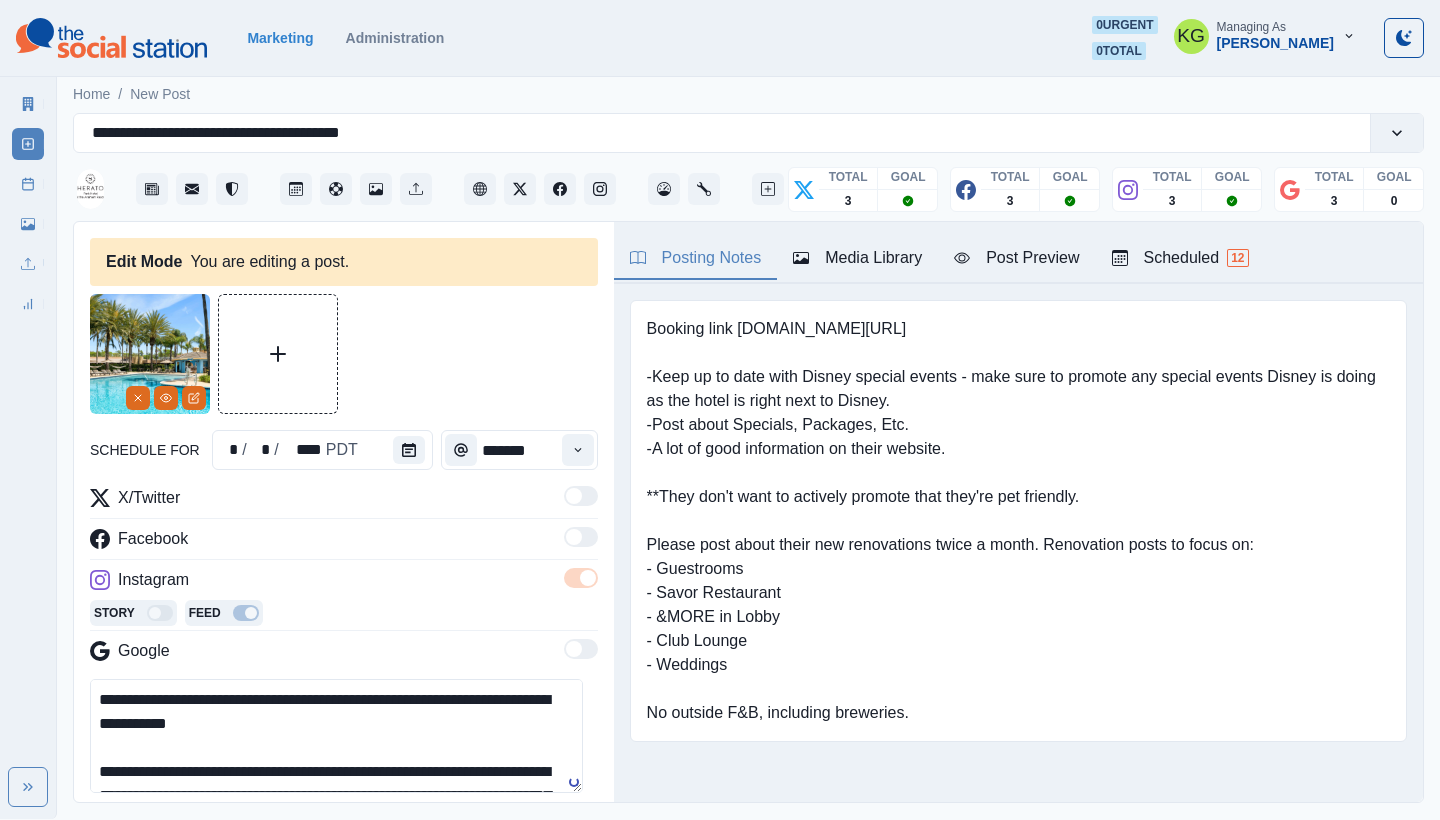 scroll, scrollTop: 410, scrollLeft: 0, axis: vertical 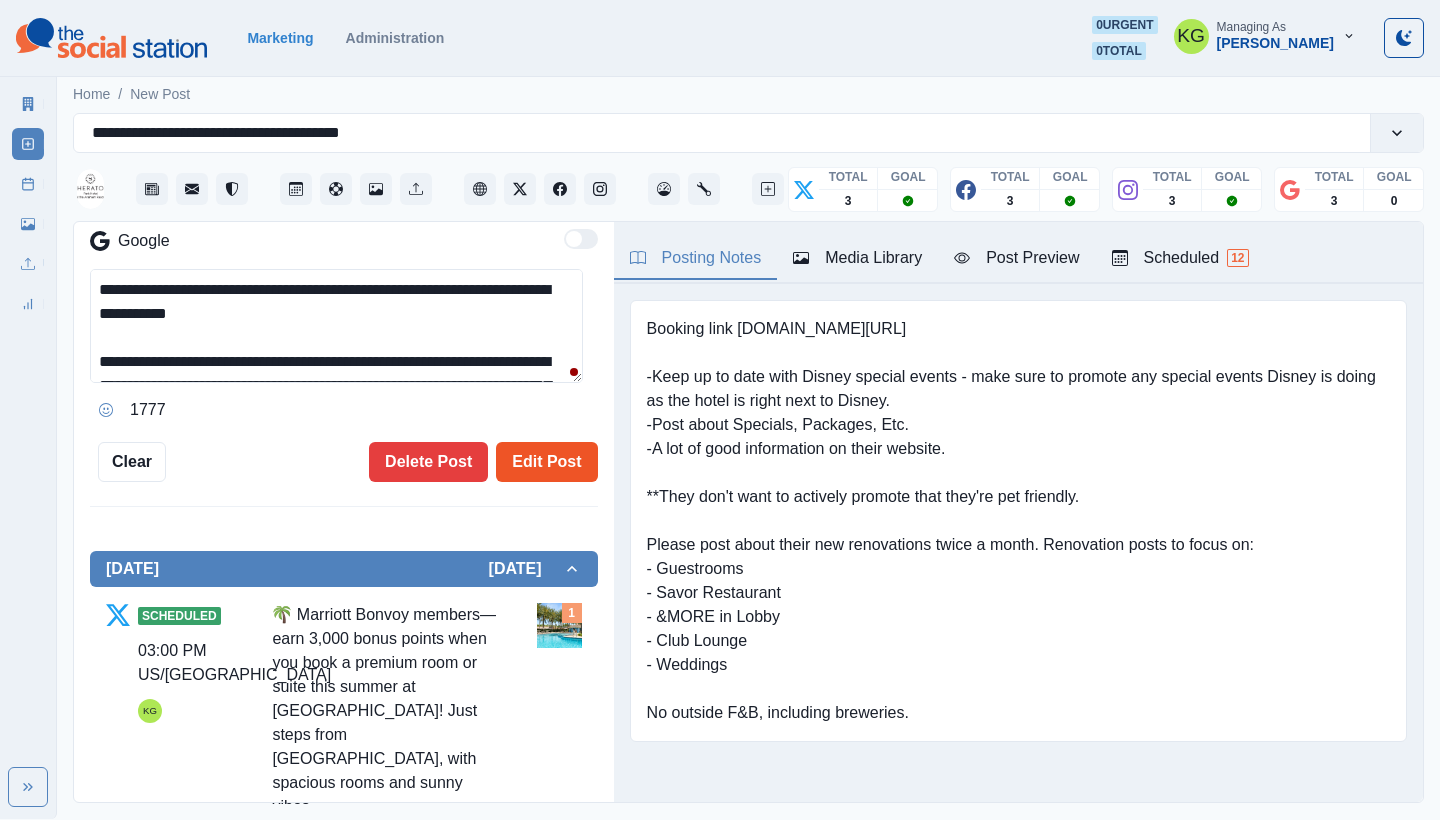 click on "Edit Post" at bounding box center [546, 462] 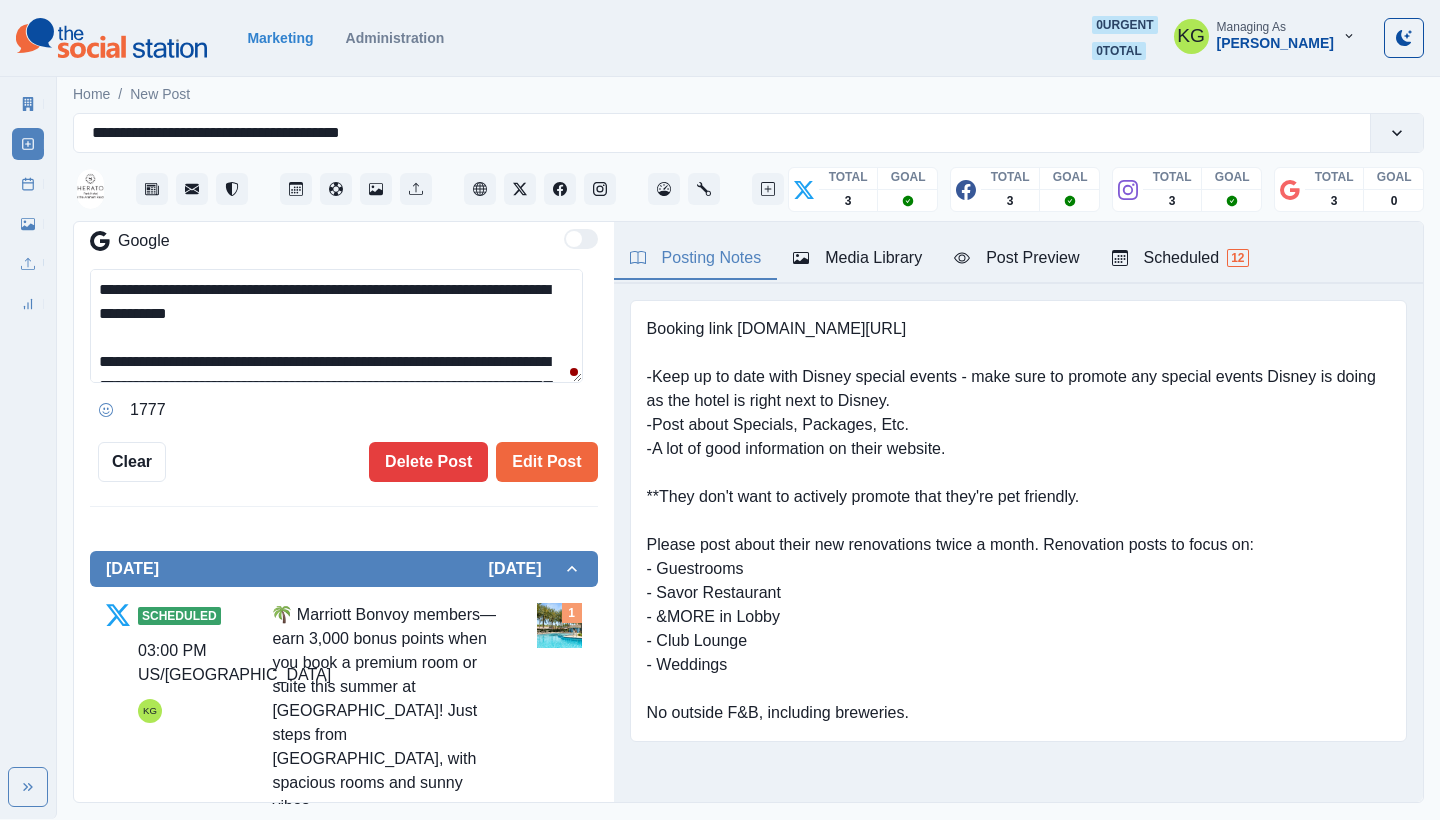 scroll, scrollTop: 789, scrollLeft: 0, axis: vertical 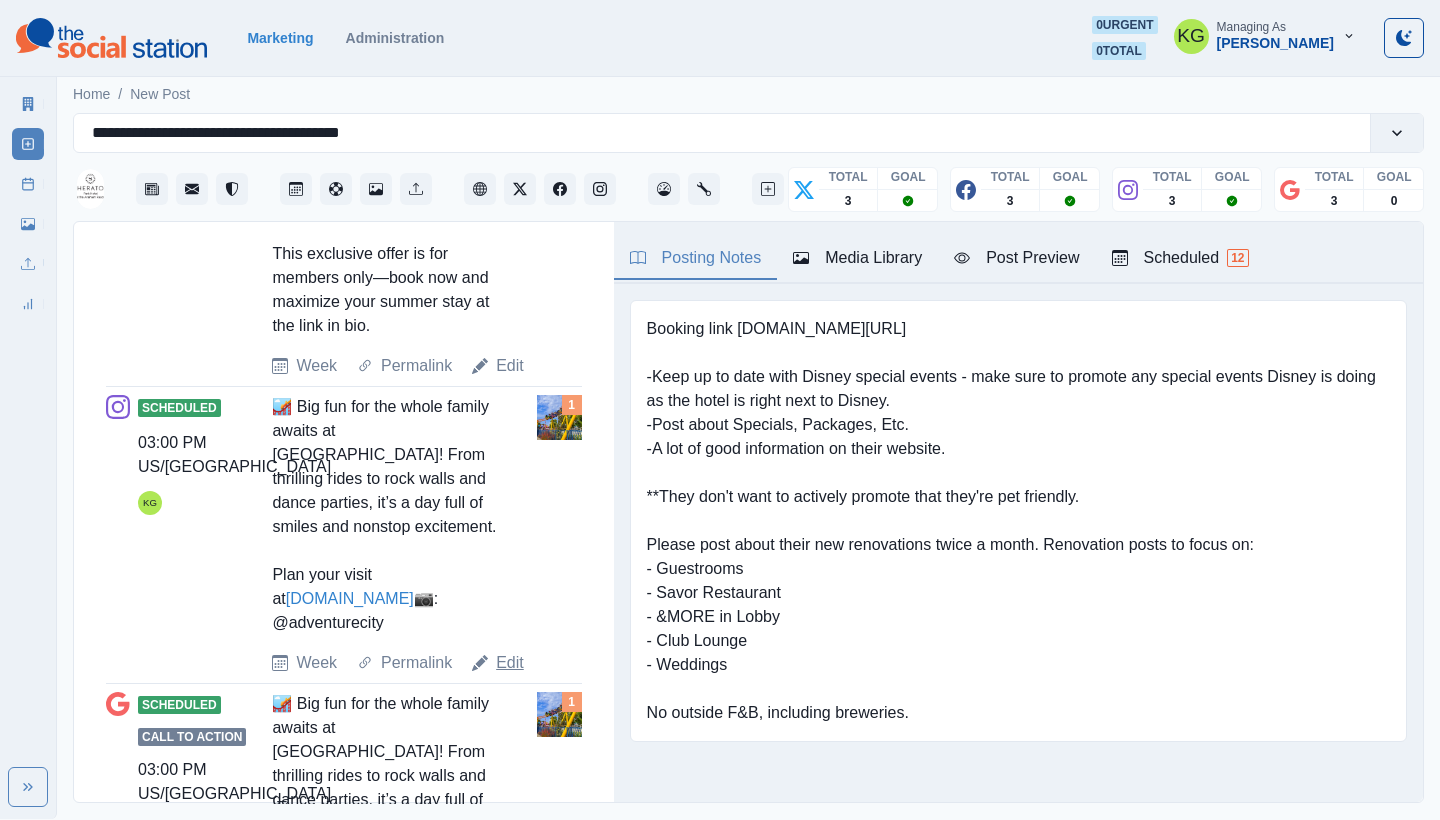 click on "Edit" at bounding box center (510, 663) 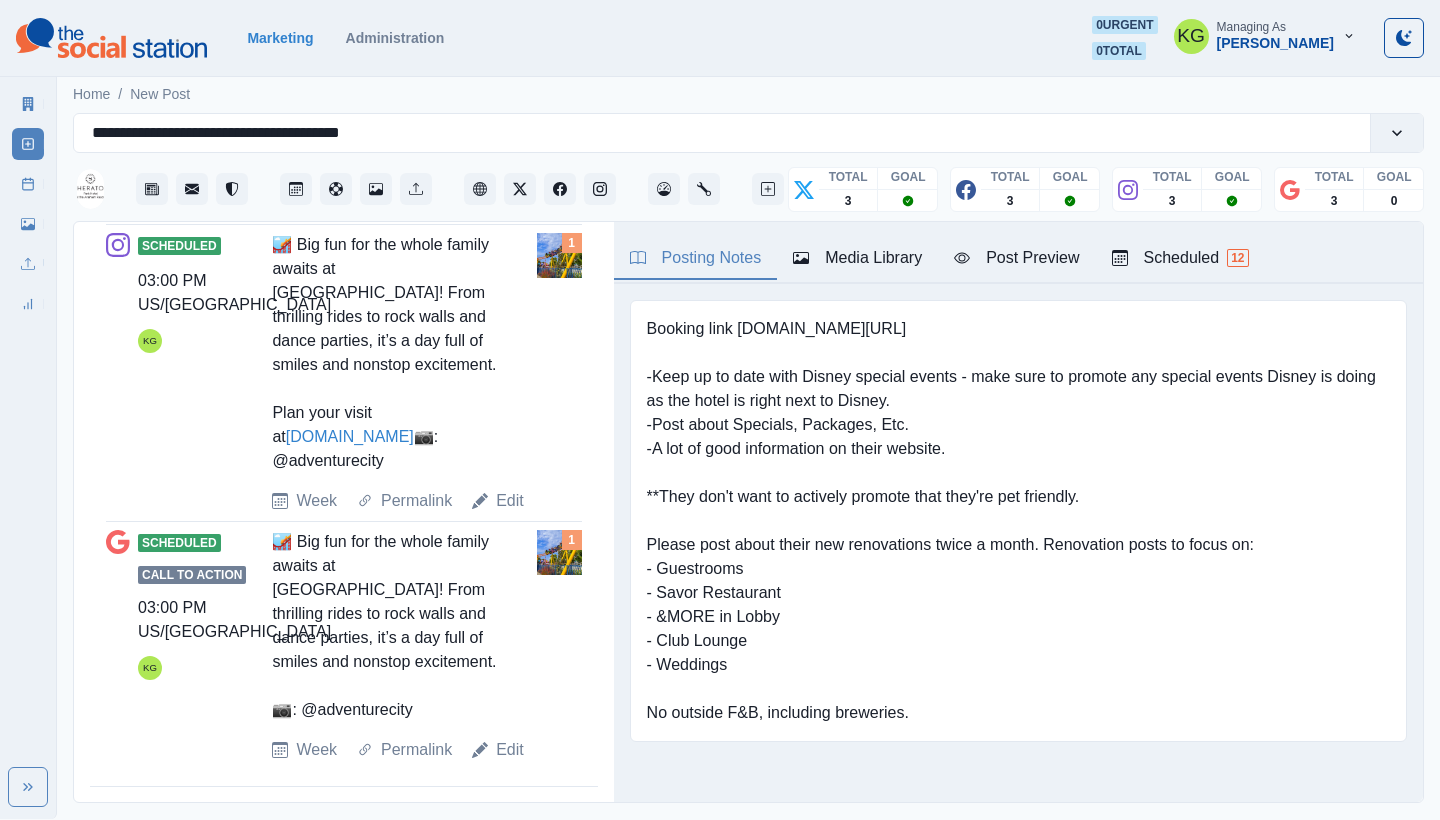 type on "**********" 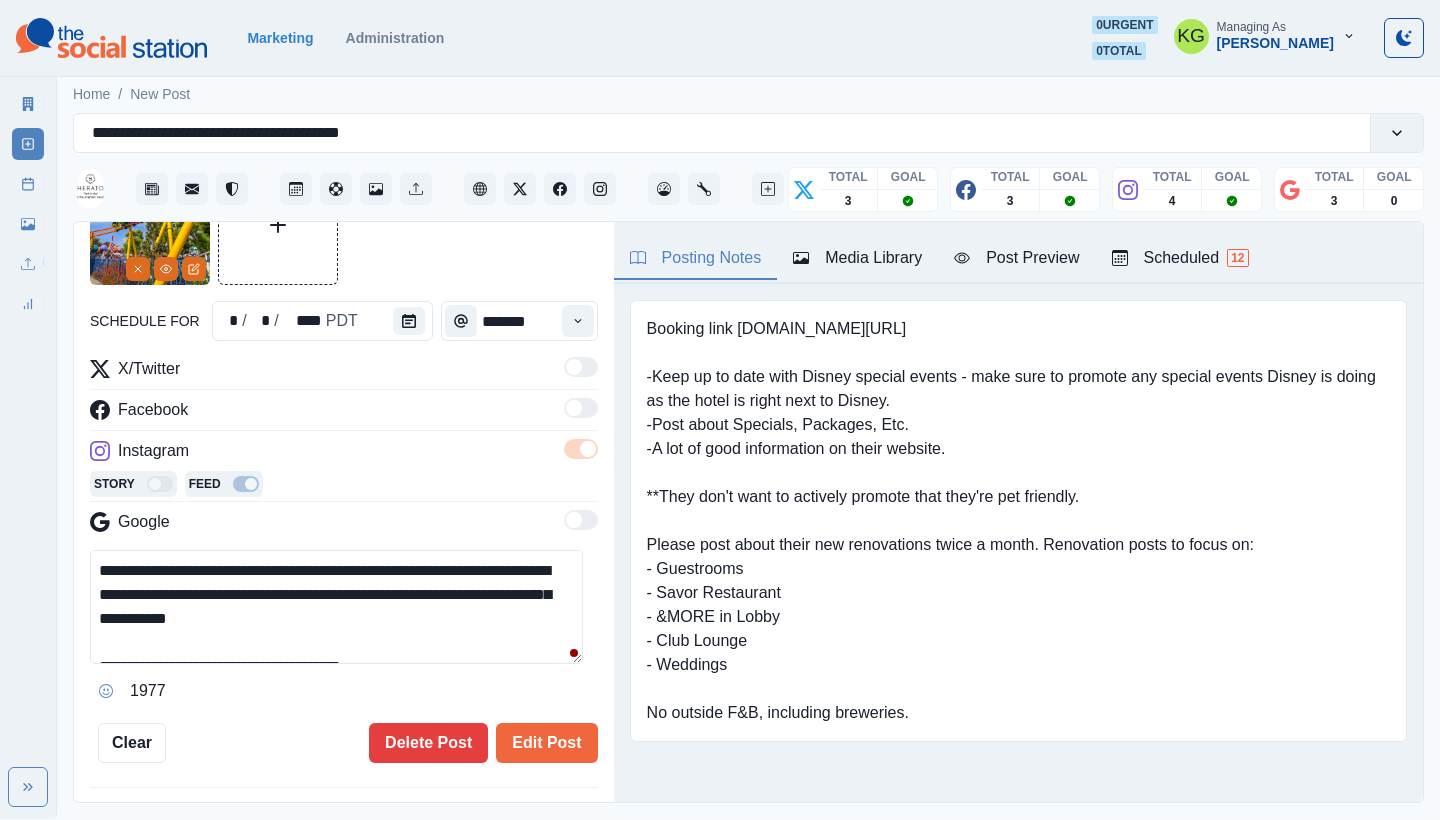 scroll, scrollTop: 125, scrollLeft: 0, axis: vertical 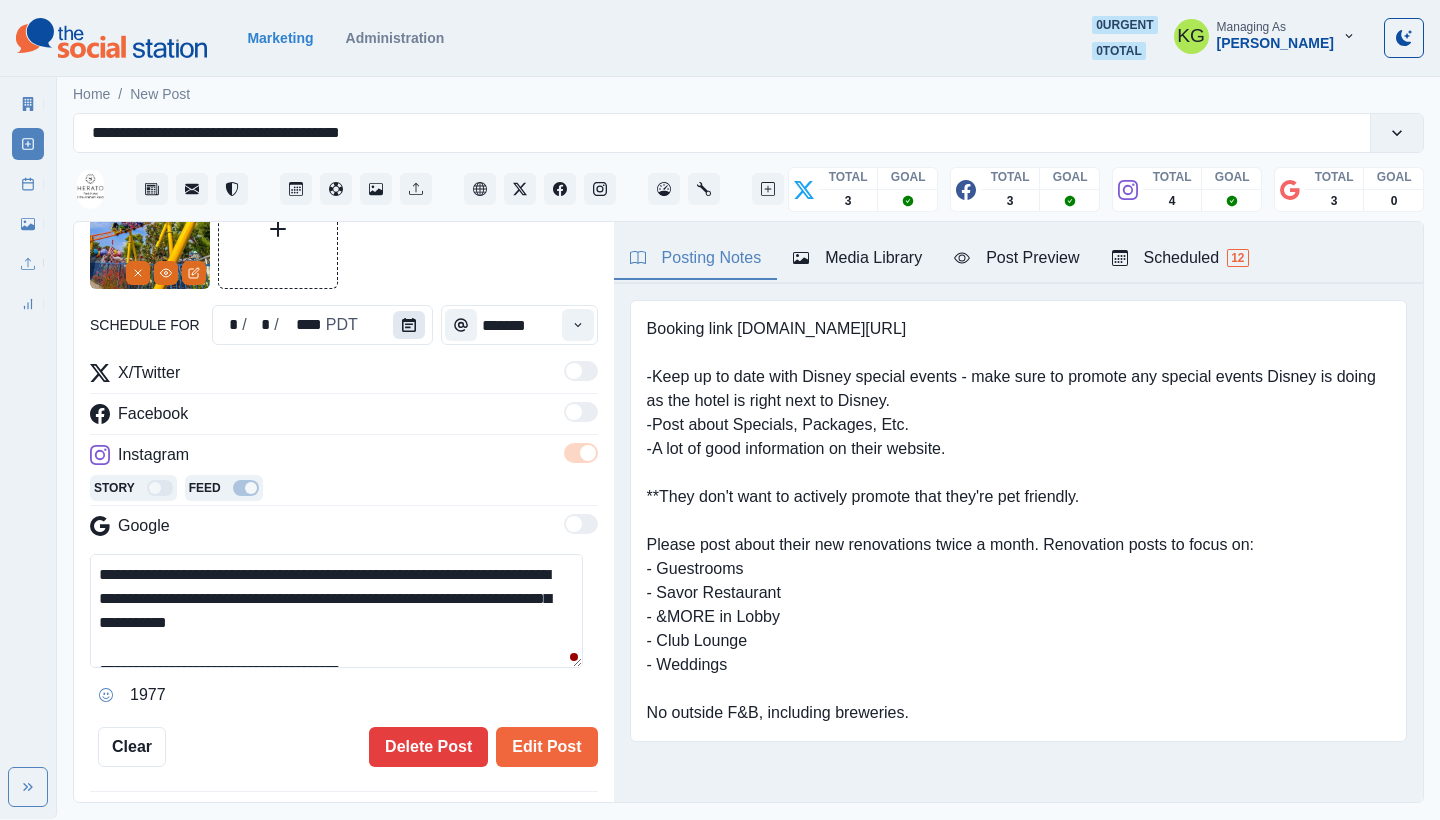 click at bounding box center (409, 325) 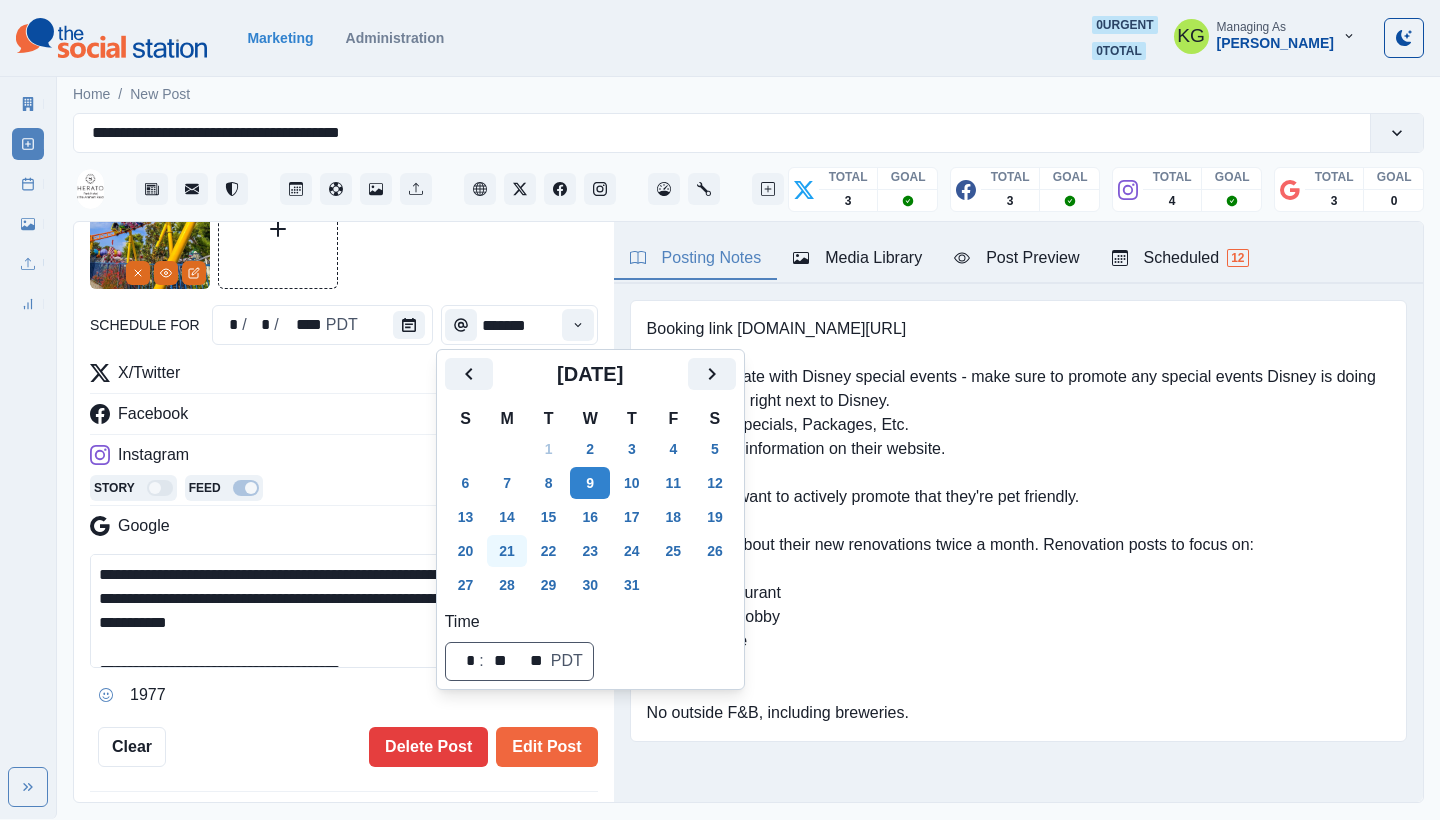 click on "21" at bounding box center (507, 551) 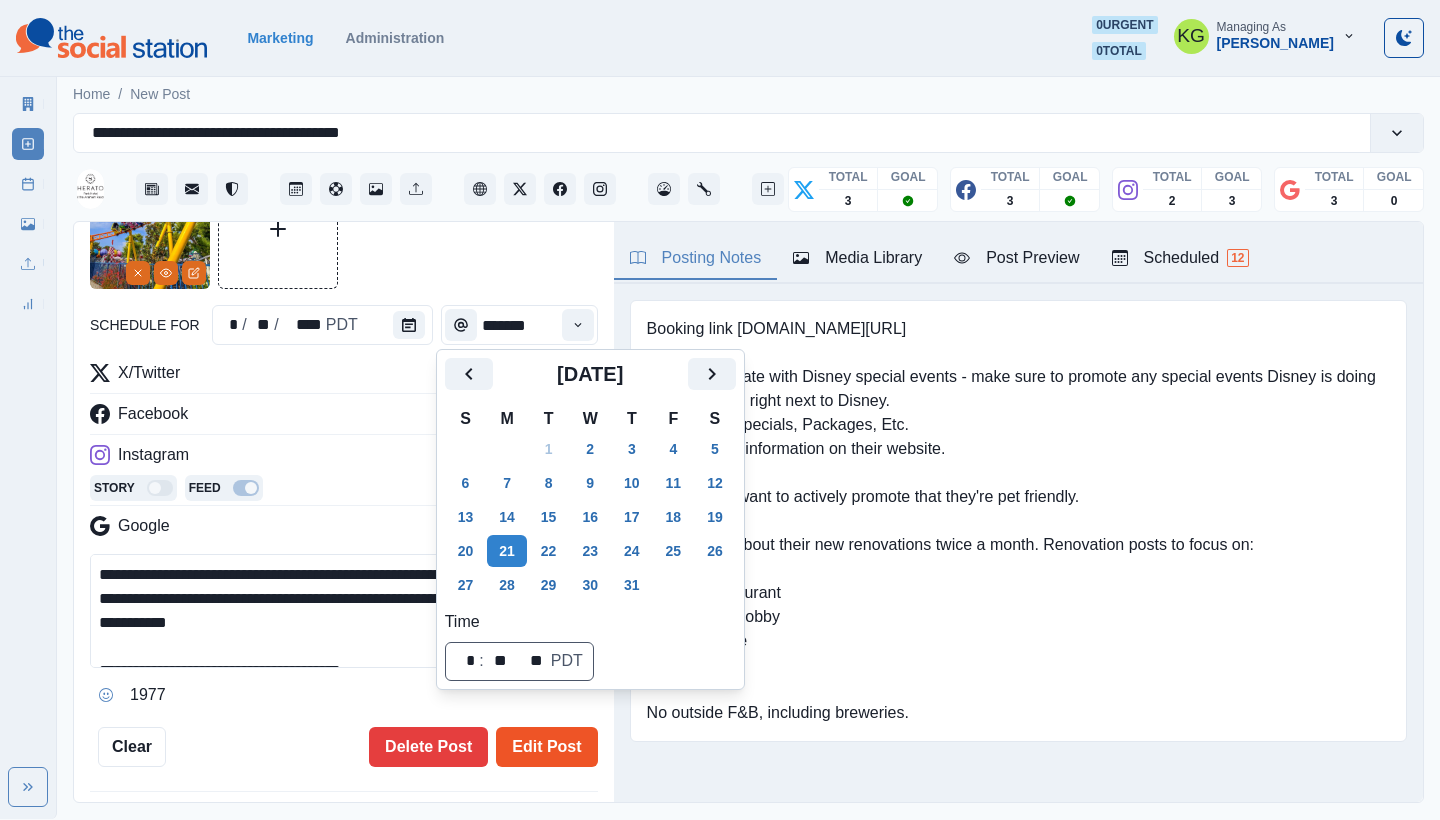 click on "Edit Post" at bounding box center (546, 747) 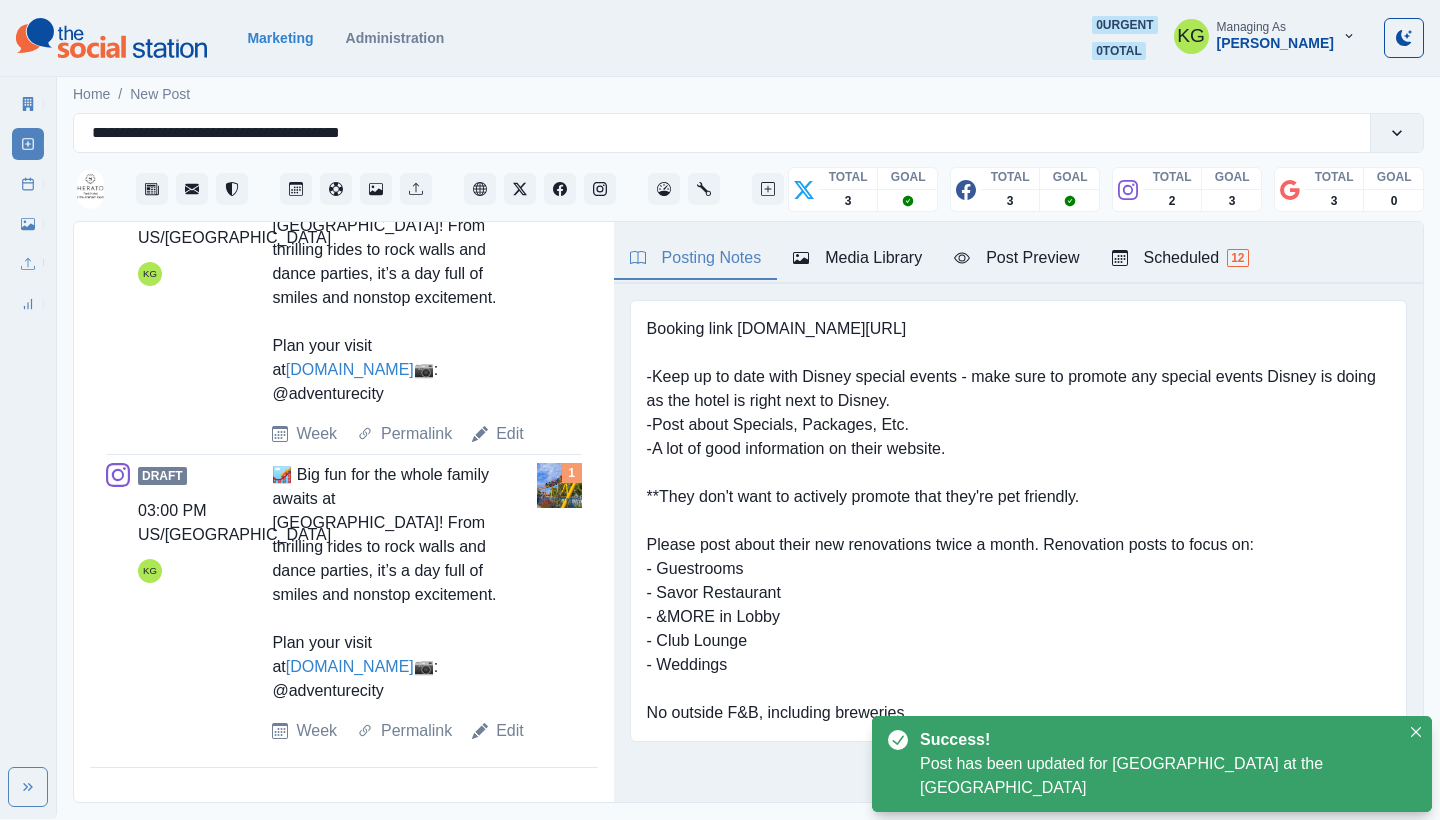 scroll, scrollTop: 1353, scrollLeft: 0, axis: vertical 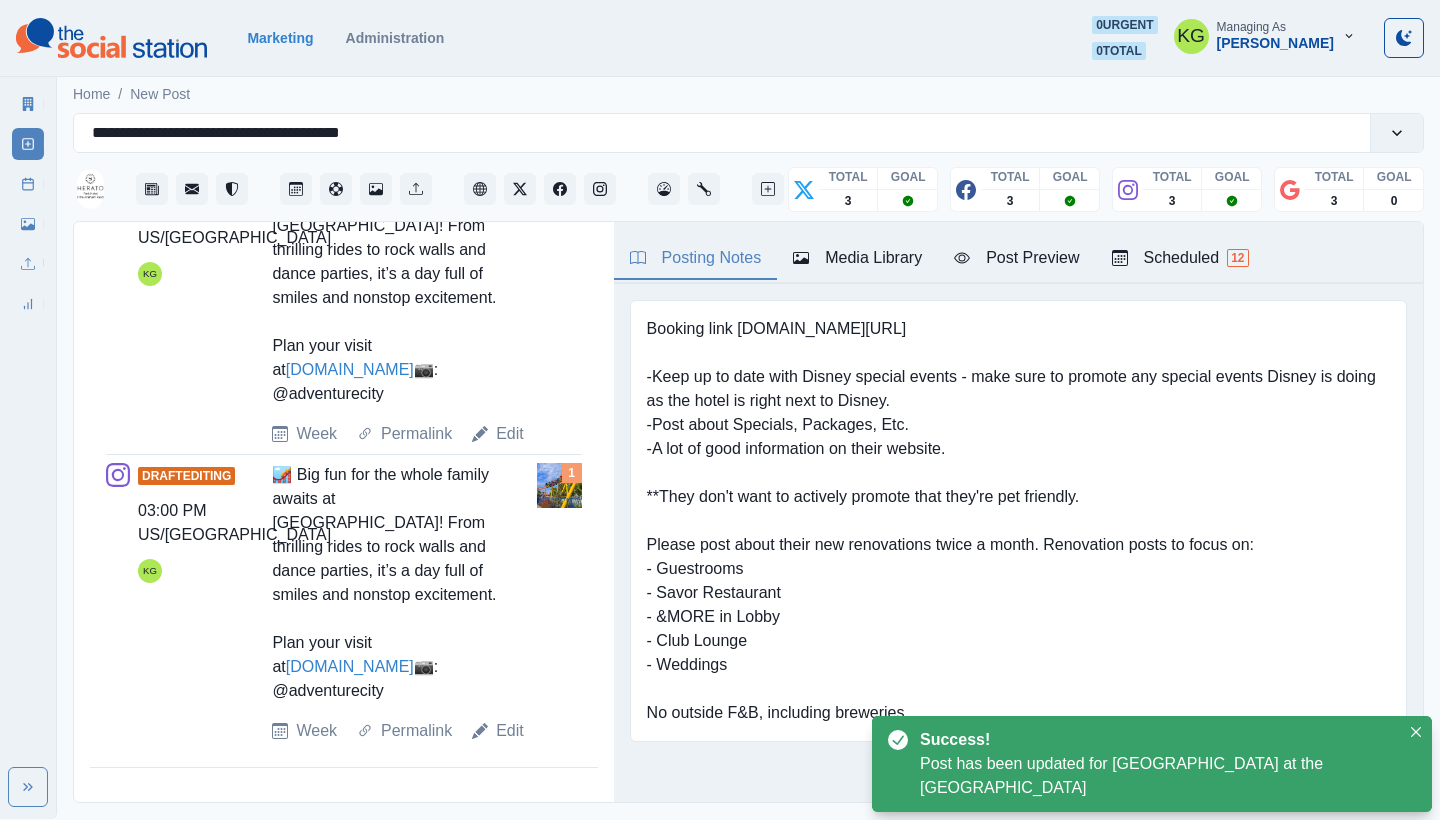 type on "**********" 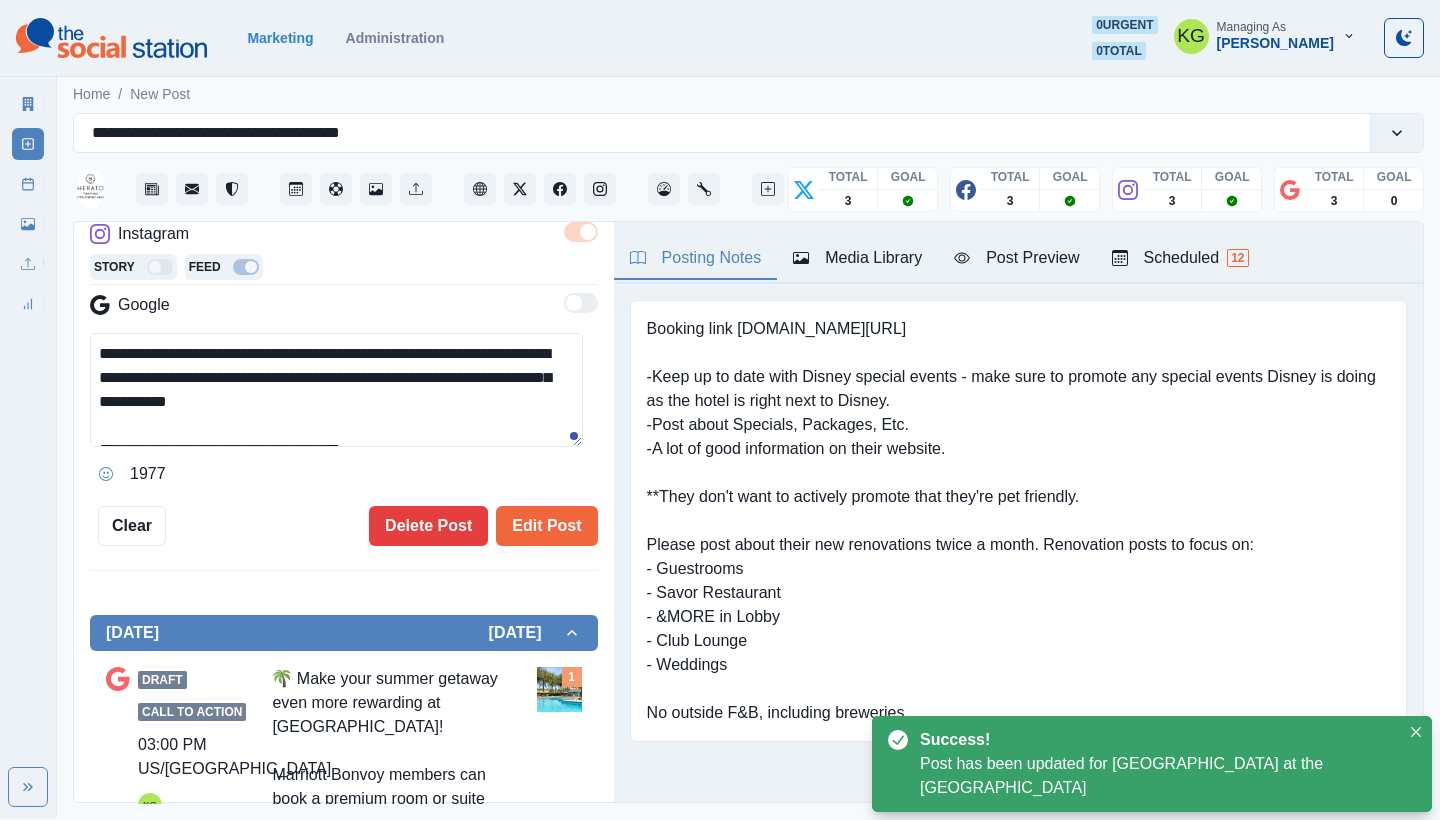 scroll, scrollTop: 0, scrollLeft: 0, axis: both 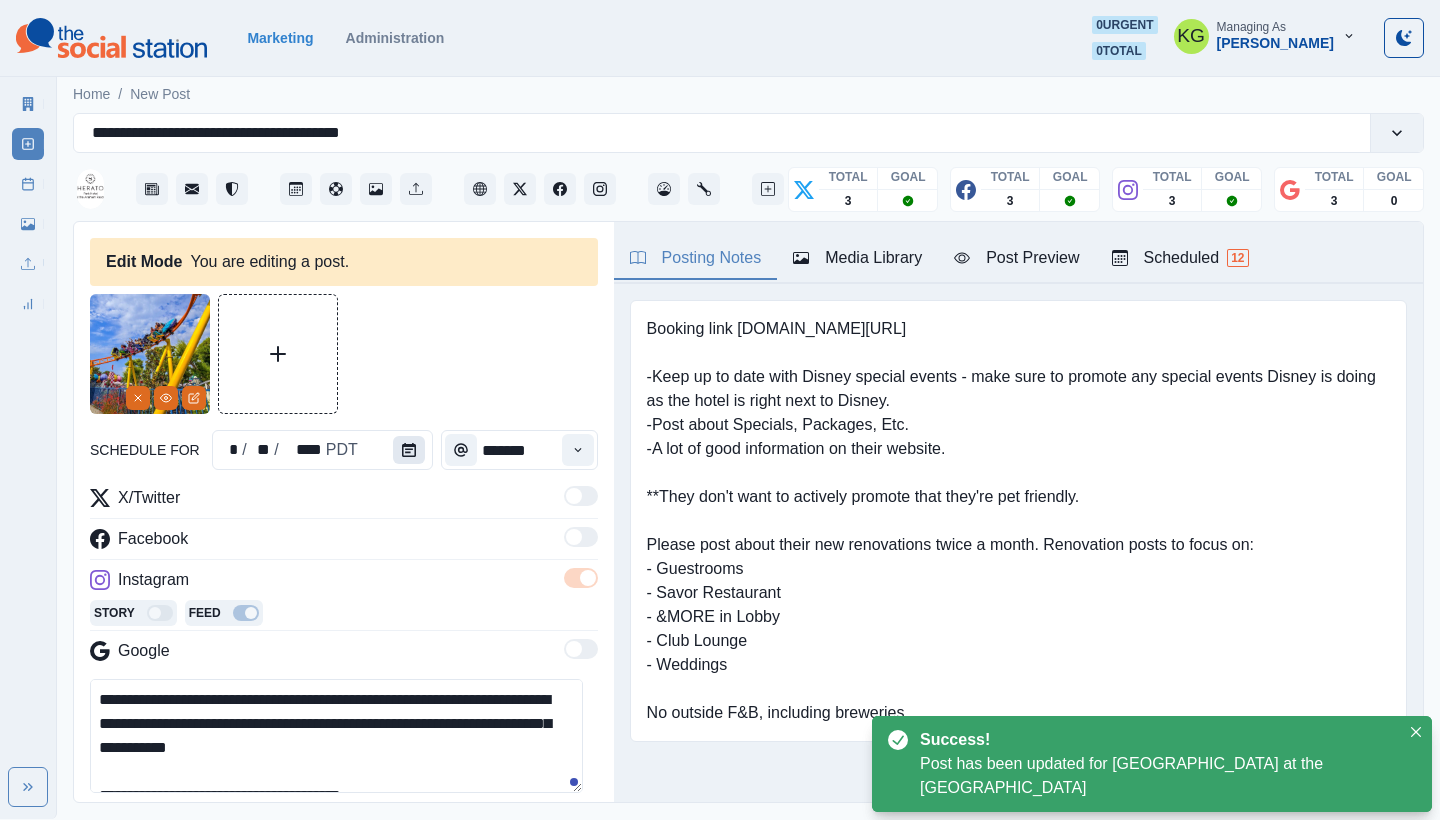 click 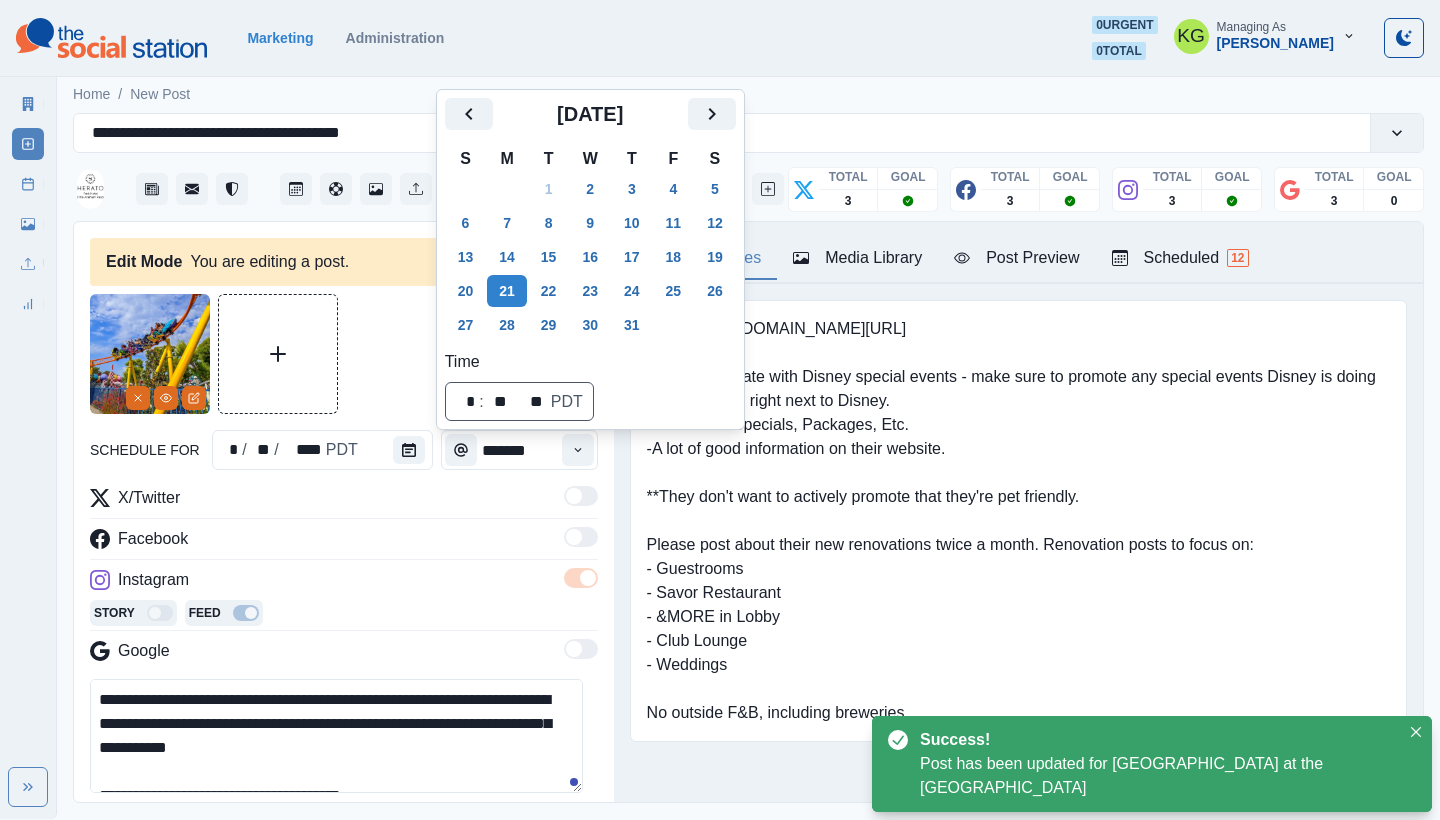 click at bounding box center [344, 354] 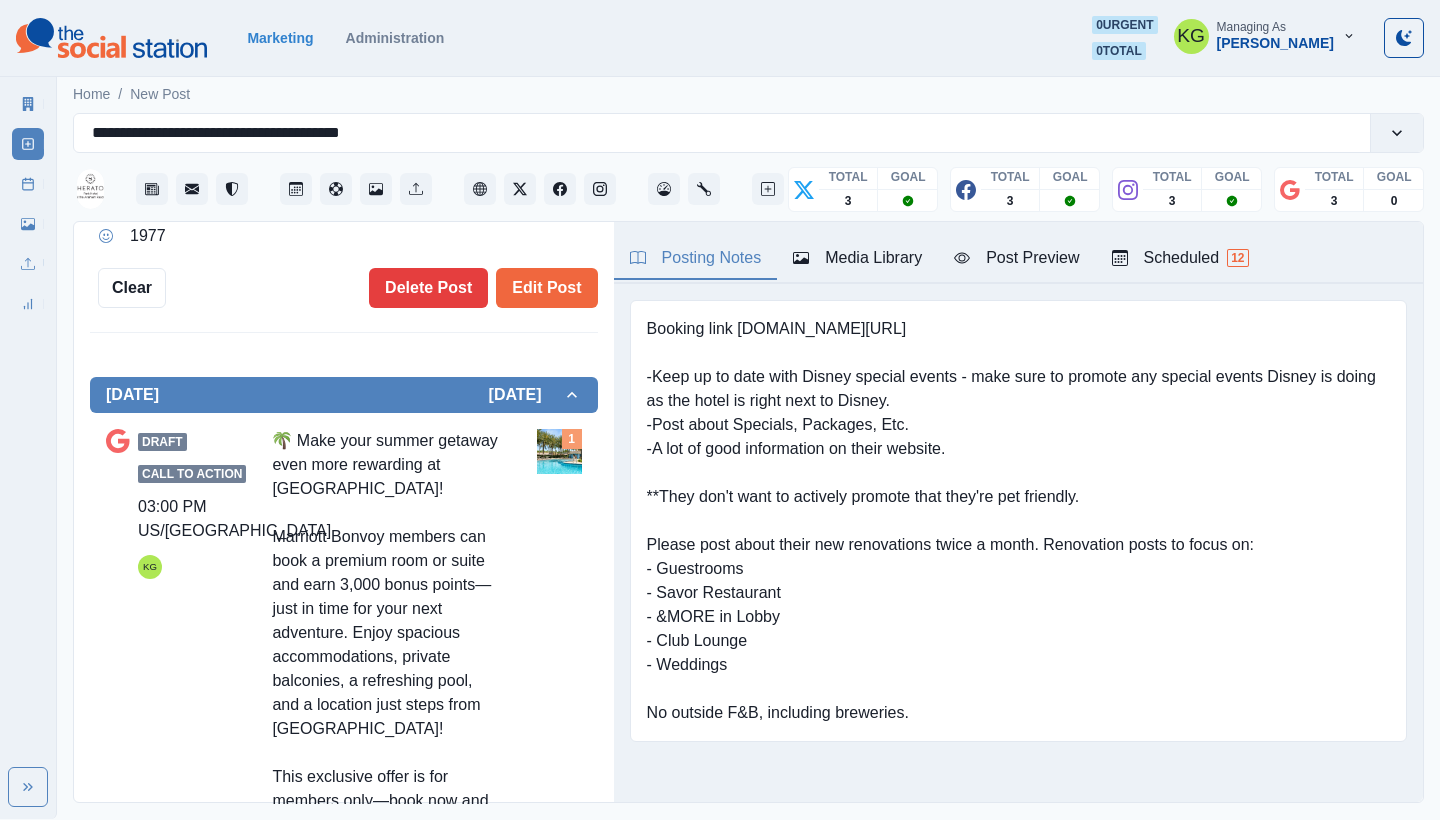scroll, scrollTop: 800, scrollLeft: 0, axis: vertical 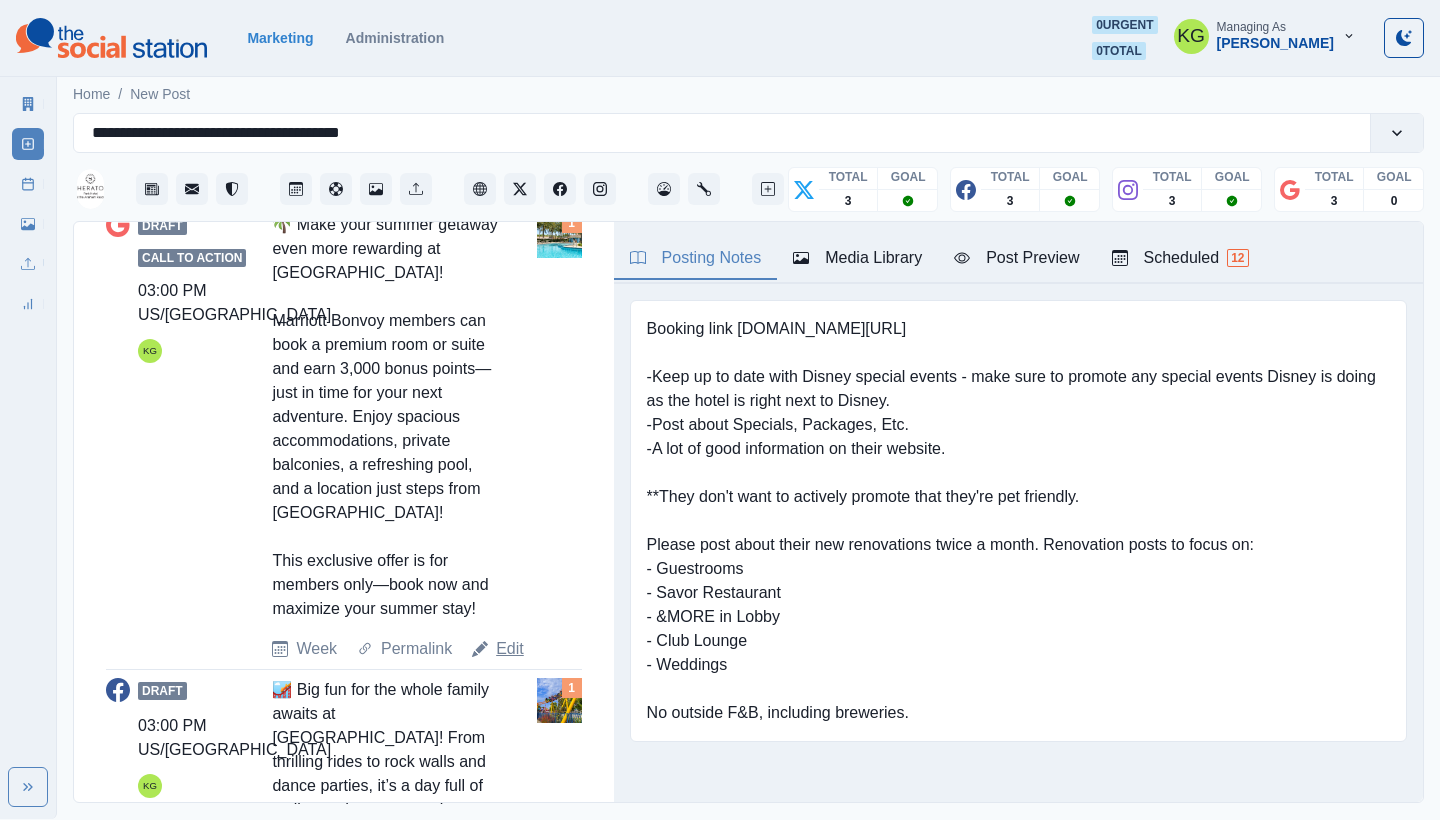 click on "Edit" at bounding box center [510, 649] 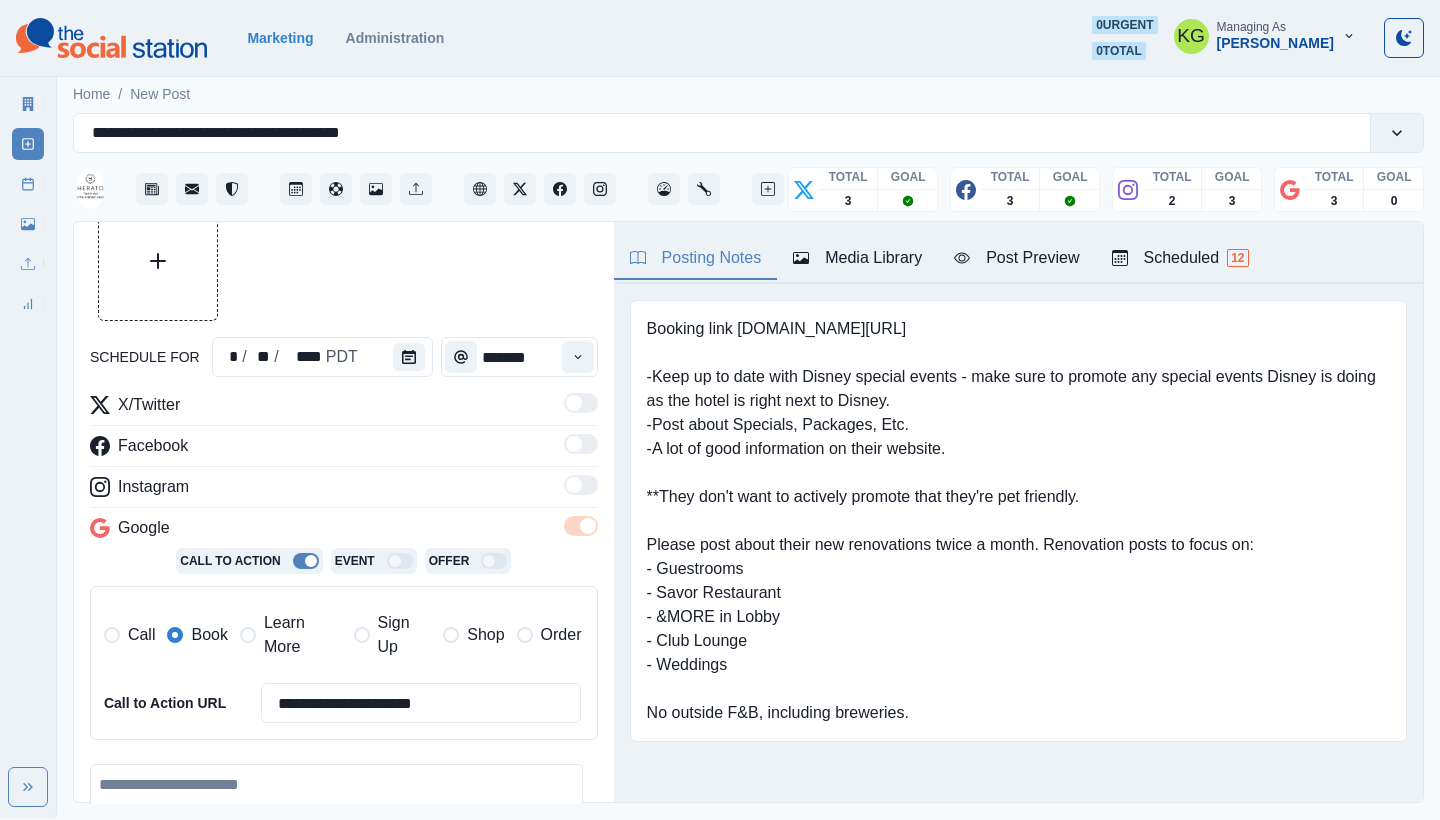 type on "**********" 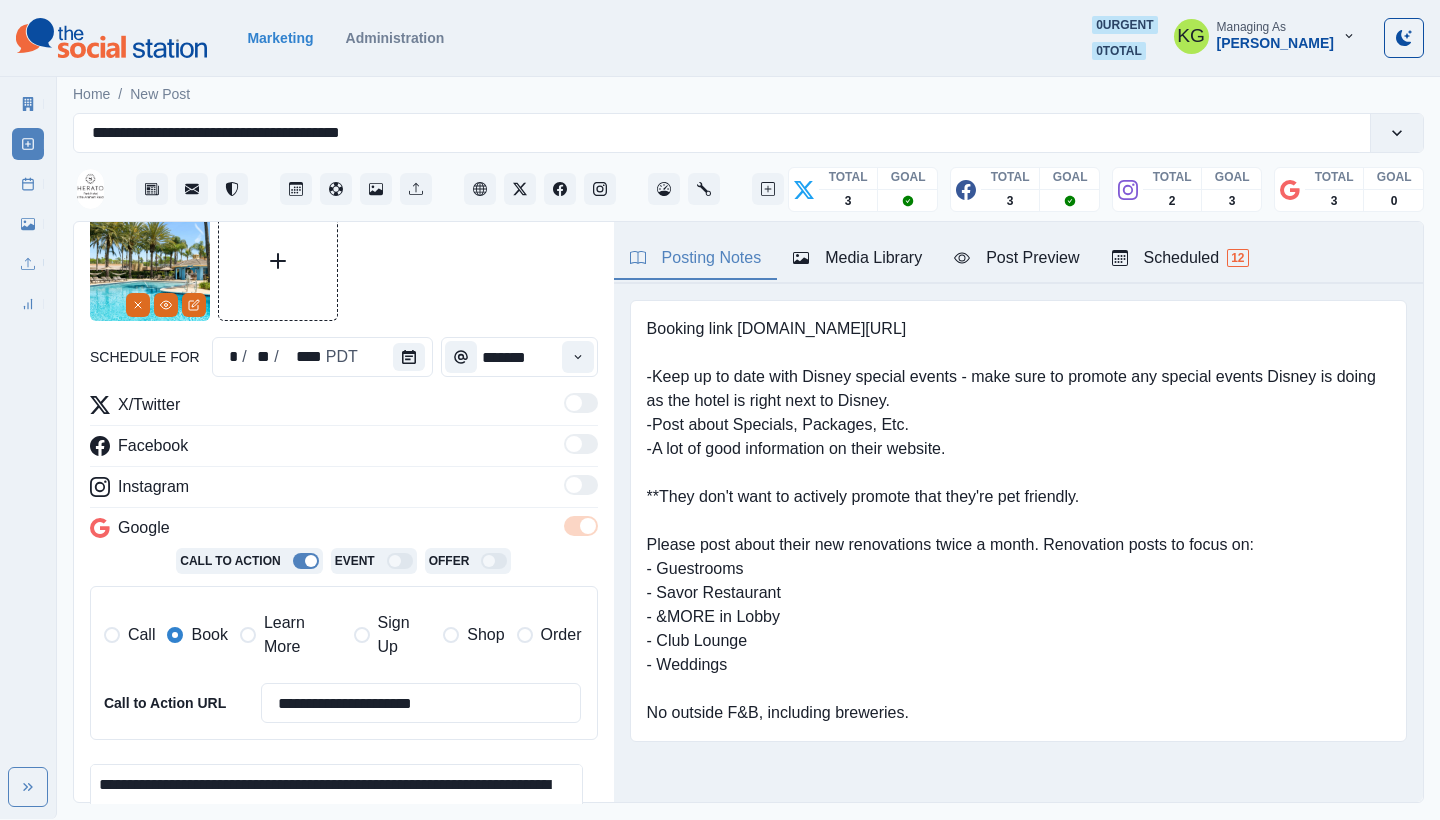 scroll, scrollTop: 89, scrollLeft: 0, axis: vertical 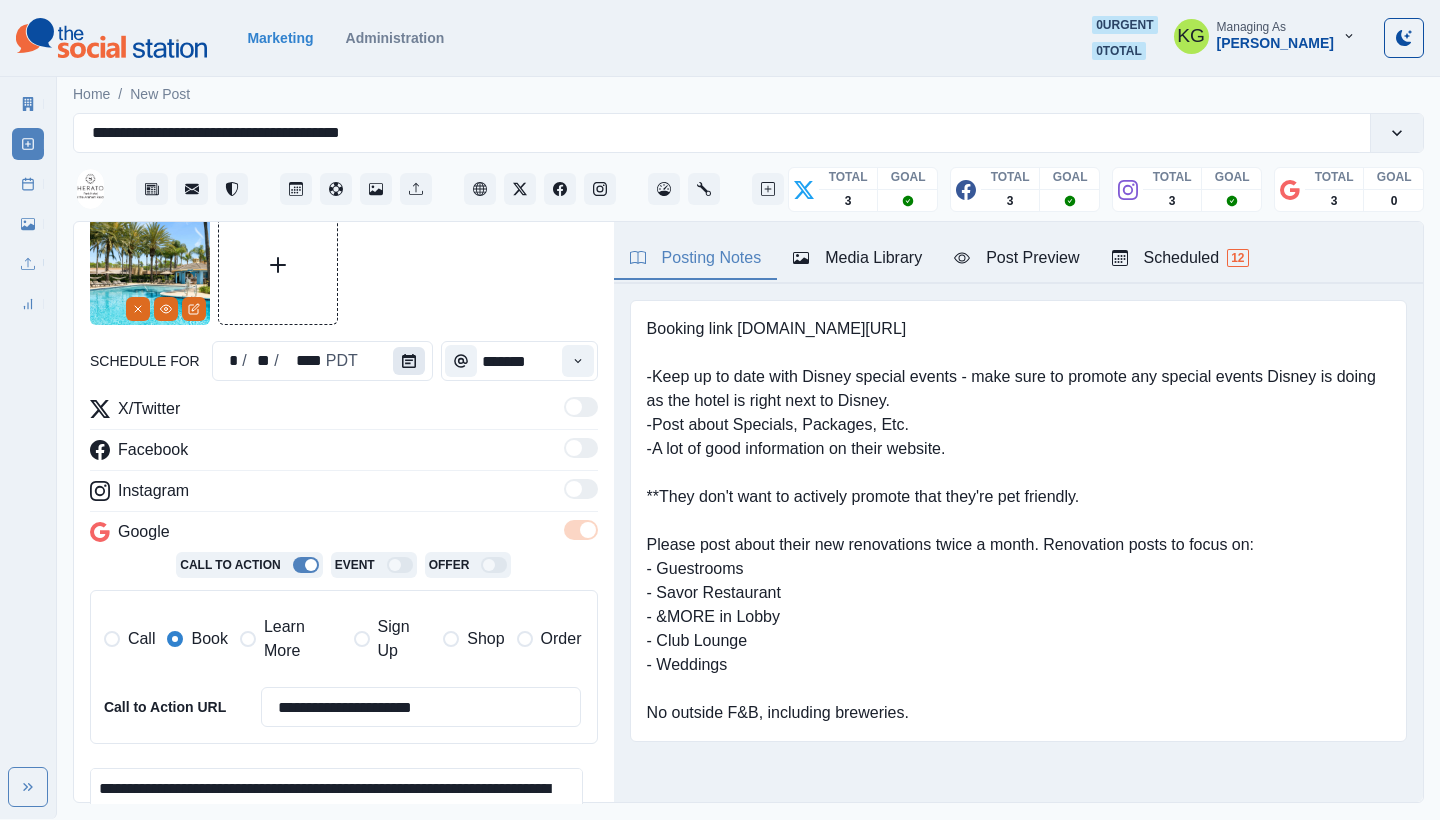 click 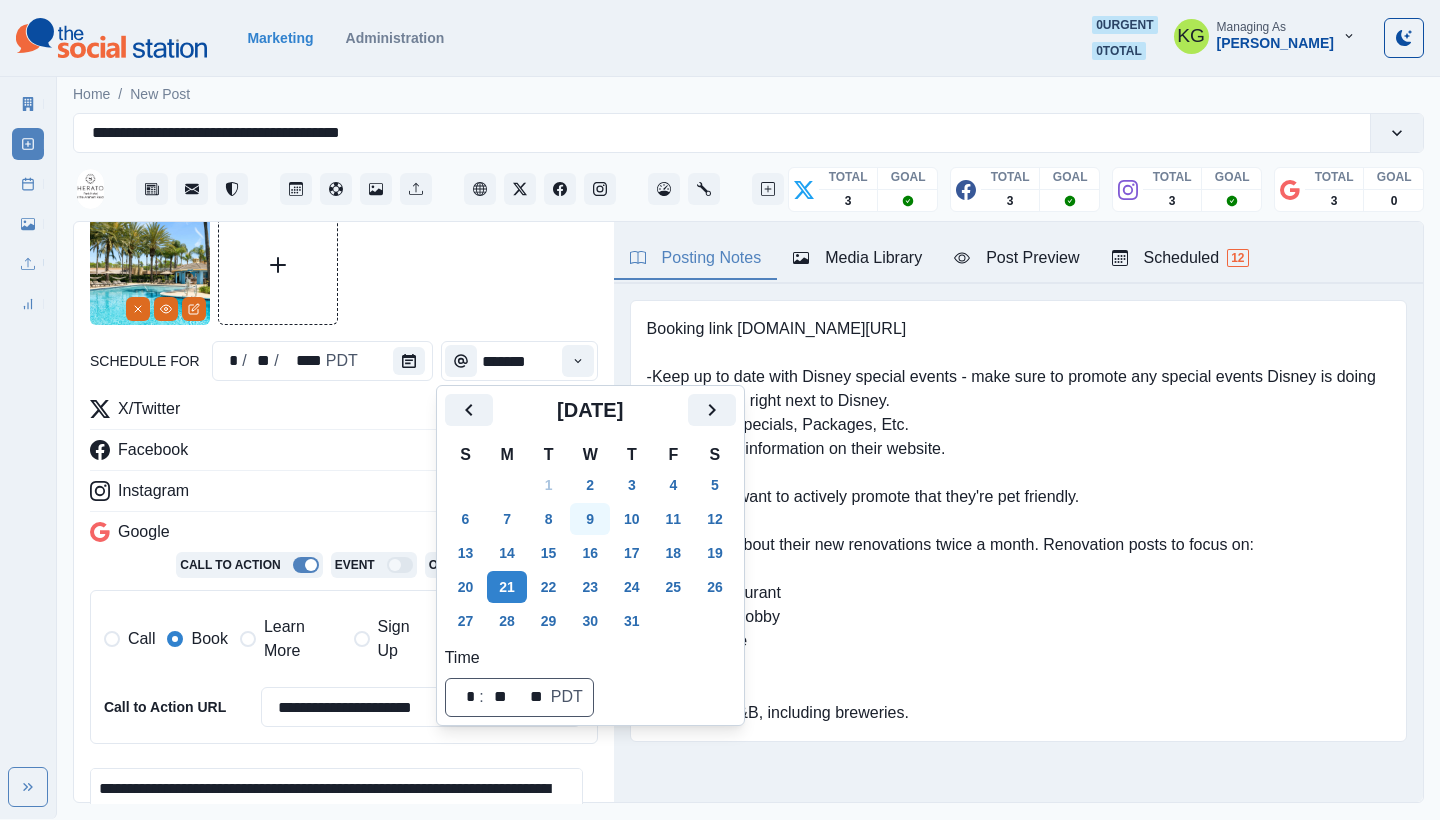 click on "9" at bounding box center [590, 519] 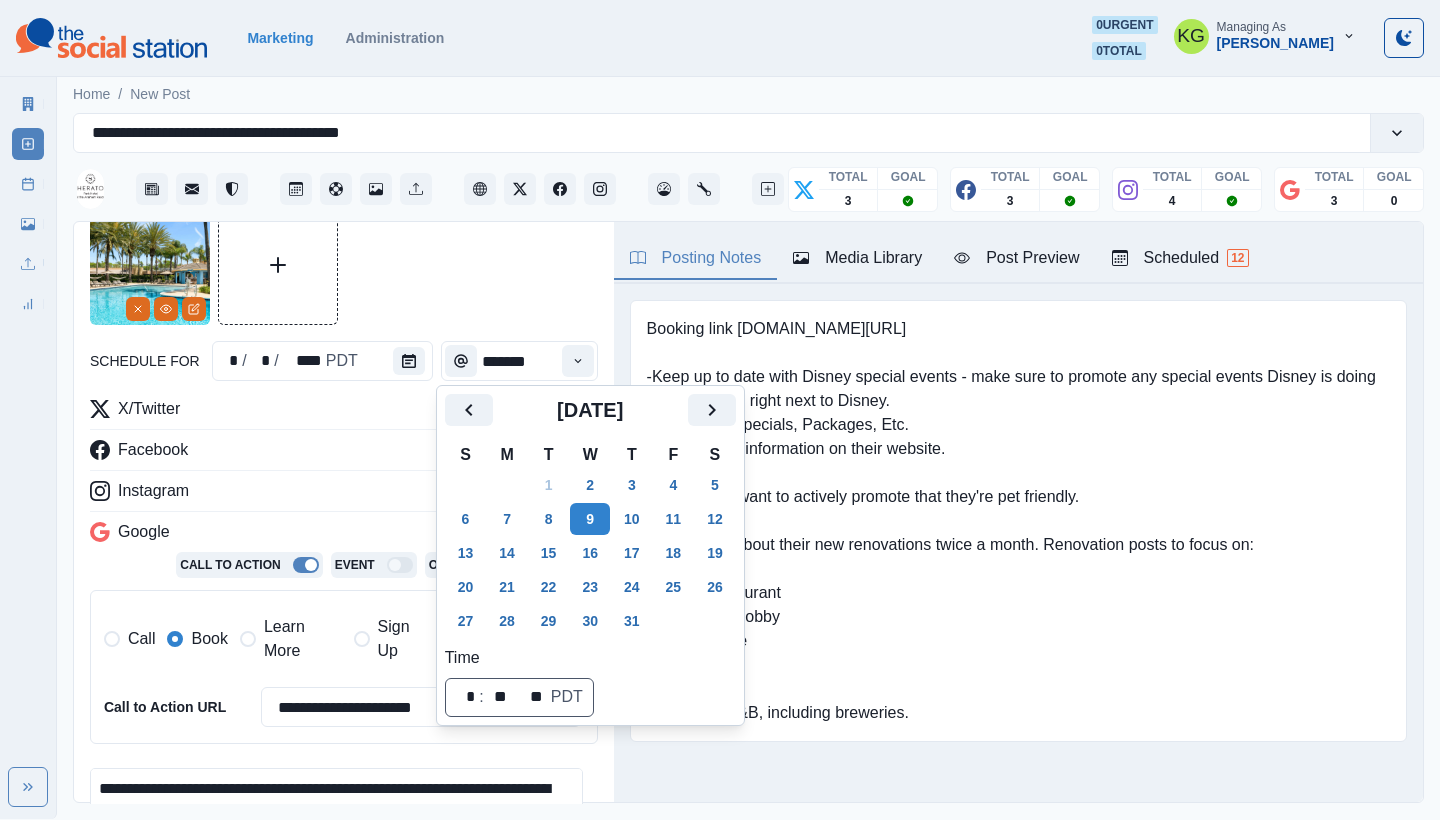 click on "Booking link www.bit.ly/3KsKOay
-Keep up to date with Disney special events - make sure to promote any special events Disney is doing as the hotel is right next to Disney.
-Post about Specials, Packages, Etc.
-A lot of good information on their website.
**They don't want to actively promote that they're pet friendly.
Please post about their new renovations twice a month. Renovation posts to focus on:
- Guestrooms
- Savor Restaurant
- &MORE in Lobby
- Club Lounge
- Weddings
No outside F&B, including breweries. Upload Type Any Image Video Source Any Upload Social Manager Found: Instagram Found: Google Customer Photo Found: TripAdvisor Review Found: Yelp Review Reusable Any Yes No Description Any Missing Description Duplicates Any Show Duplicated Media Last Scheduled Any Over A Month Ago Over 3 Months Ago Over 6 Months Ago Never Scheduled Sort Newest Media Oldest Media Most Recently Scheduled Least Recently Scheduled 1 2 3 4 5 73 Sheraton Park Hotel at the Anaheim Resort 4 days ago Call Now Week Of * / * / 1" at bounding box center (1018, 552) 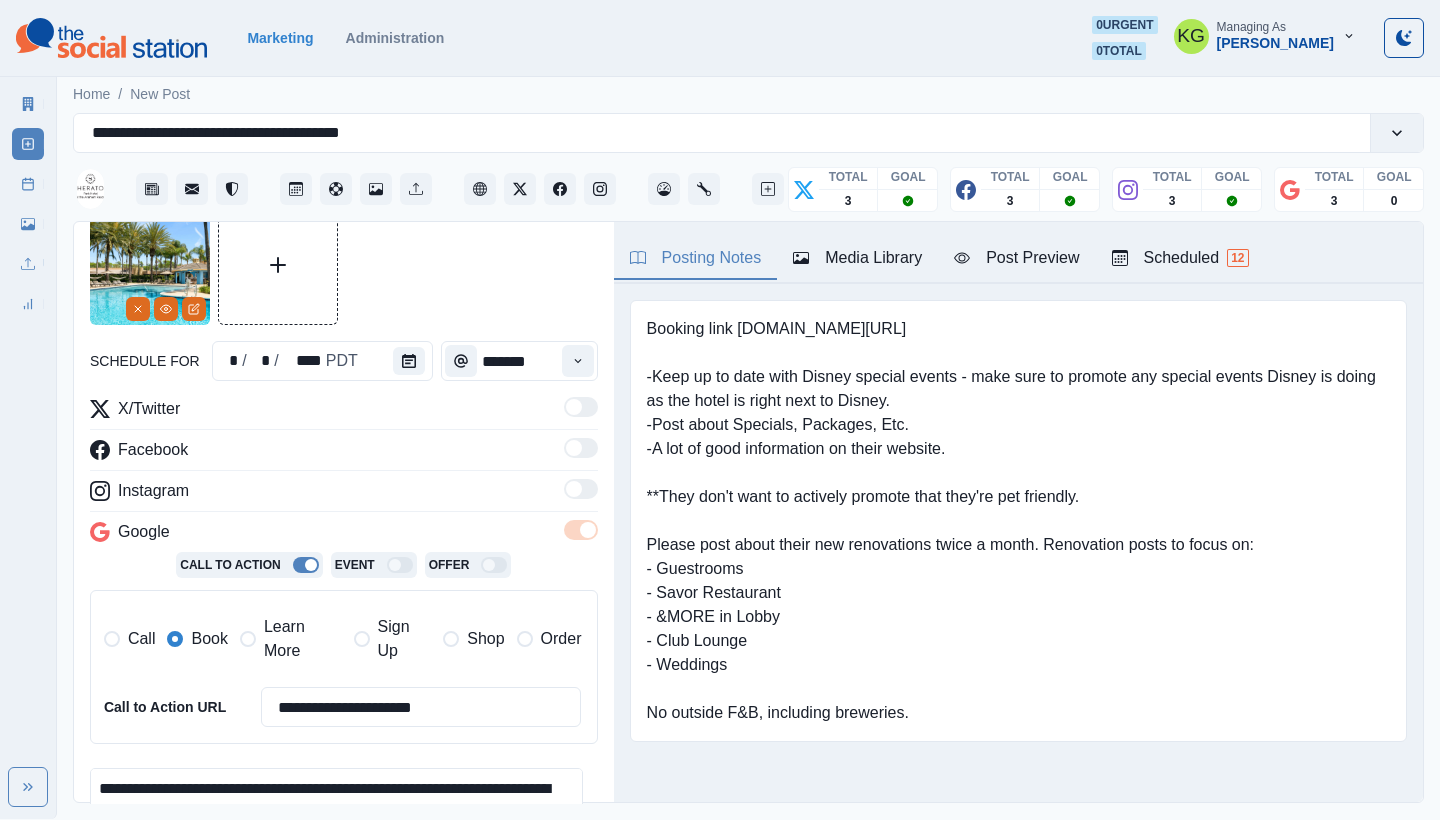 scroll, scrollTop: 247, scrollLeft: 0, axis: vertical 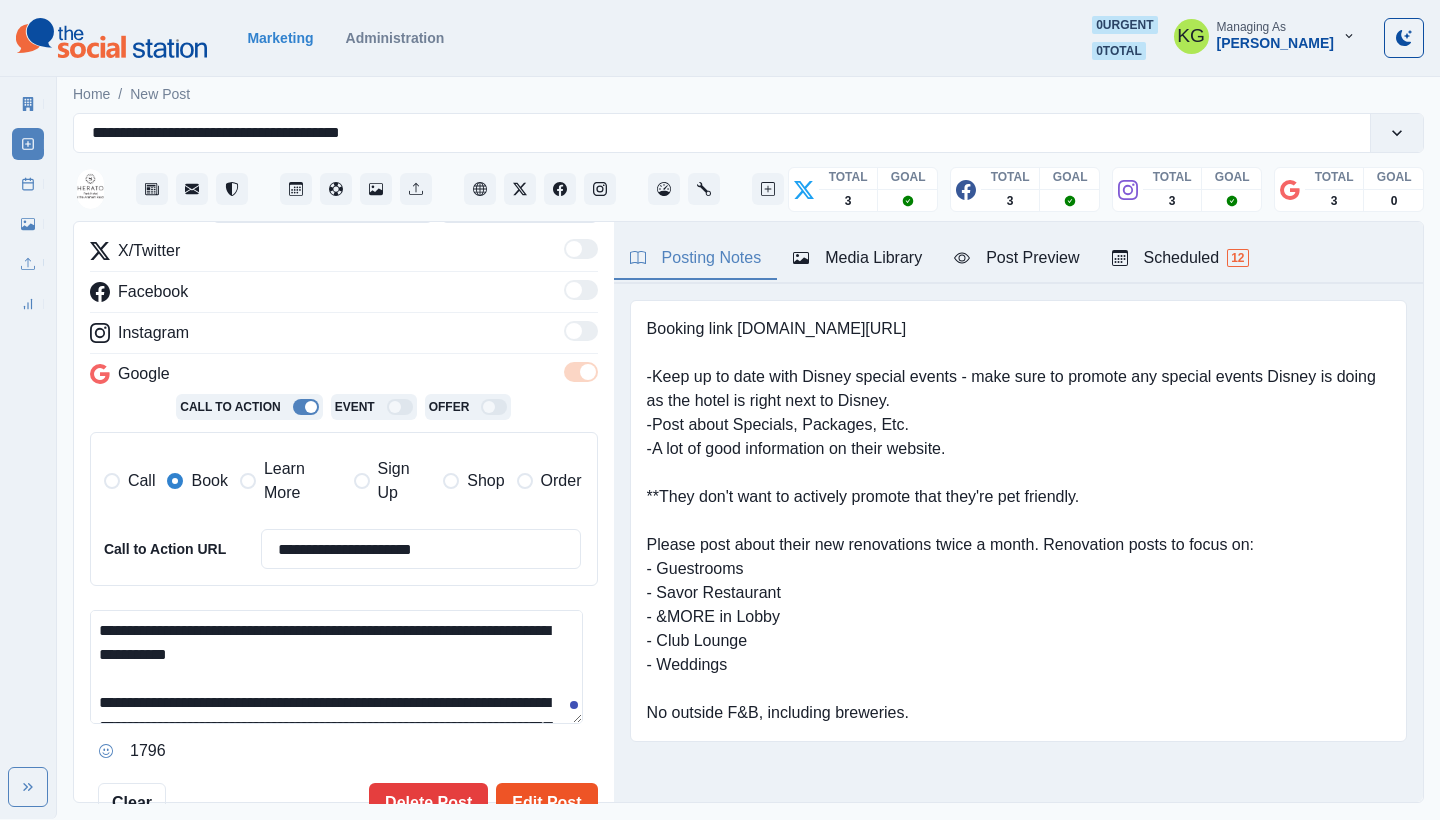click on "Edit Post" at bounding box center [546, 803] 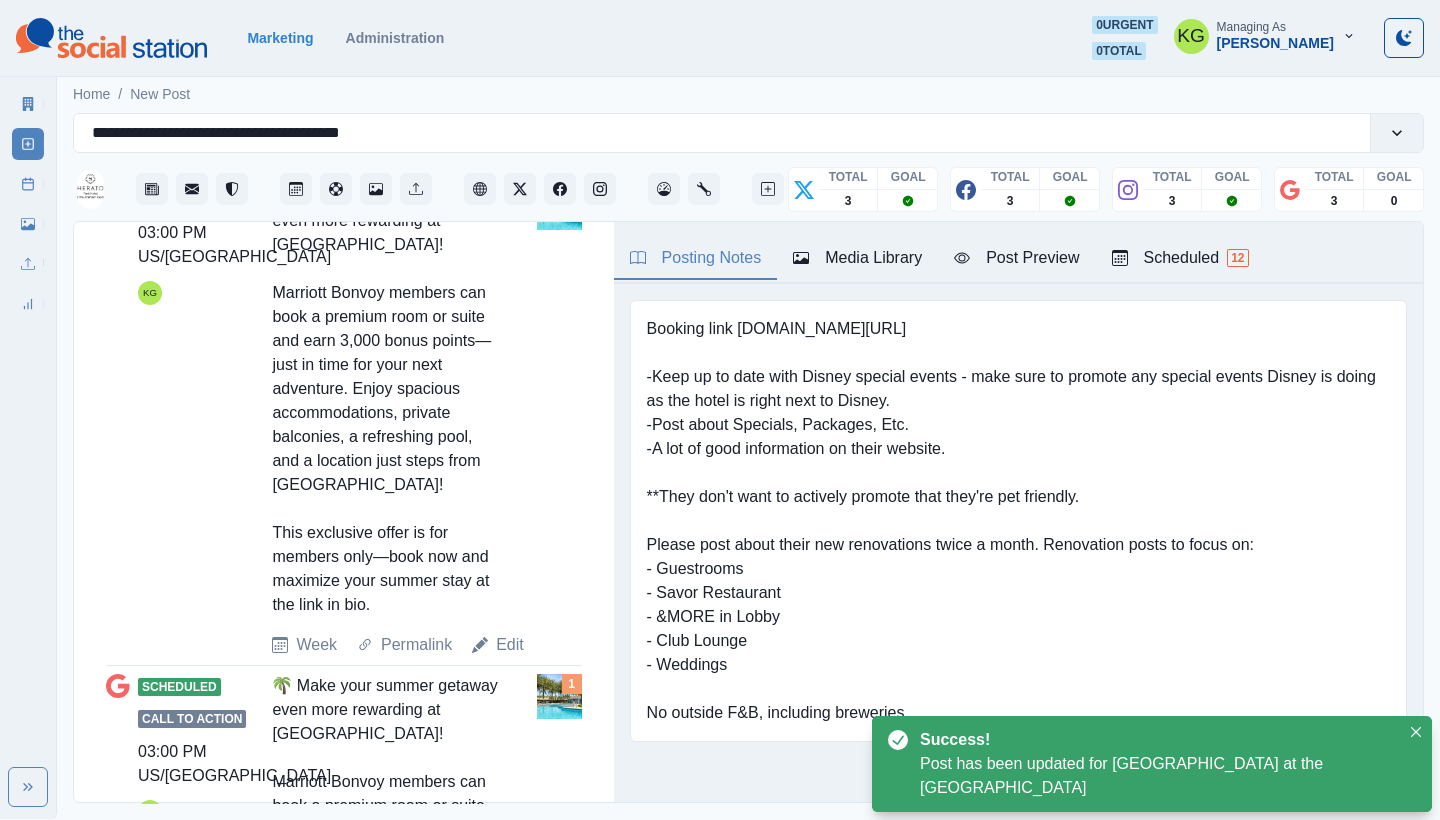 scroll, scrollTop: 2302, scrollLeft: 0, axis: vertical 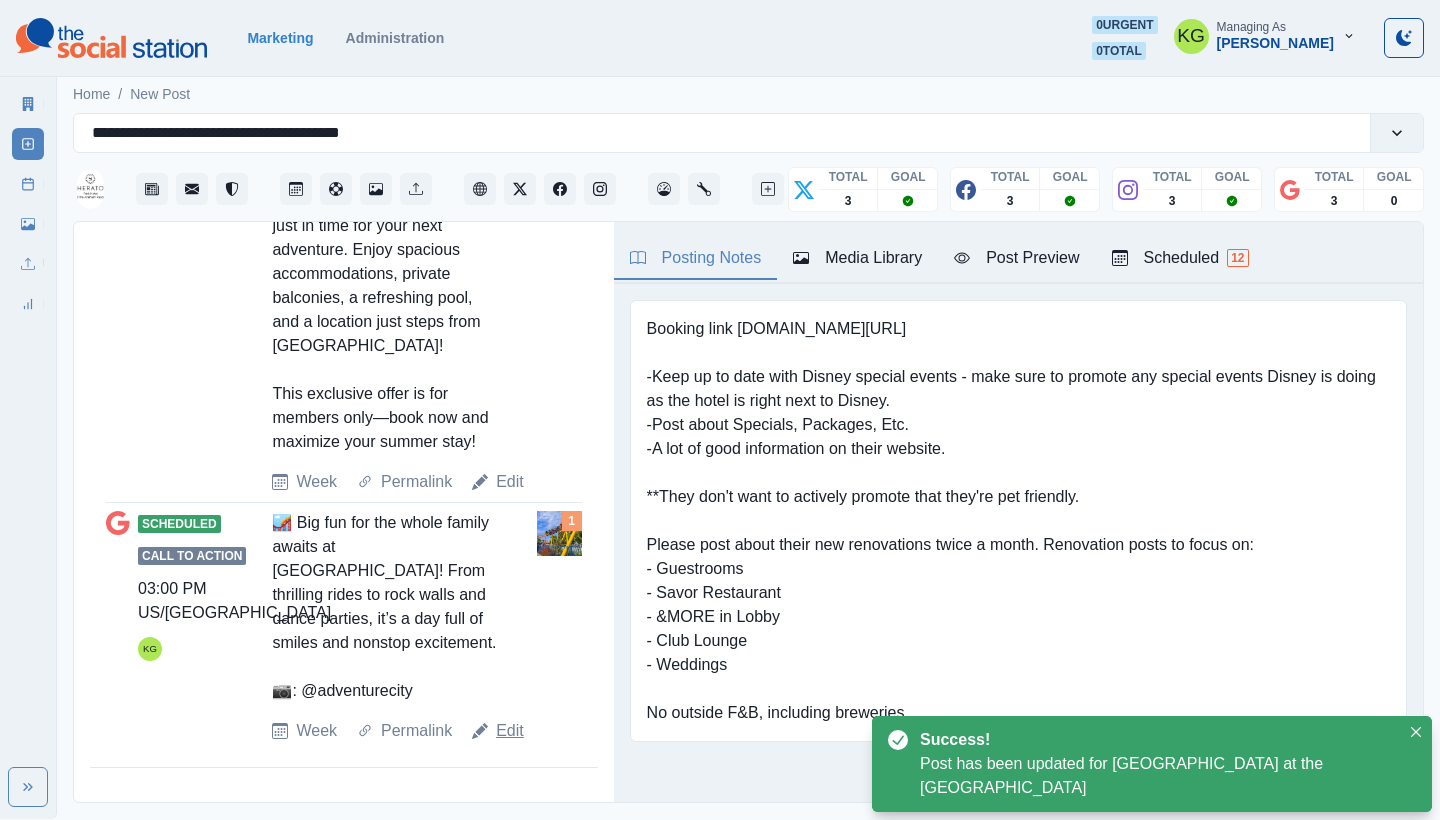 click on "Edit" at bounding box center (510, 731) 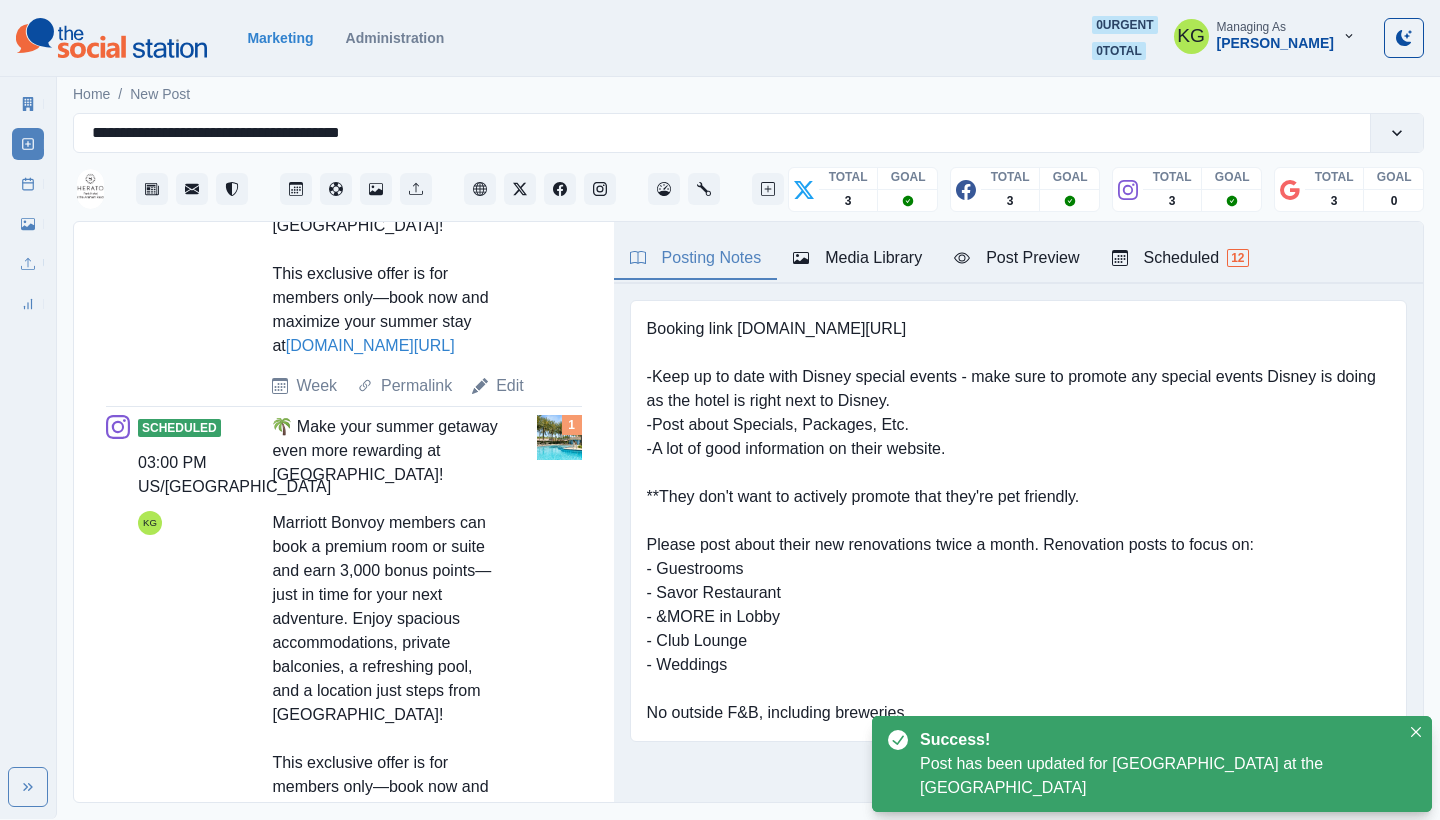 type on "**********" 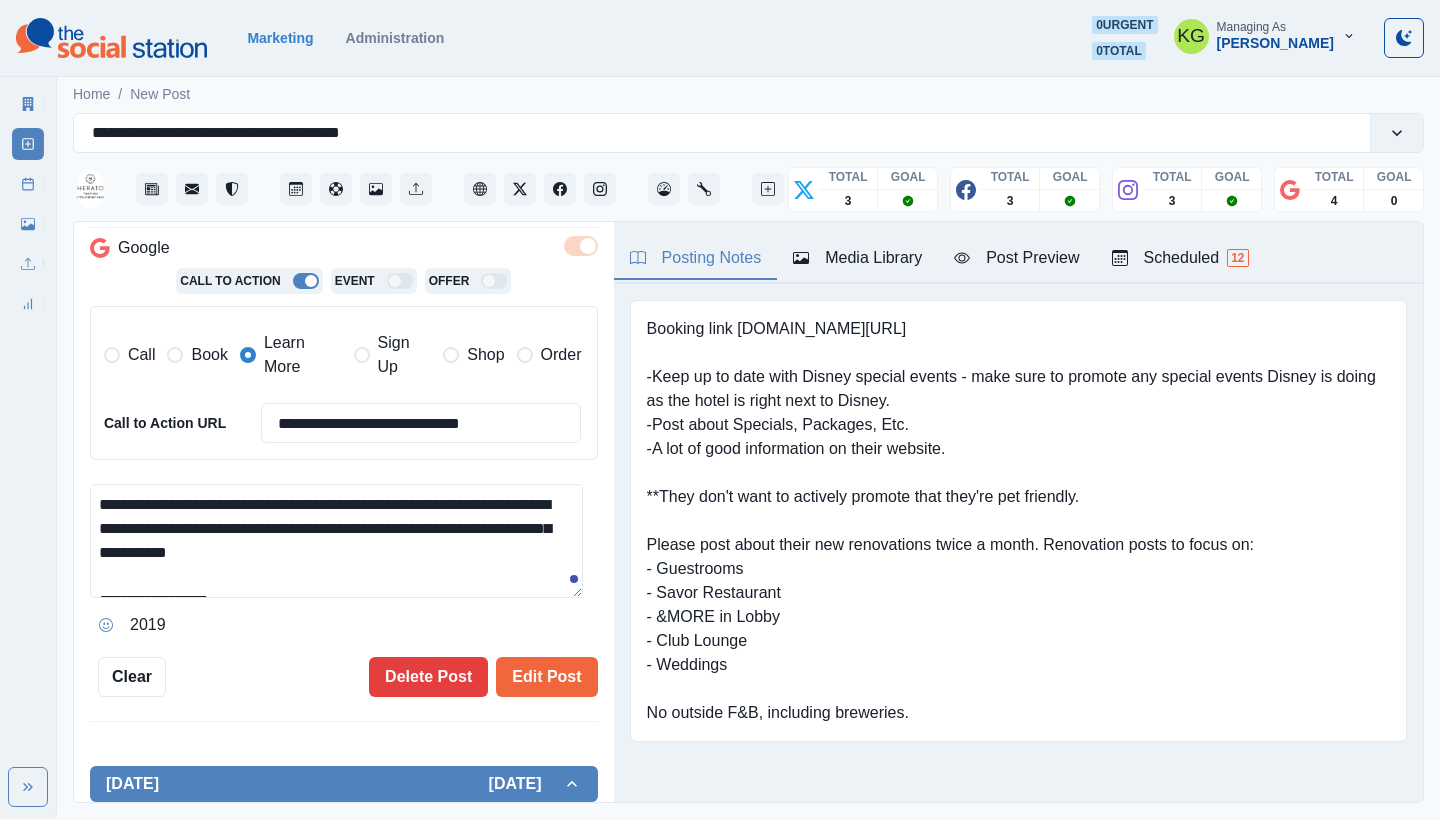 scroll, scrollTop: 2, scrollLeft: 0, axis: vertical 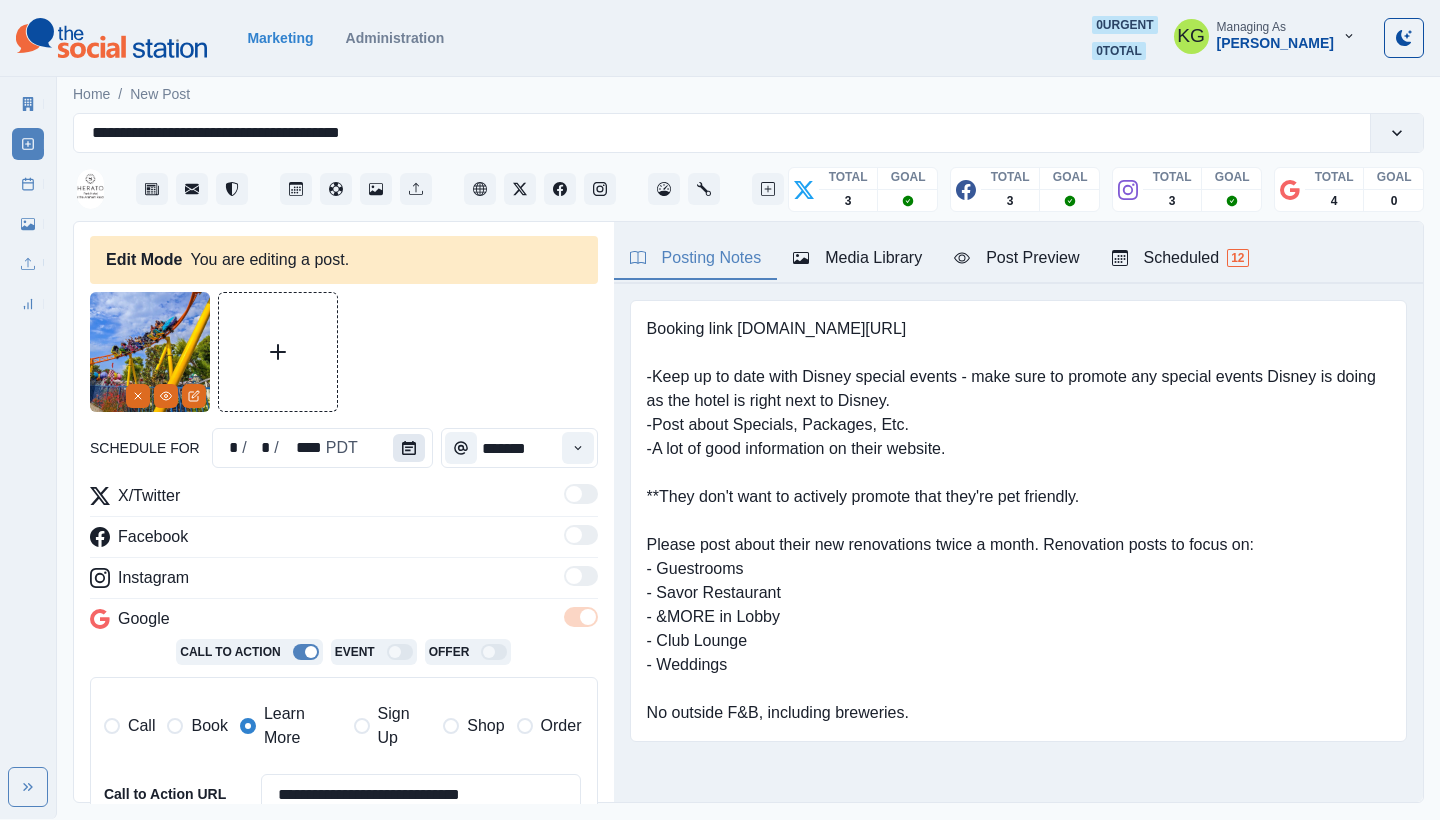 click at bounding box center (409, 448) 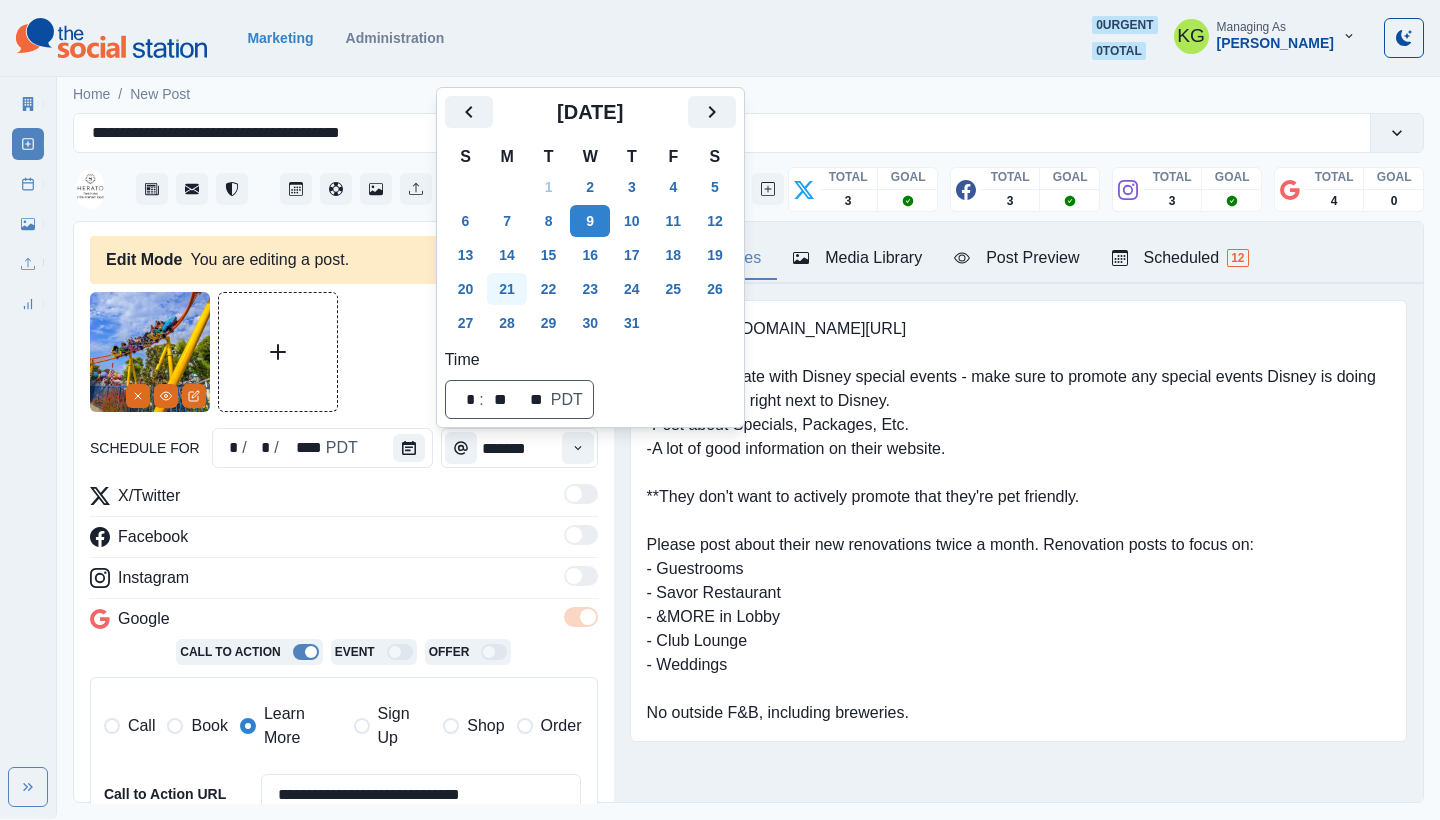 click on "21" at bounding box center [507, 289] 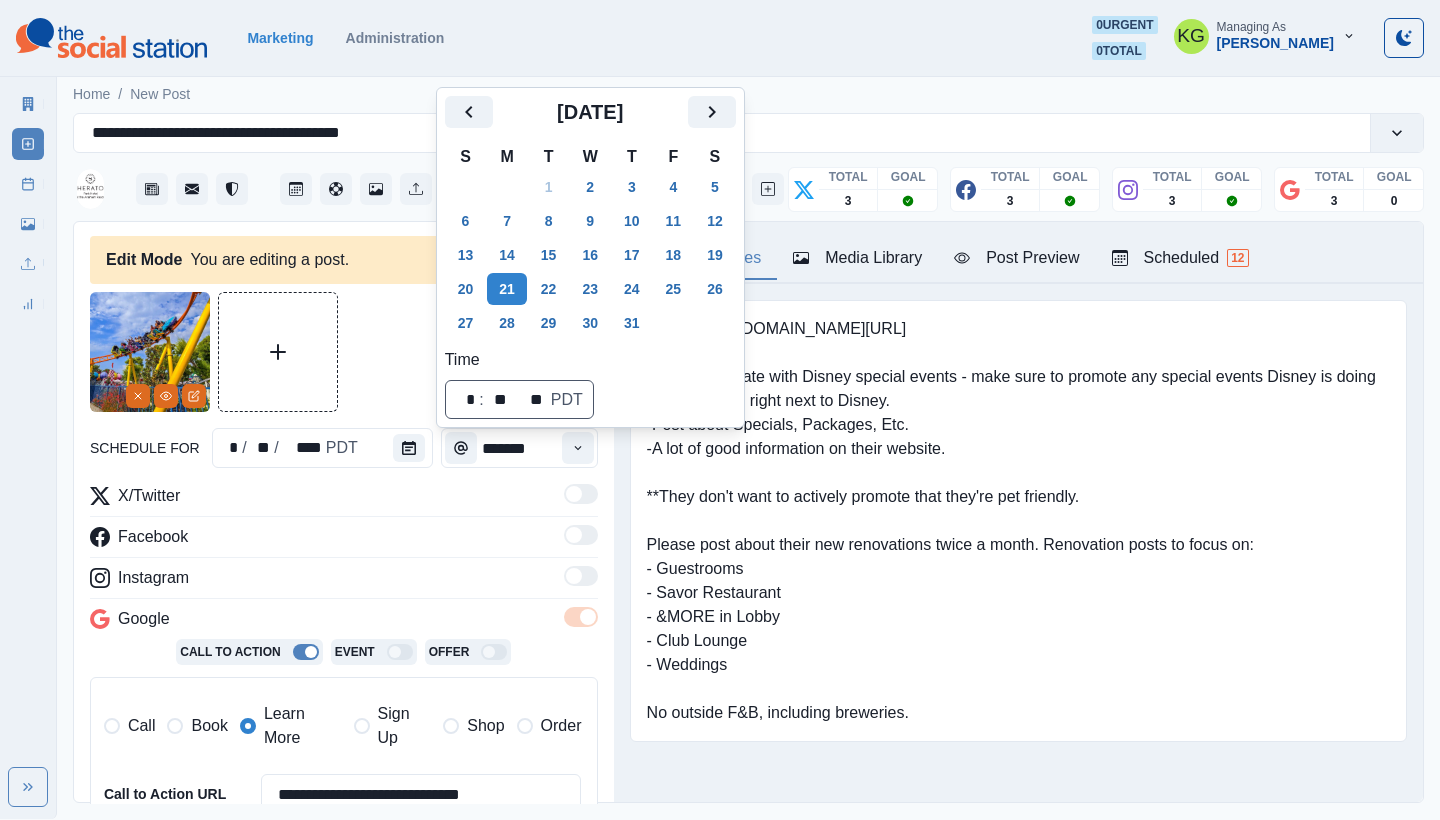 click at bounding box center (344, 352) 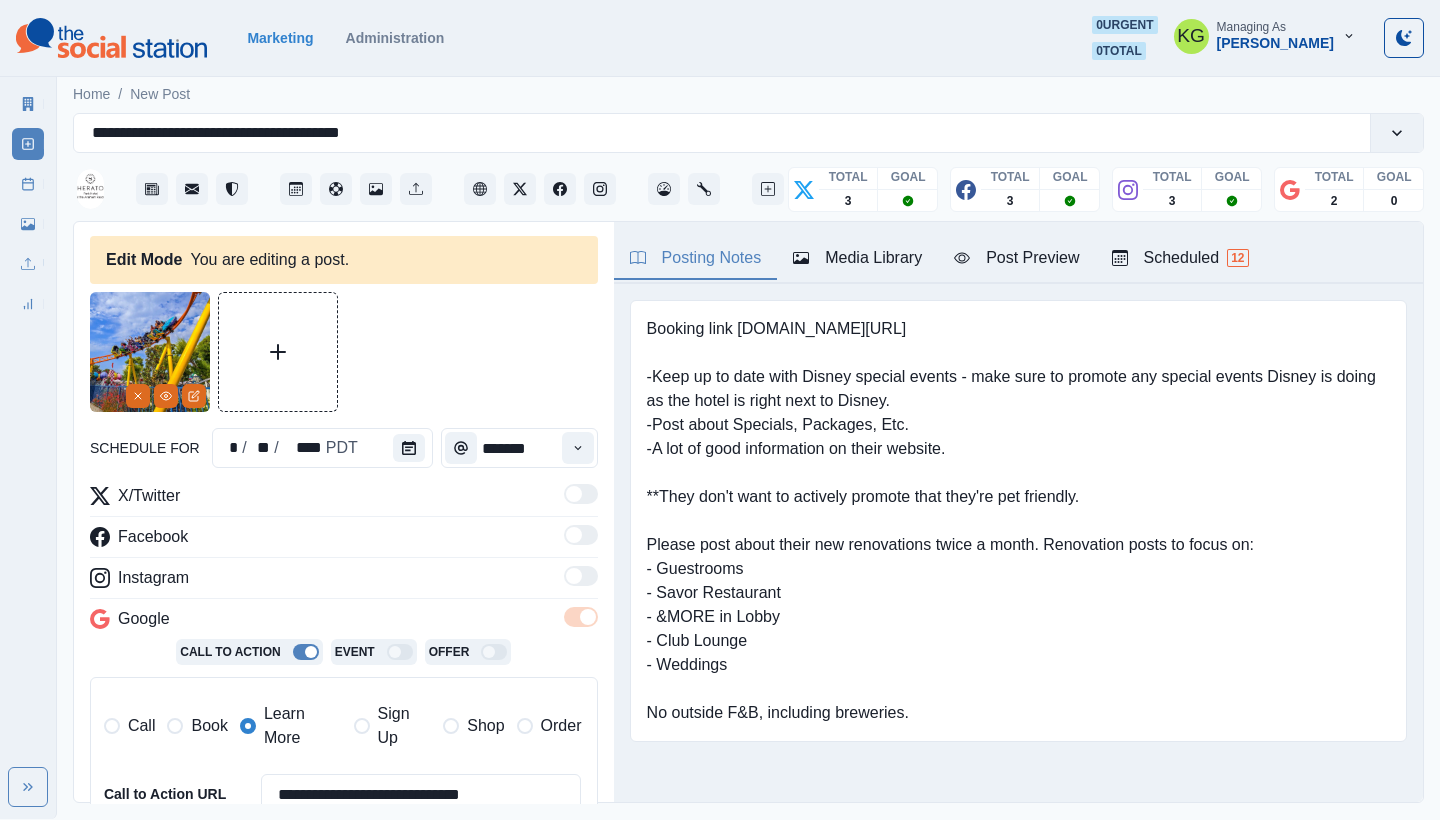 scroll, scrollTop: 434, scrollLeft: 0, axis: vertical 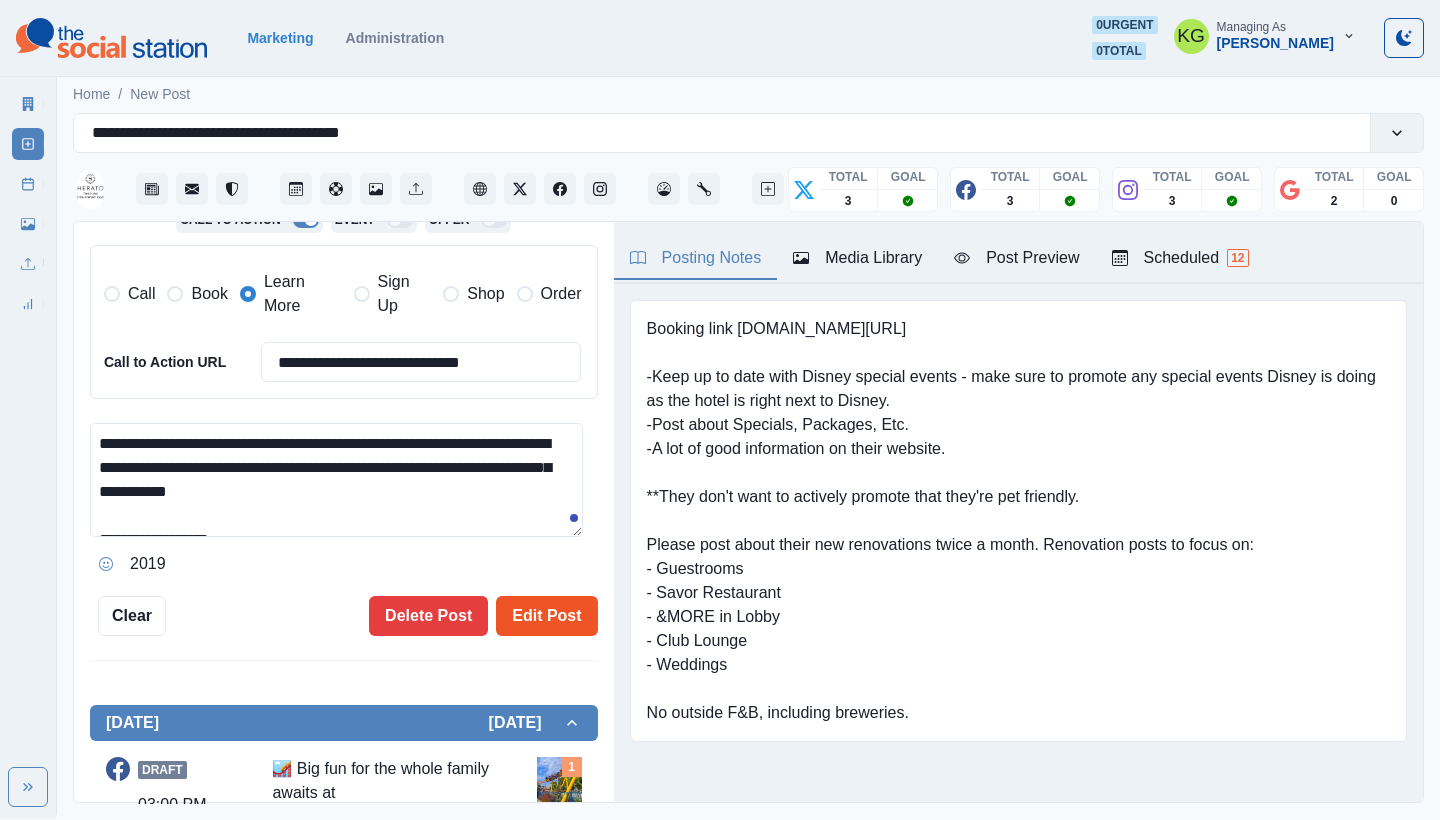 click on "Edit Post" at bounding box center (546, 616) 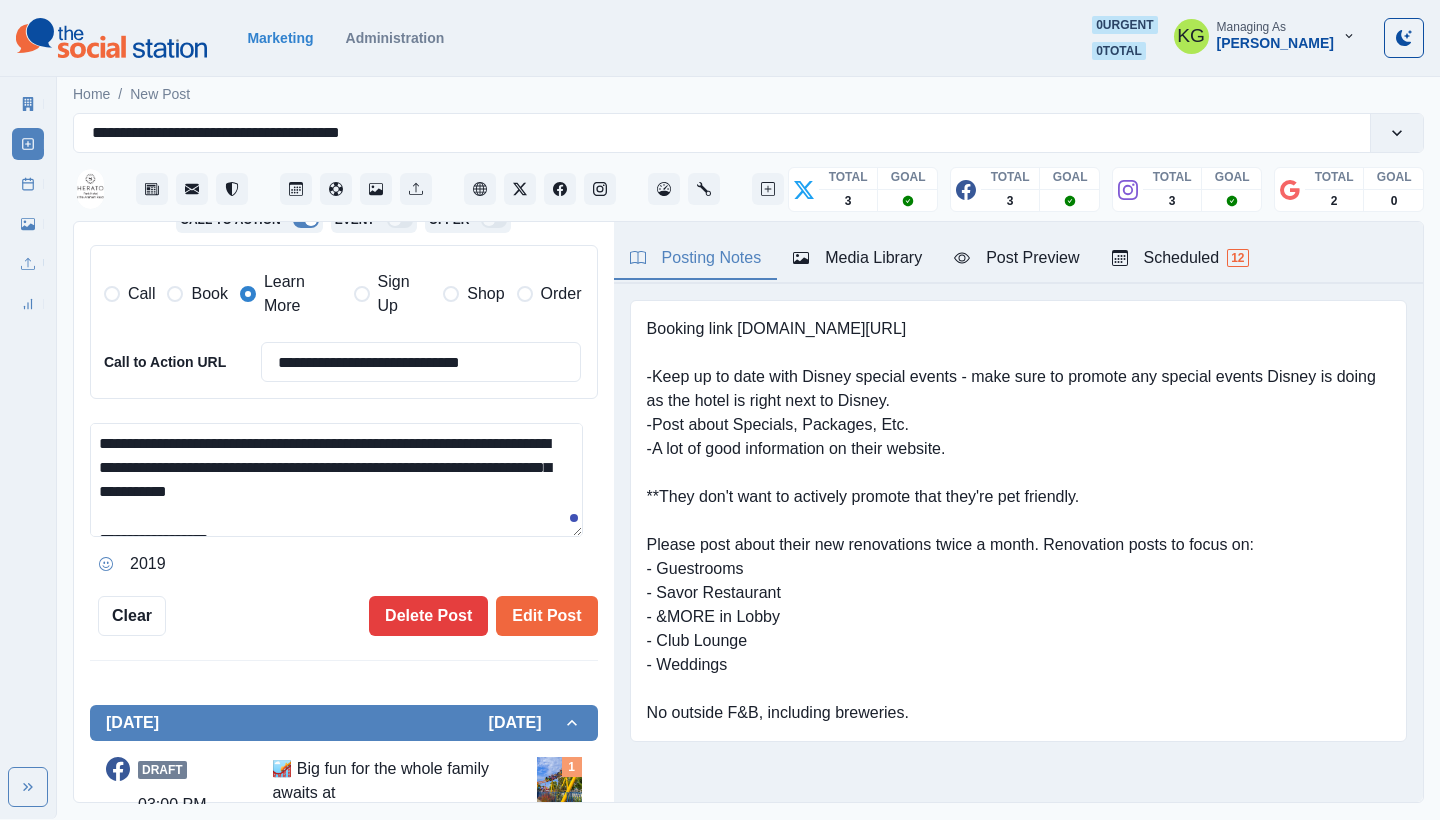 type 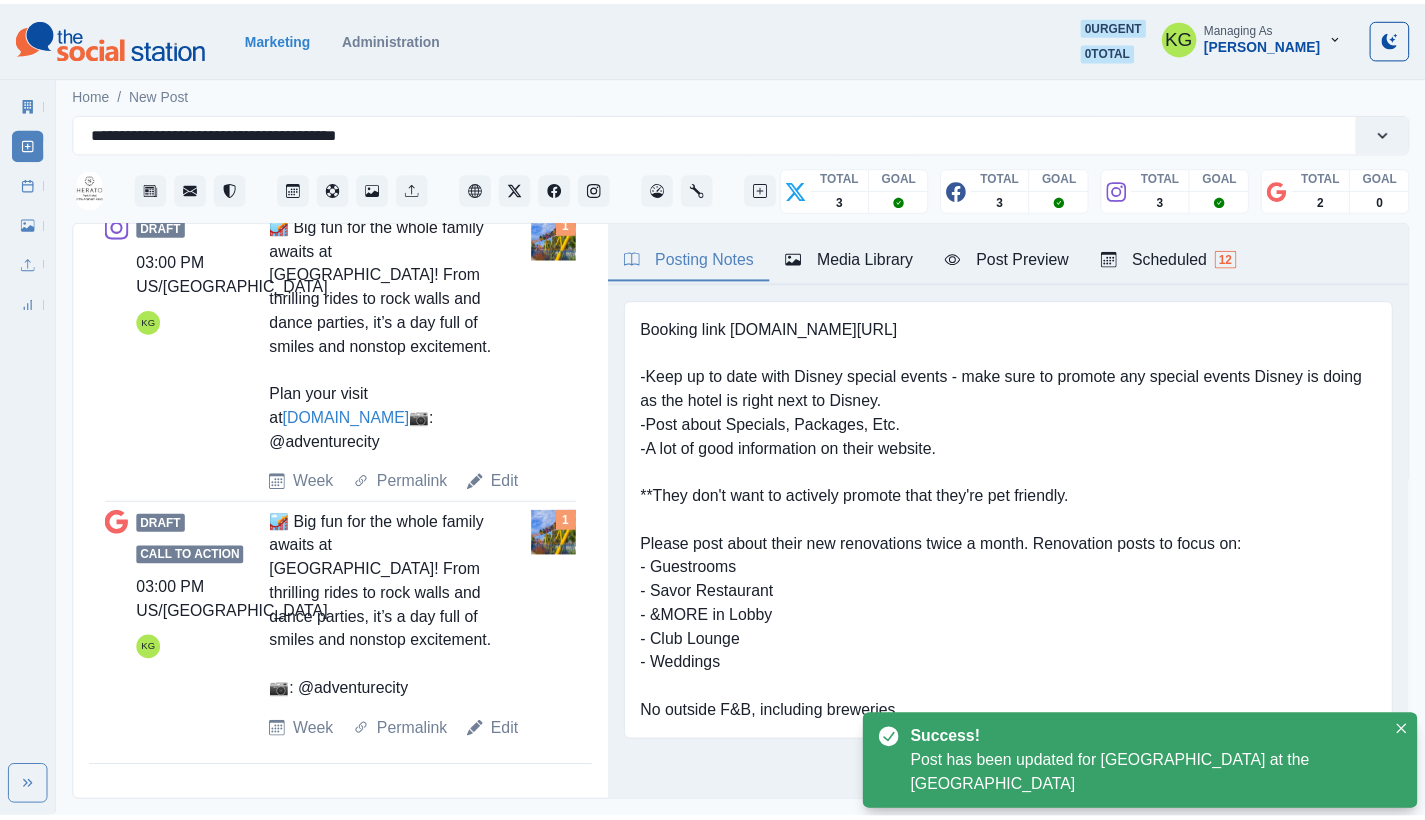 scroll, scrollTop: 419, scrollLeft: 0, axis: vertical 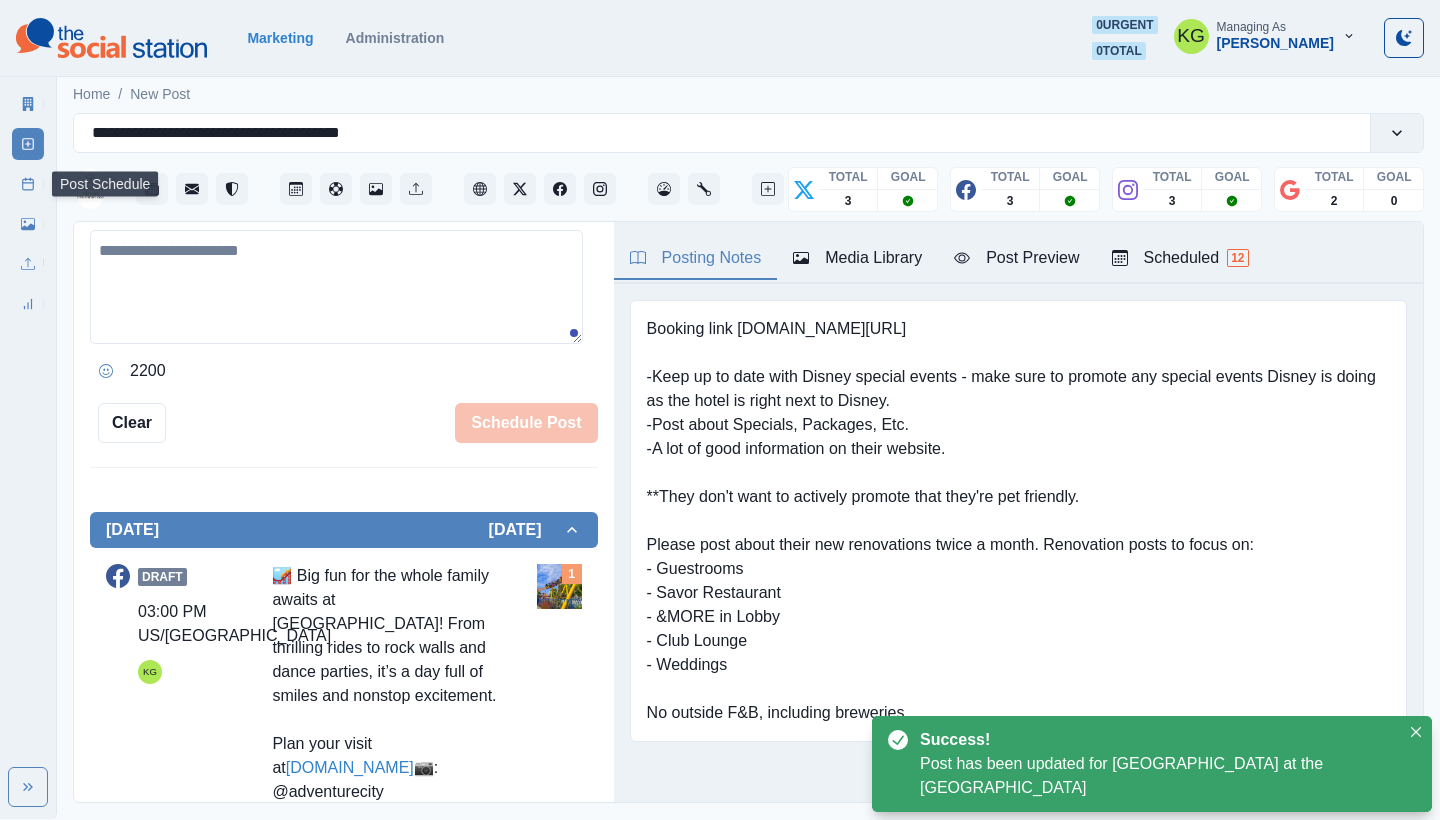 click 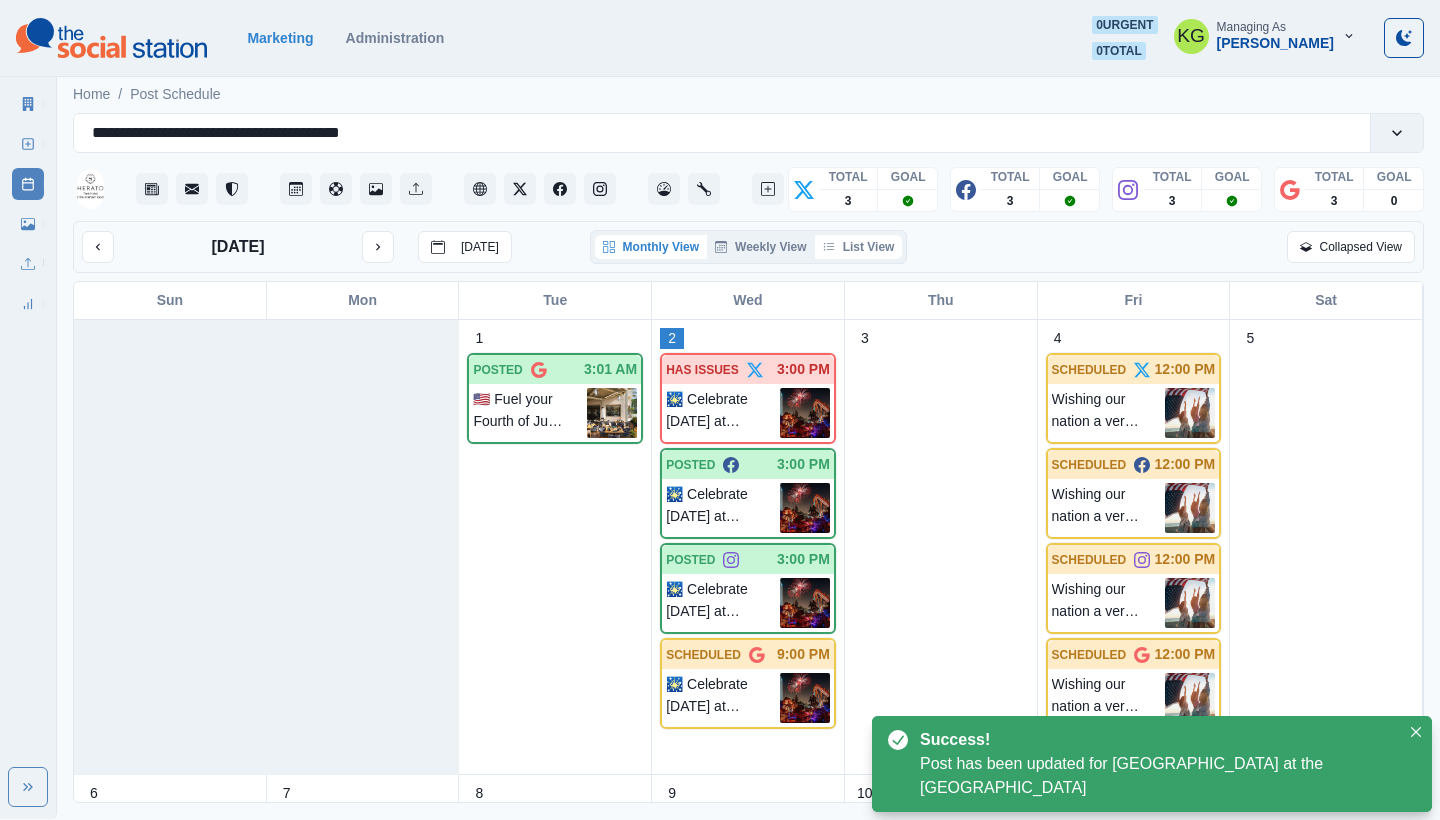 click on "List View" at bounding box center [859, 247] 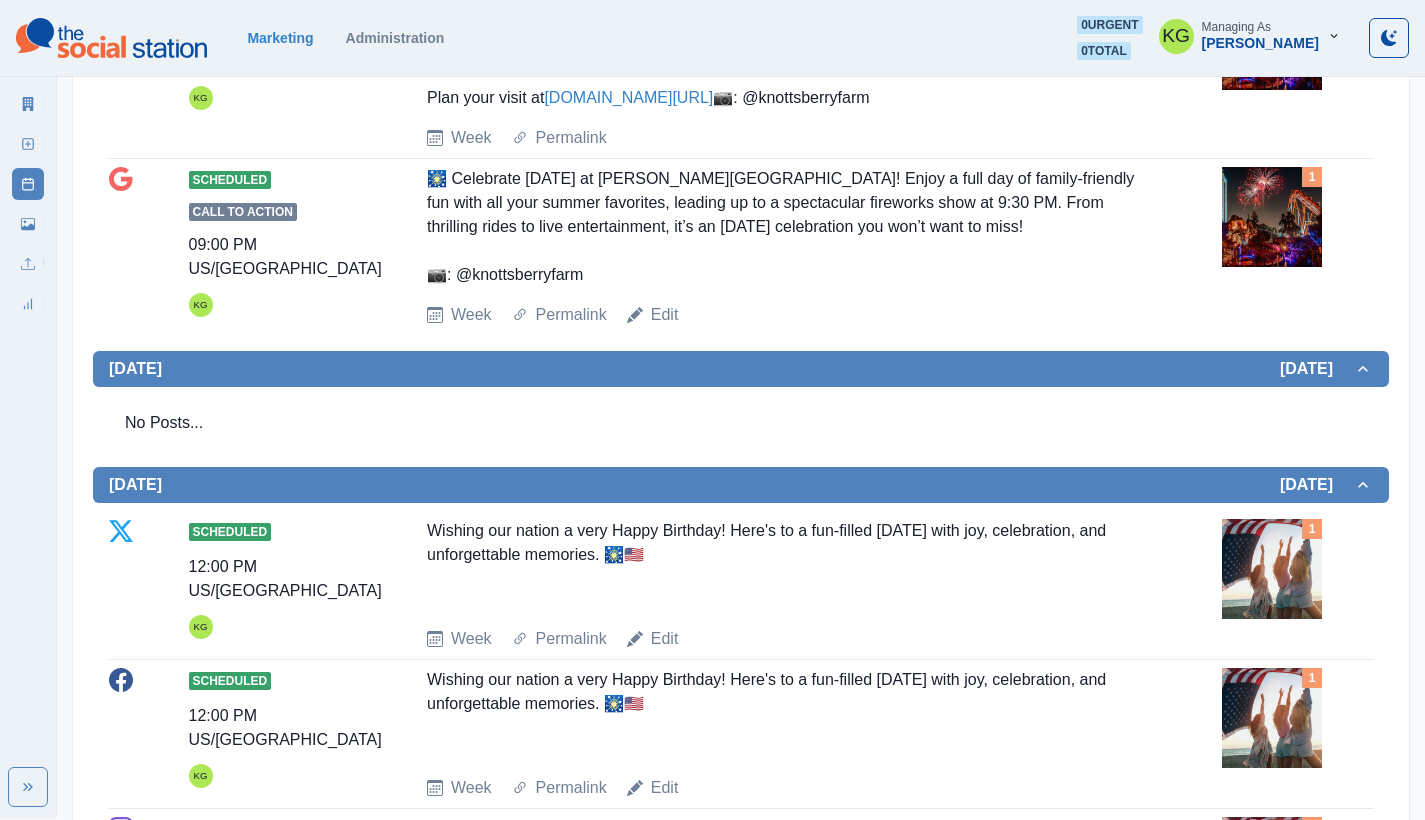 scroll, scrollTop: 22, scrollLeft: 0, axis: vertical 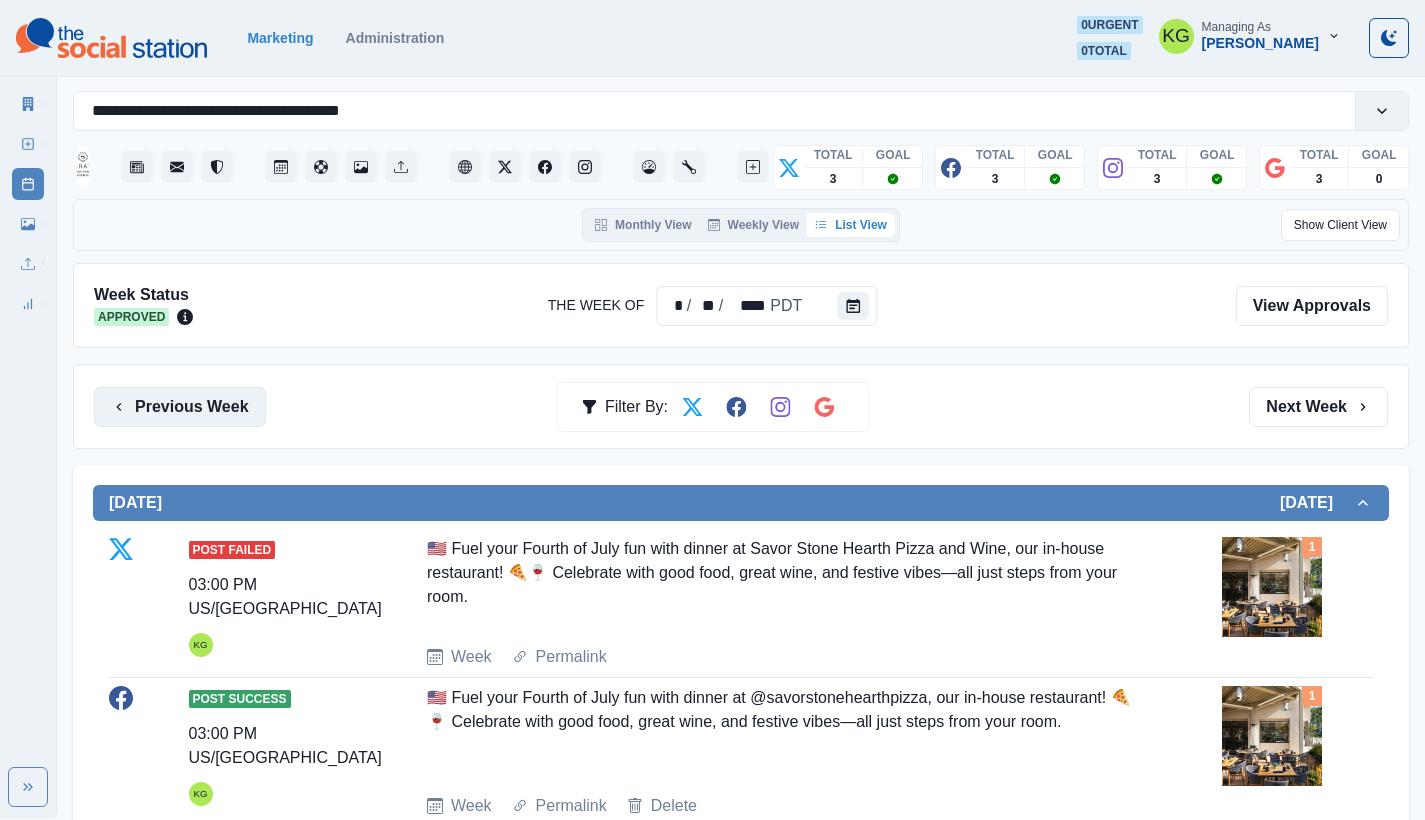 click on "Previous Week" at bounding box center (180, 407) 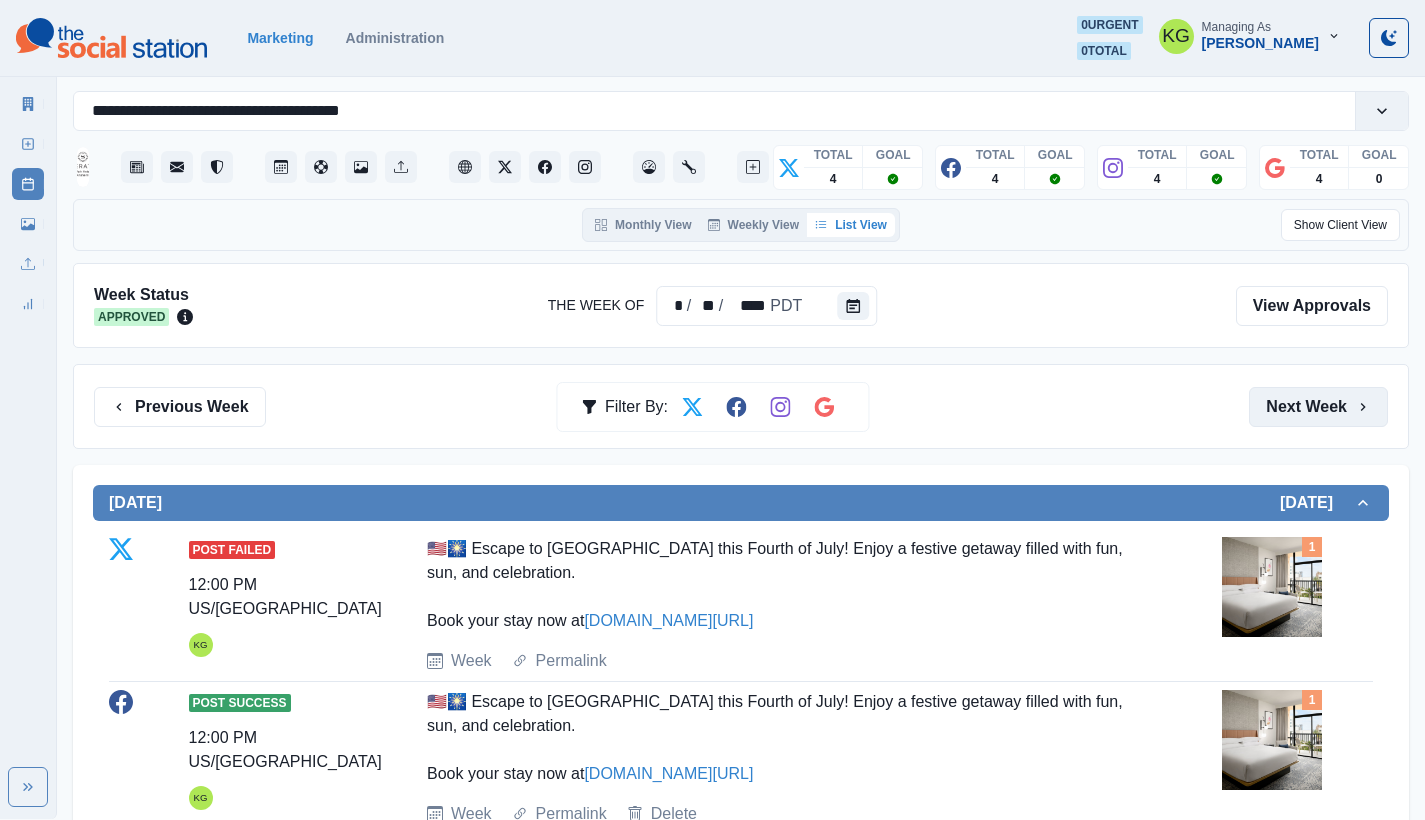 scroll, scrollTop: 0, scrollLeft: 0, axis: both 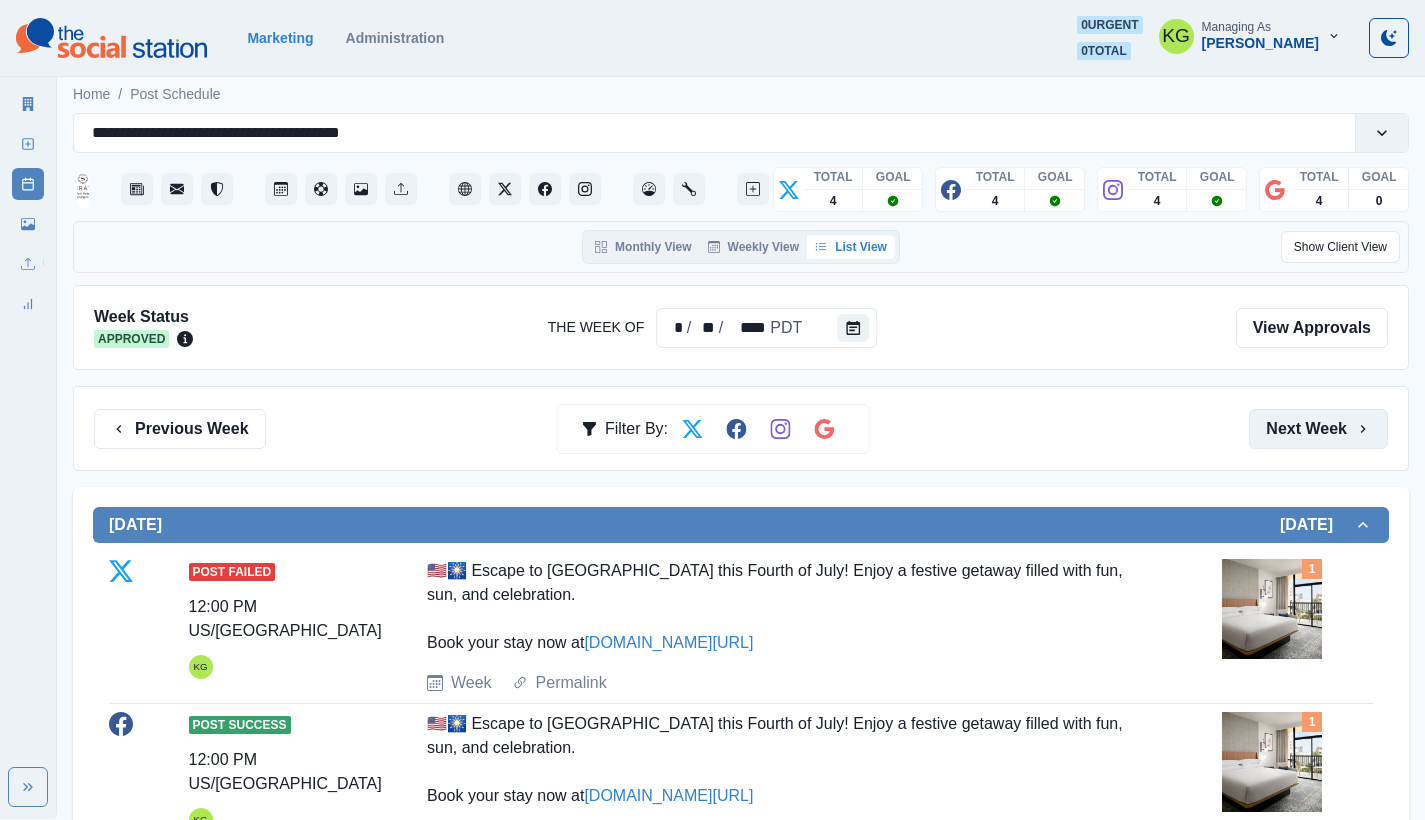 click 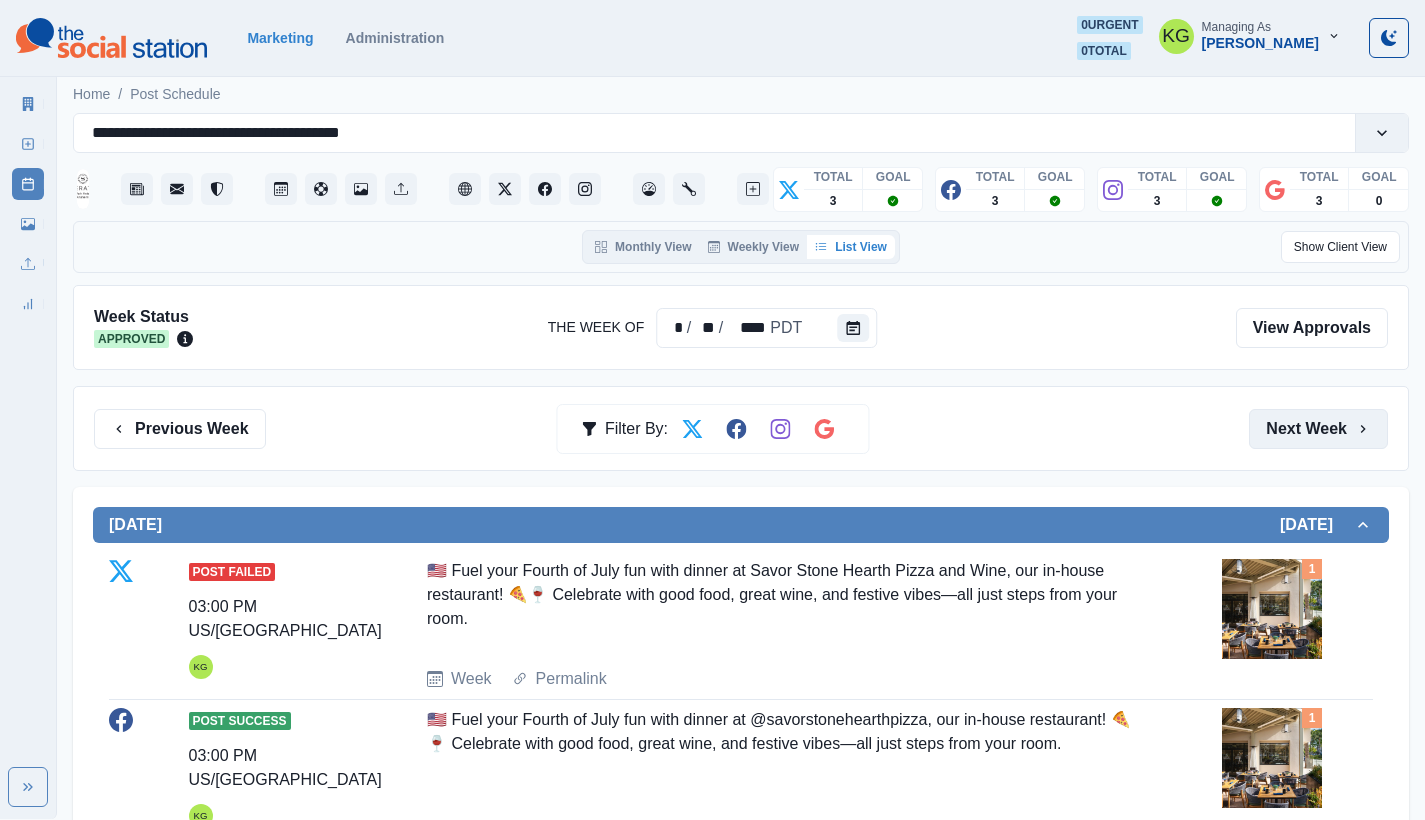 click on "Next Week" at bounding box center (1318, 429) 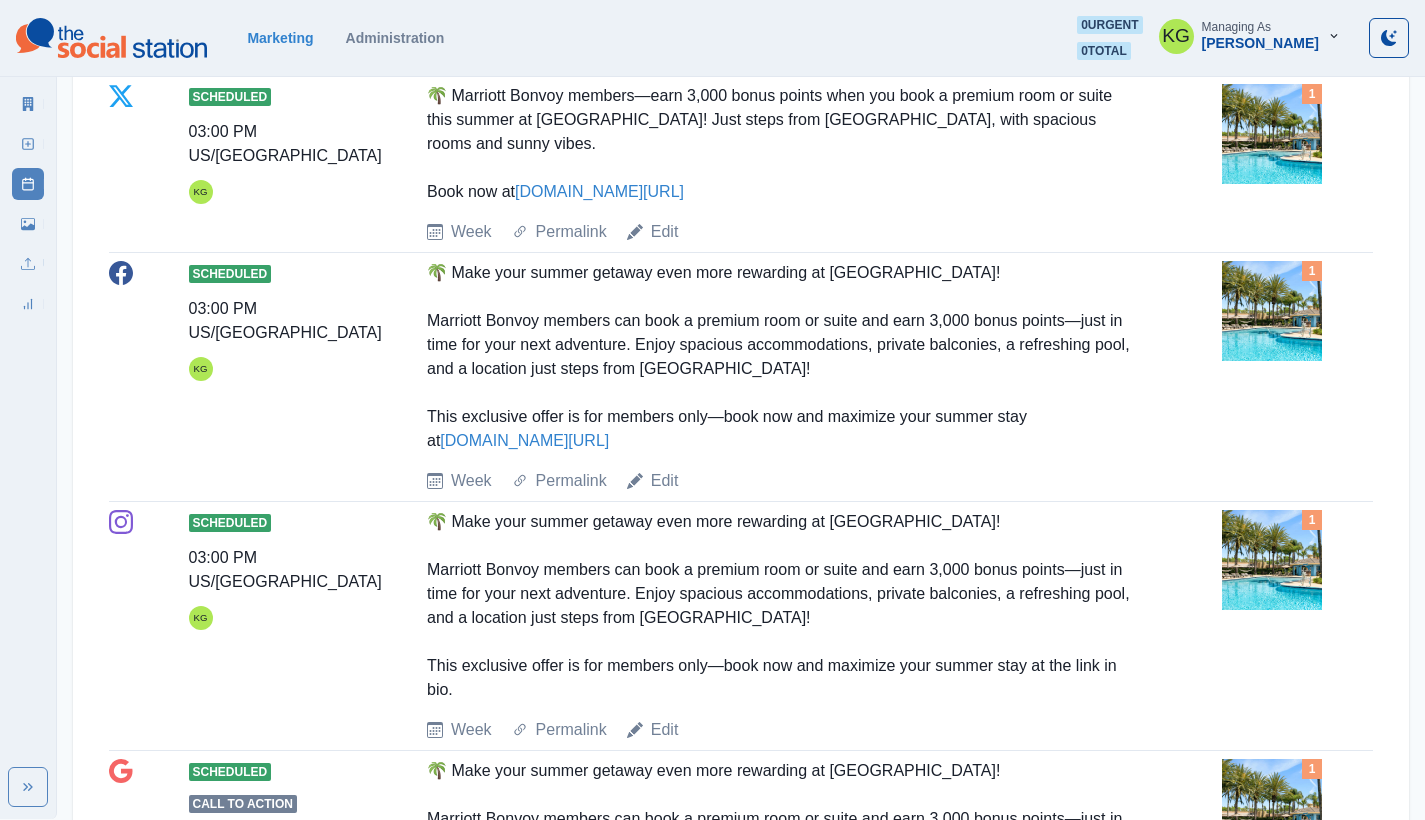 scroll, scrollTop: 1229, scrollLeft: 0, axis: vertical 